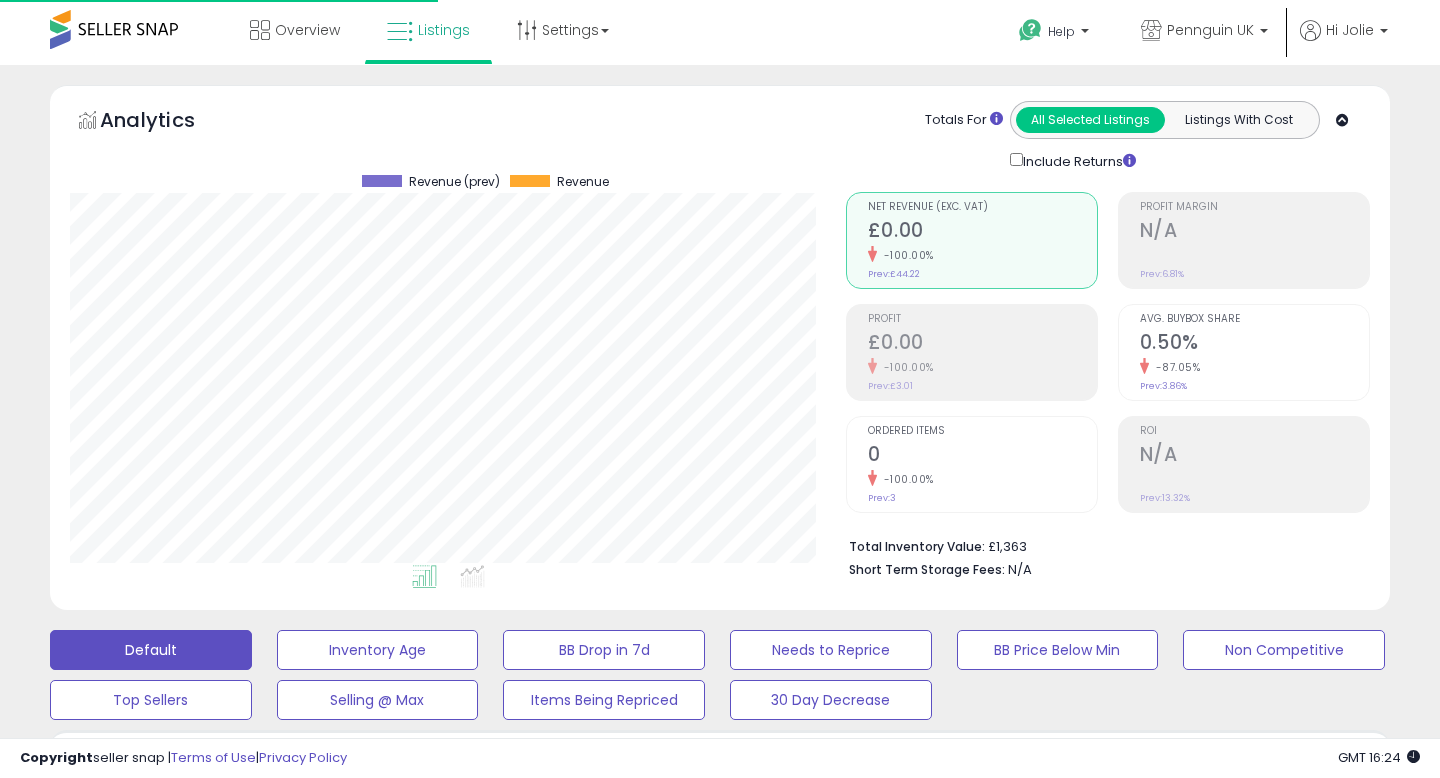 scroll, scrollTop: 600, scrollLeft: 0, axis: vertical 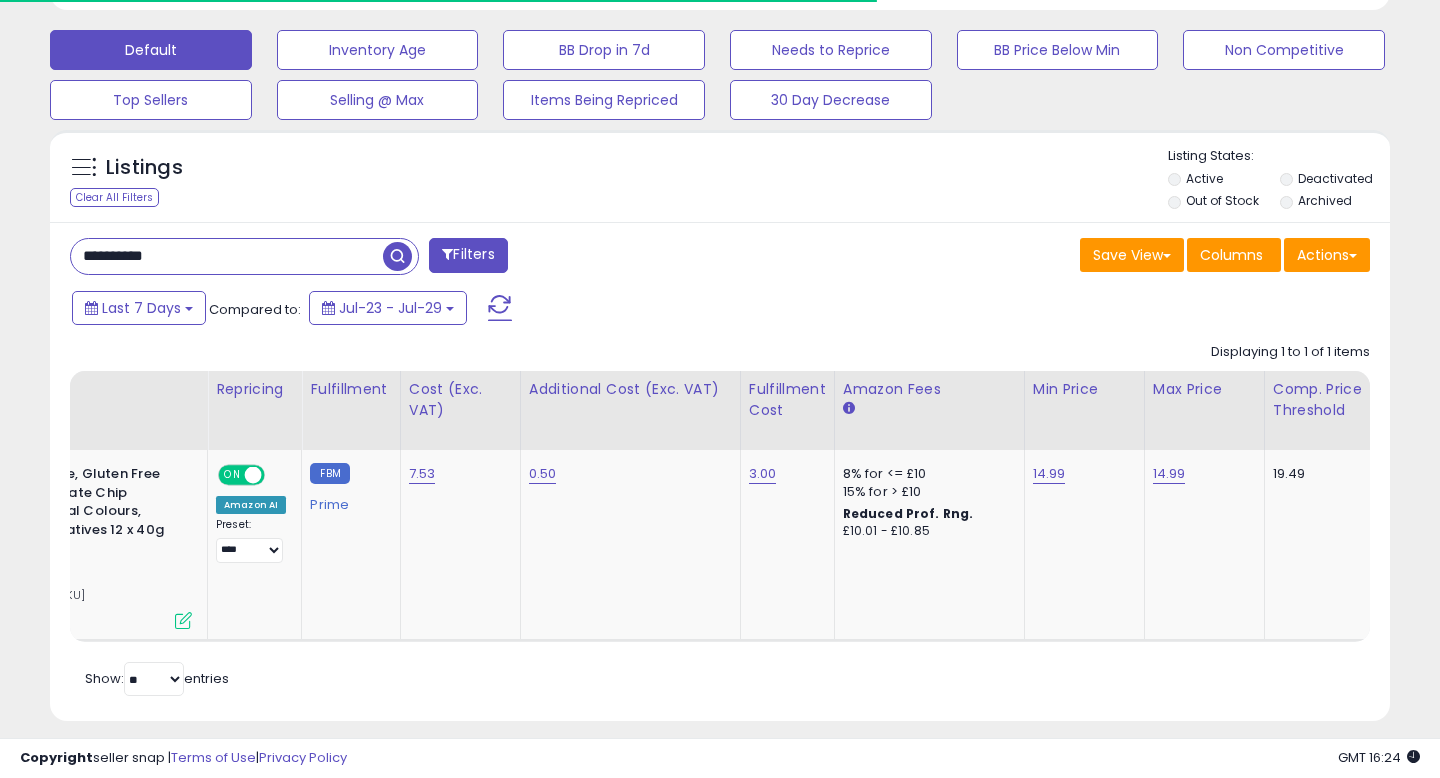 click on "**********" at bounding box center (227, 256) 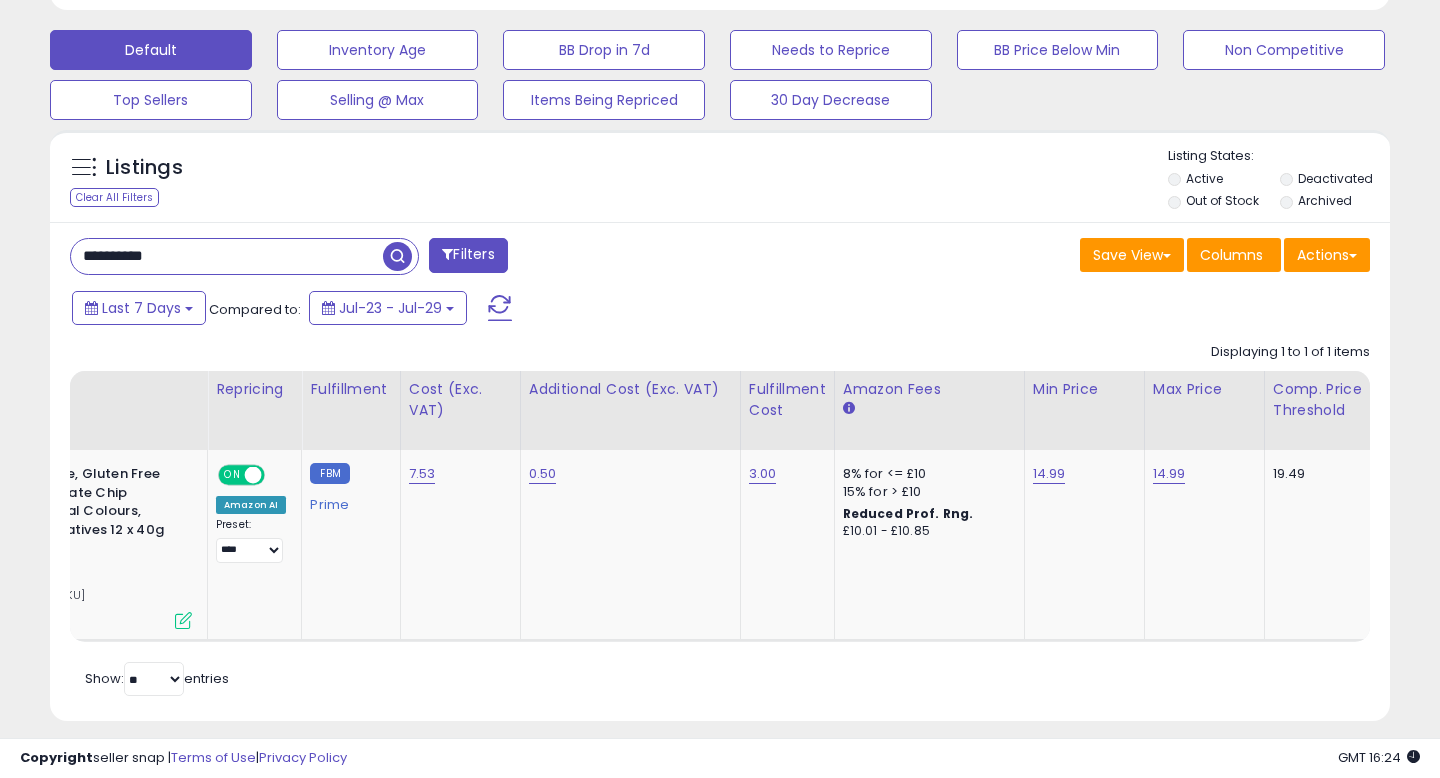 paste 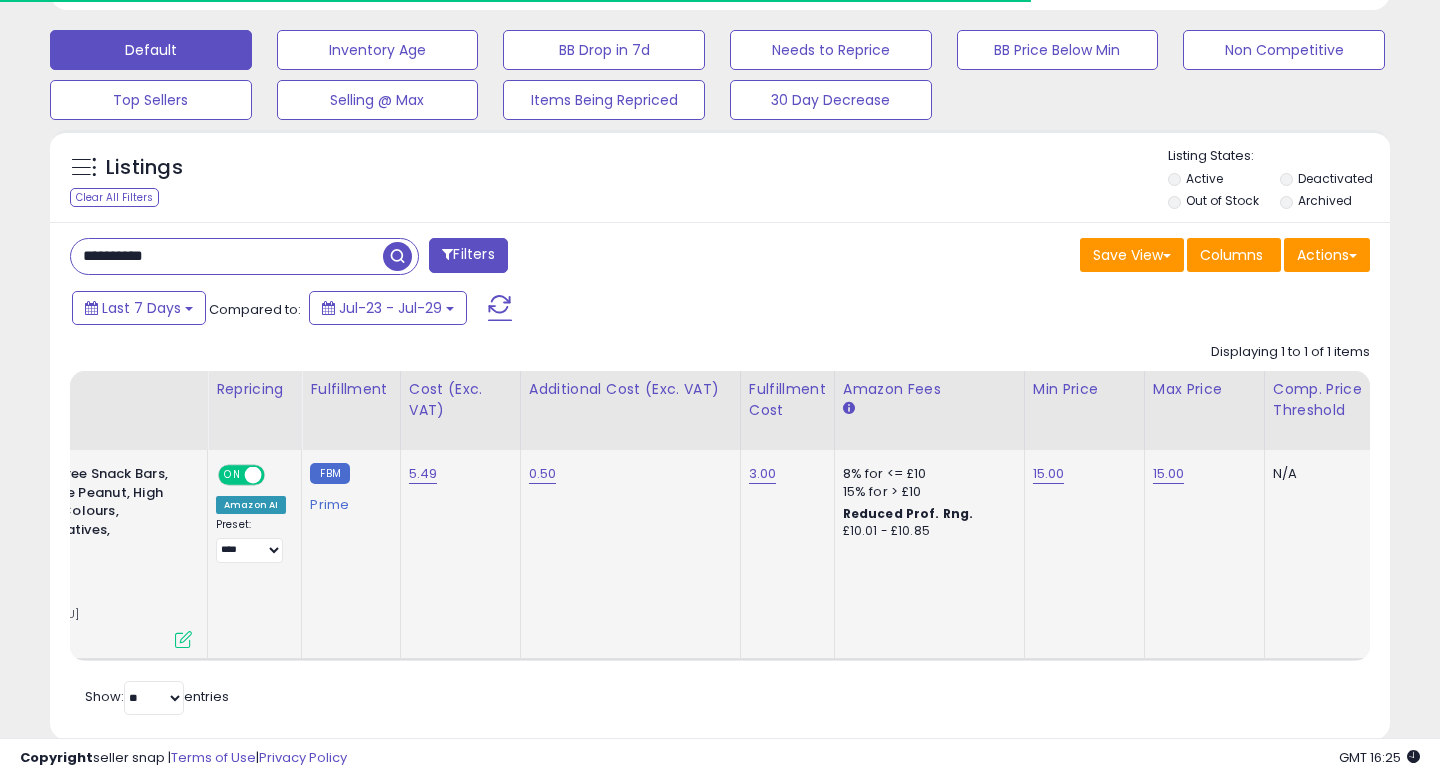 scroll, scrollTop: 610, scrollLeft: 0, axis: vertical 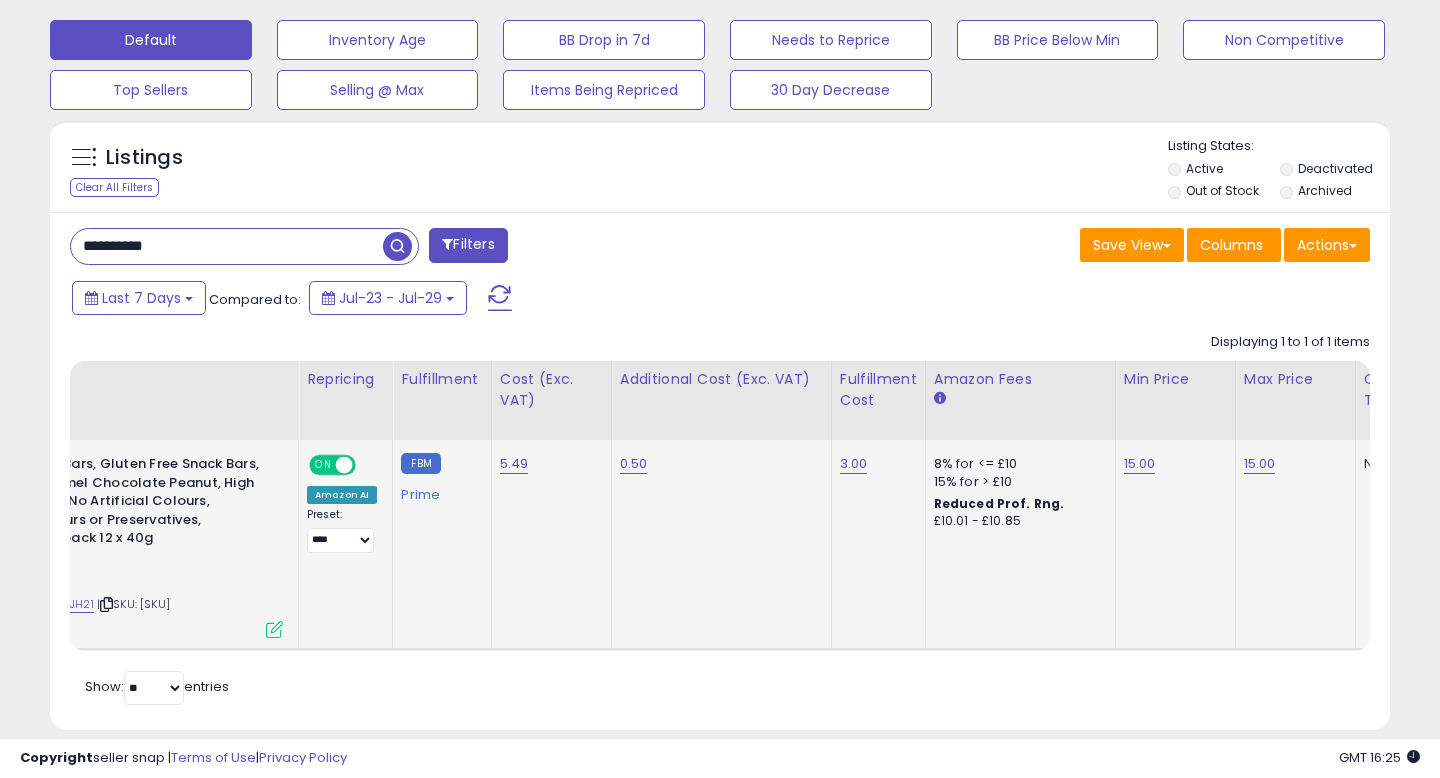 click at bounding box center [274, 629] 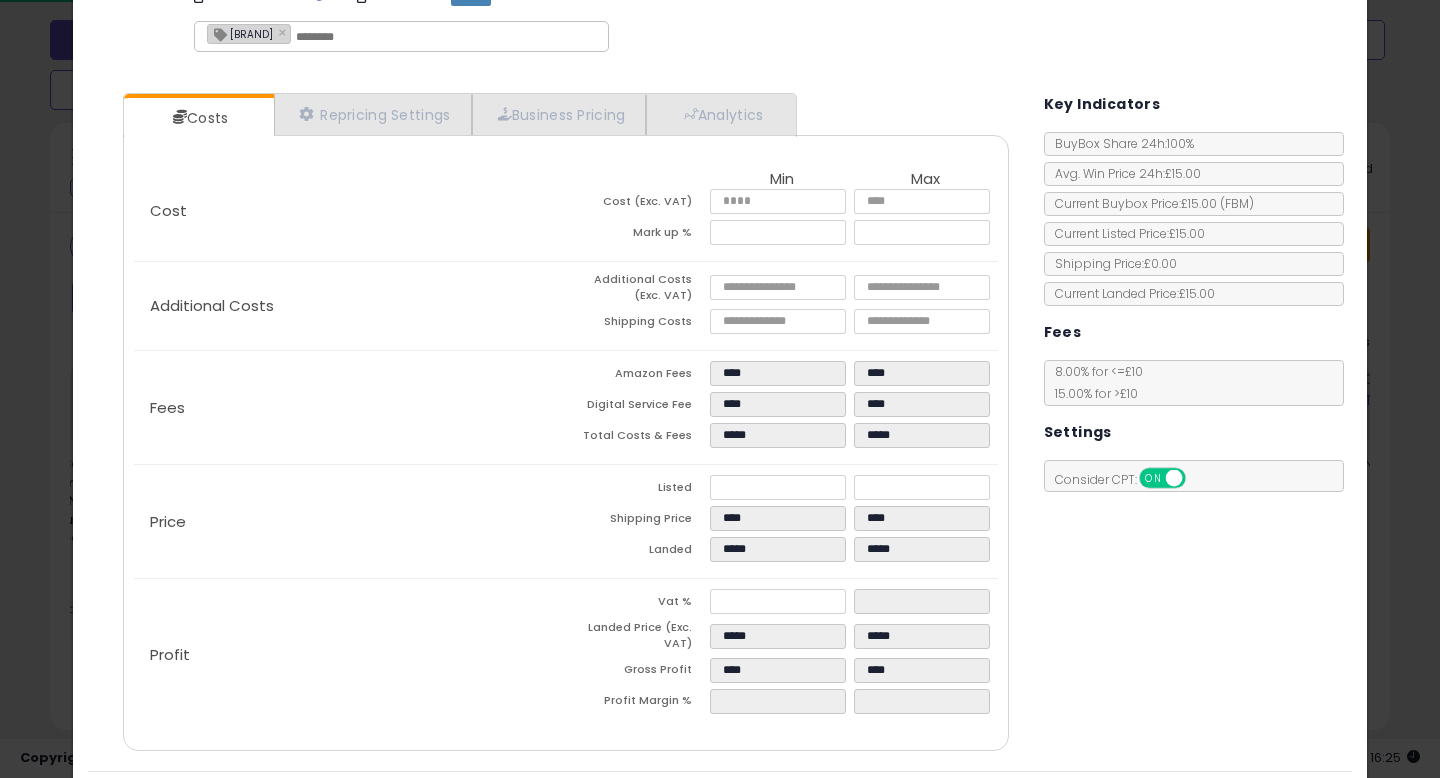 scroll, scrollTop: 121, scrollLeft: 0, axis: vertical 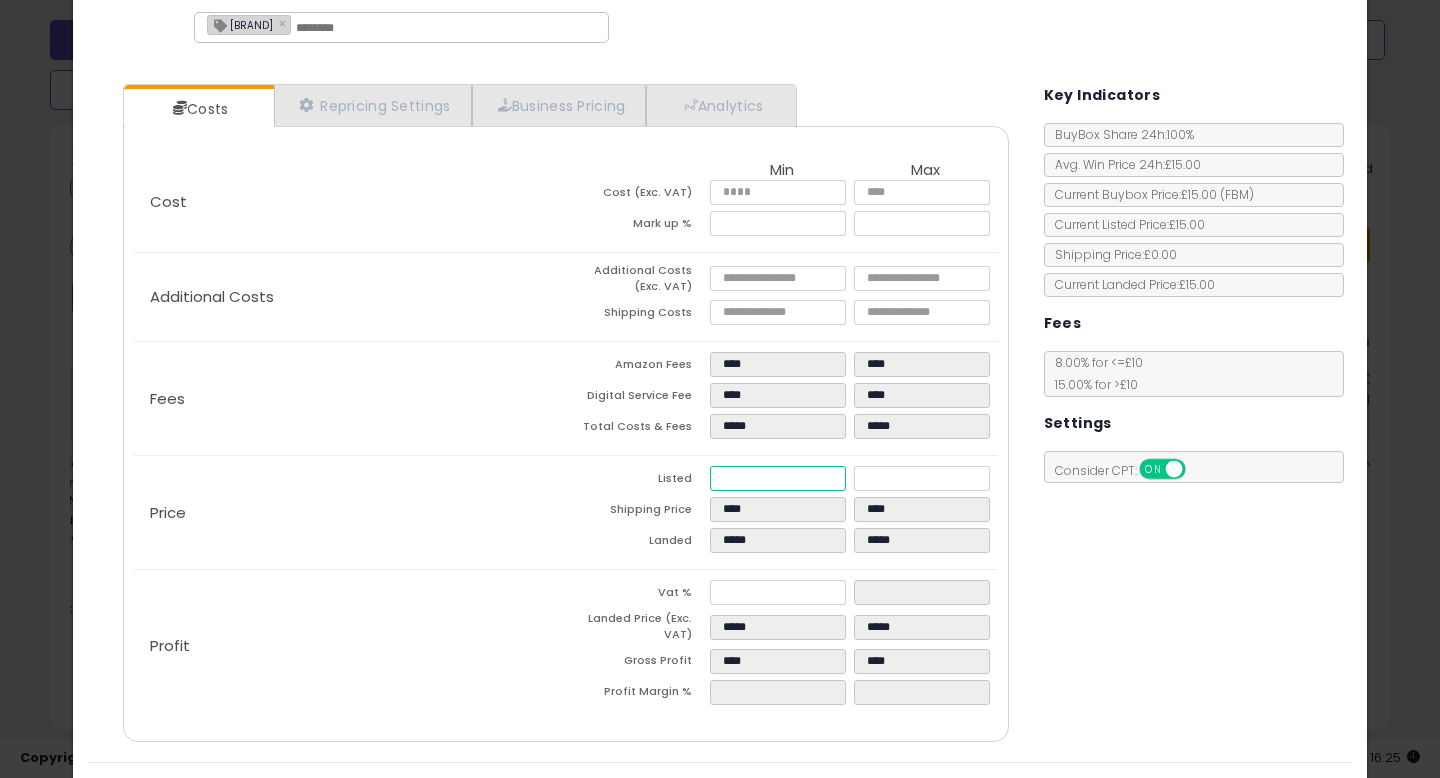 drag, startPoint x: 758, startPoint y: 474, endPoint x: 714, endPoint y: 474, distance: 44 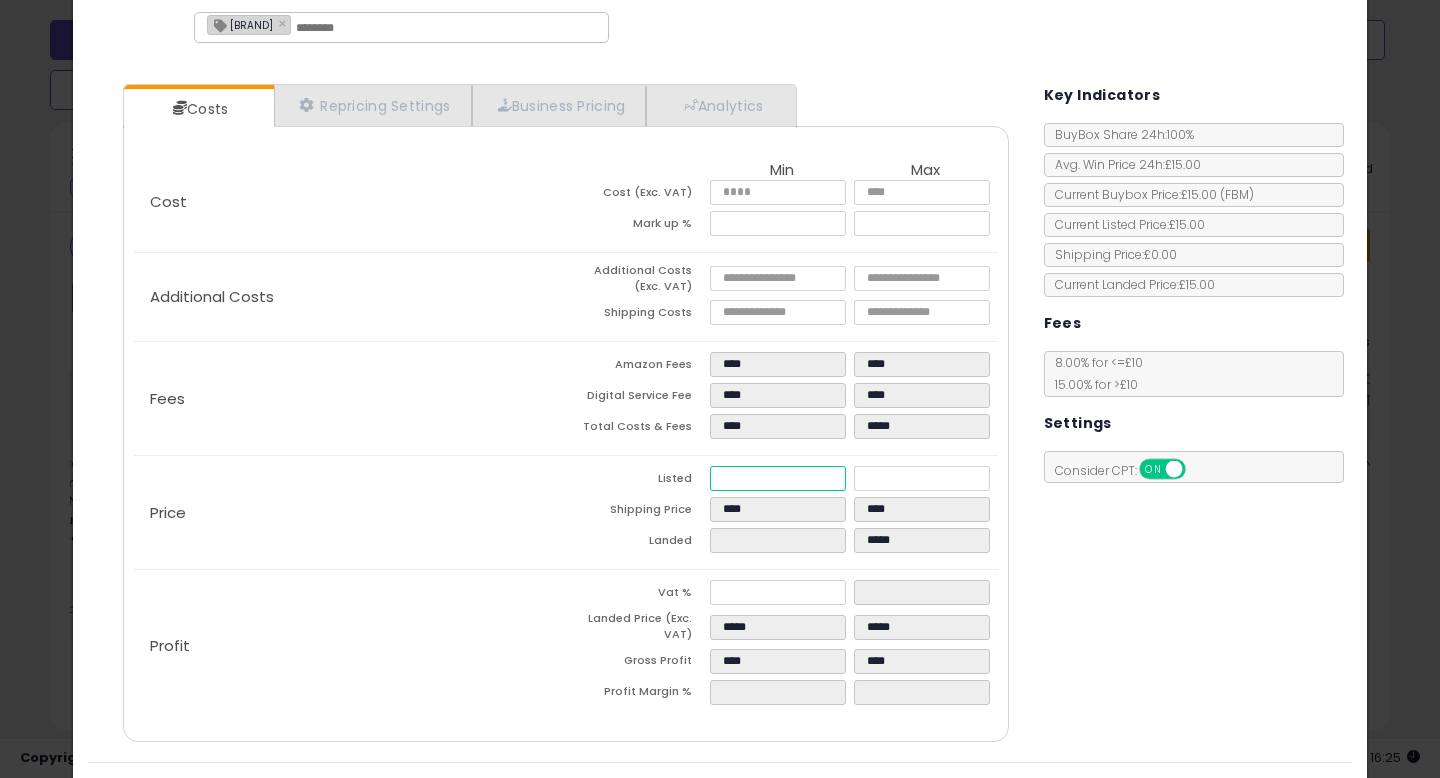 type on "****" 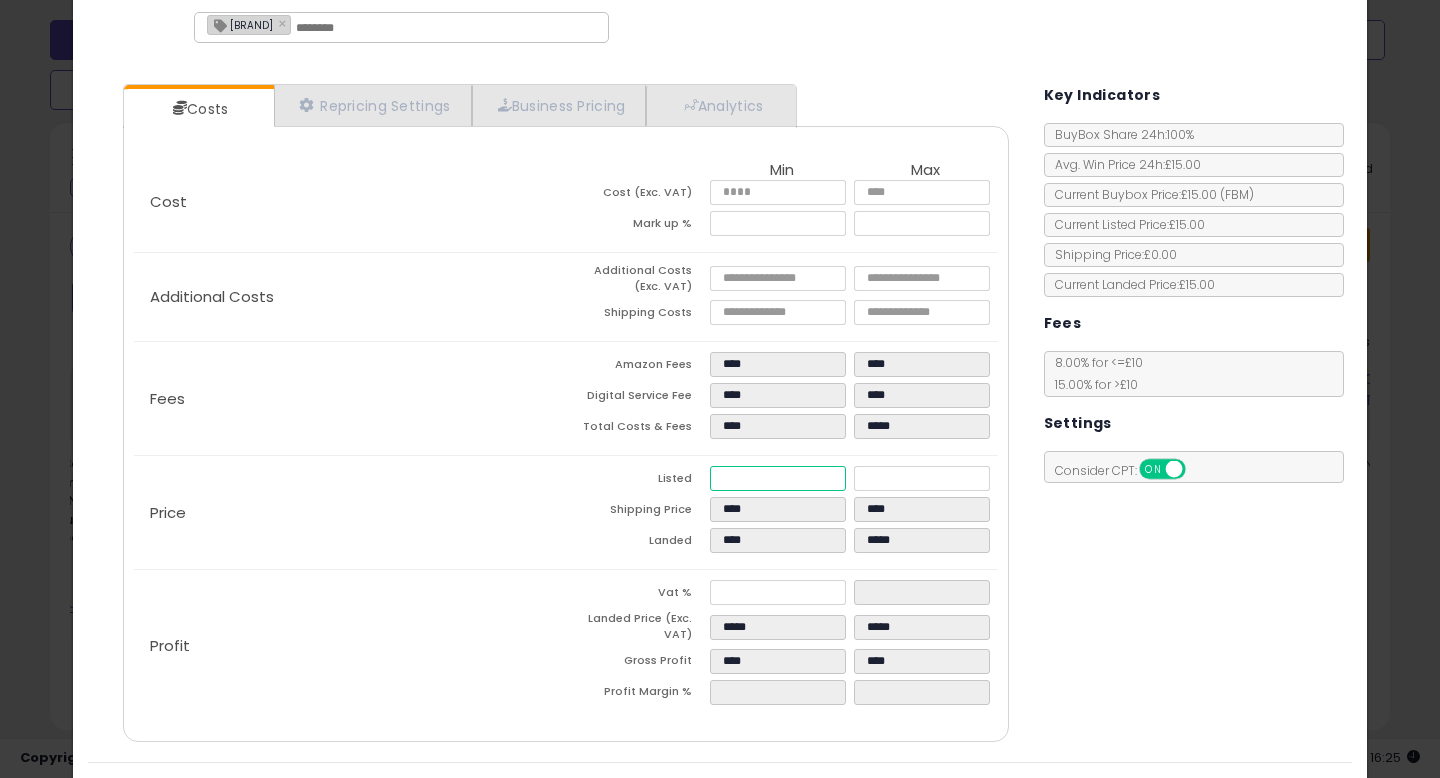 type on "****" 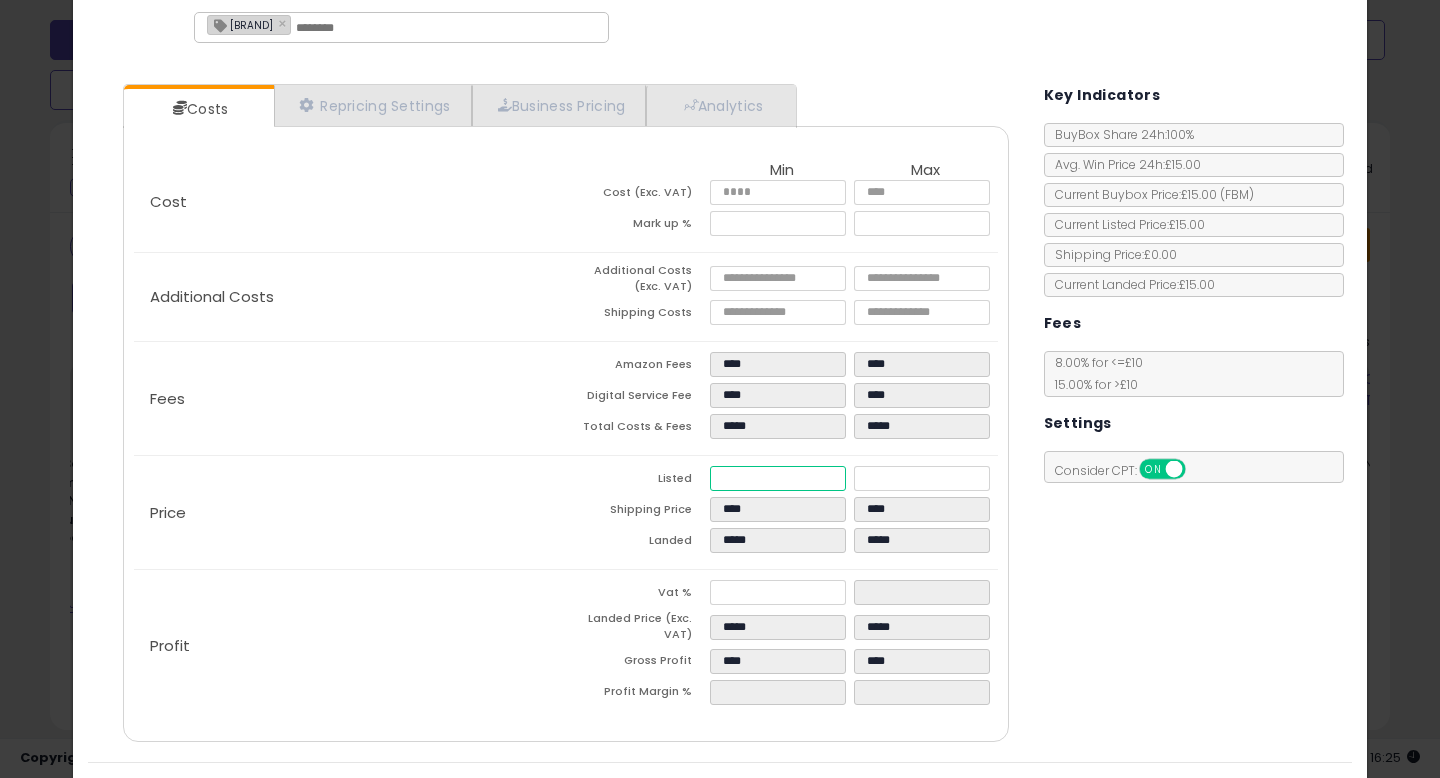 type on "*****" 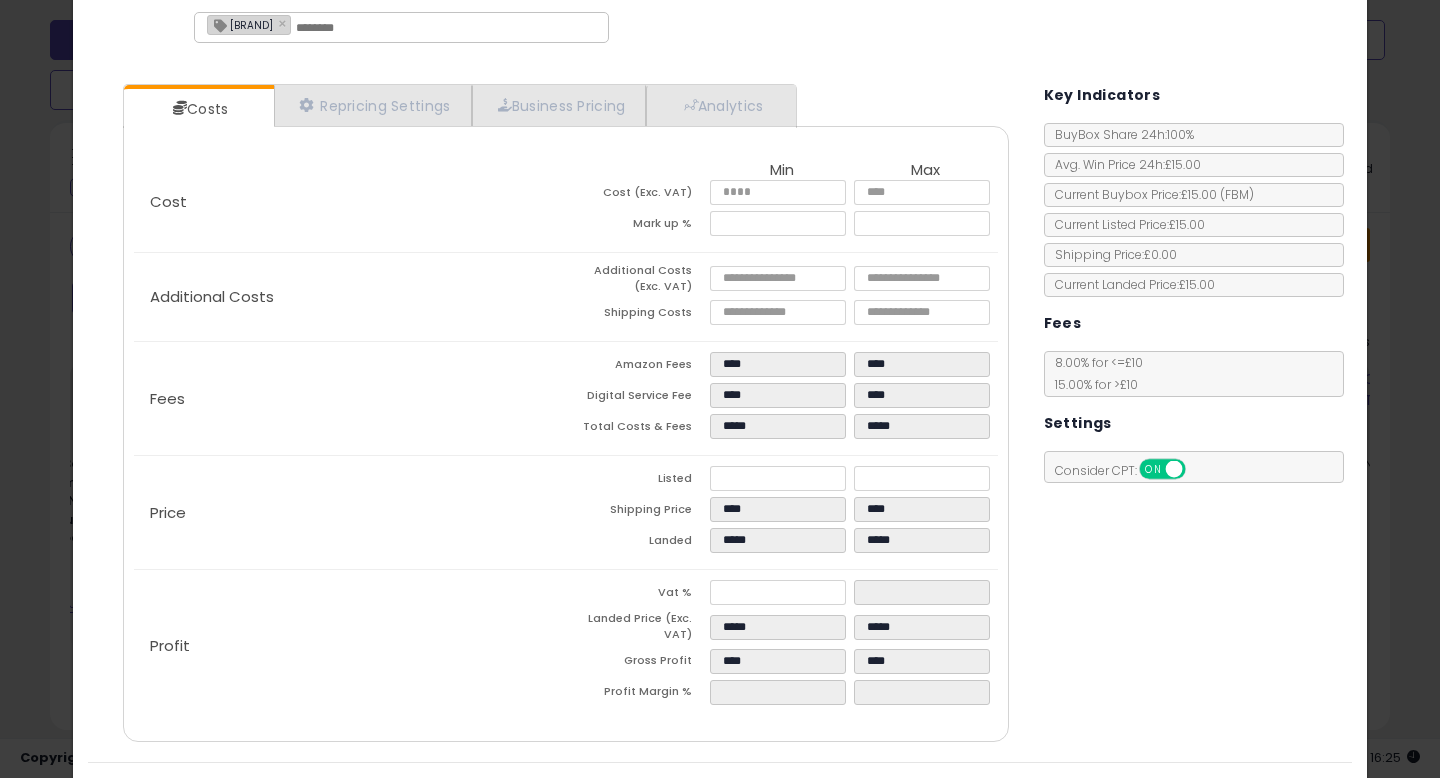 type on "******" 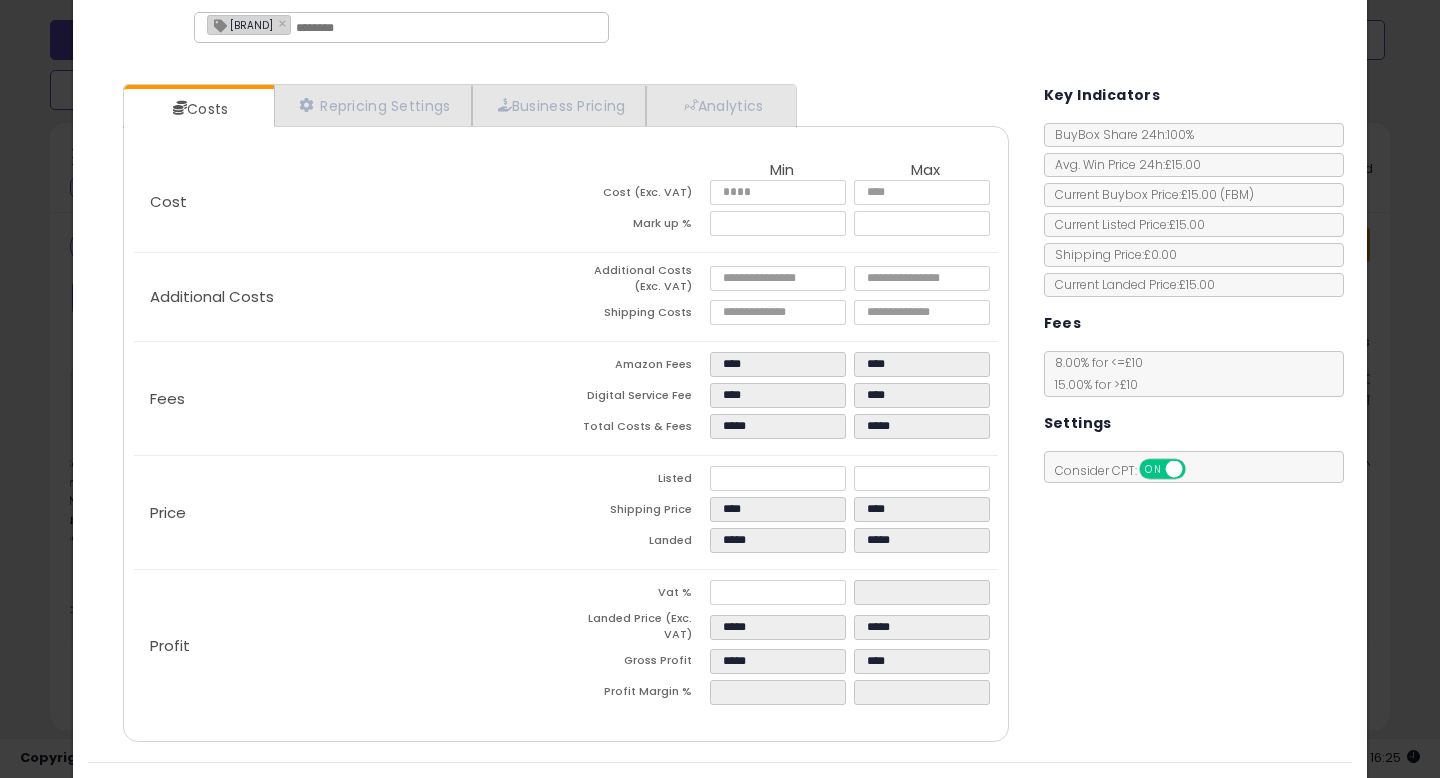 click on "Fees
Amazon Fees
****
****
Digital Service Fee
****
****
Total Costs & Fees
*****
*****" 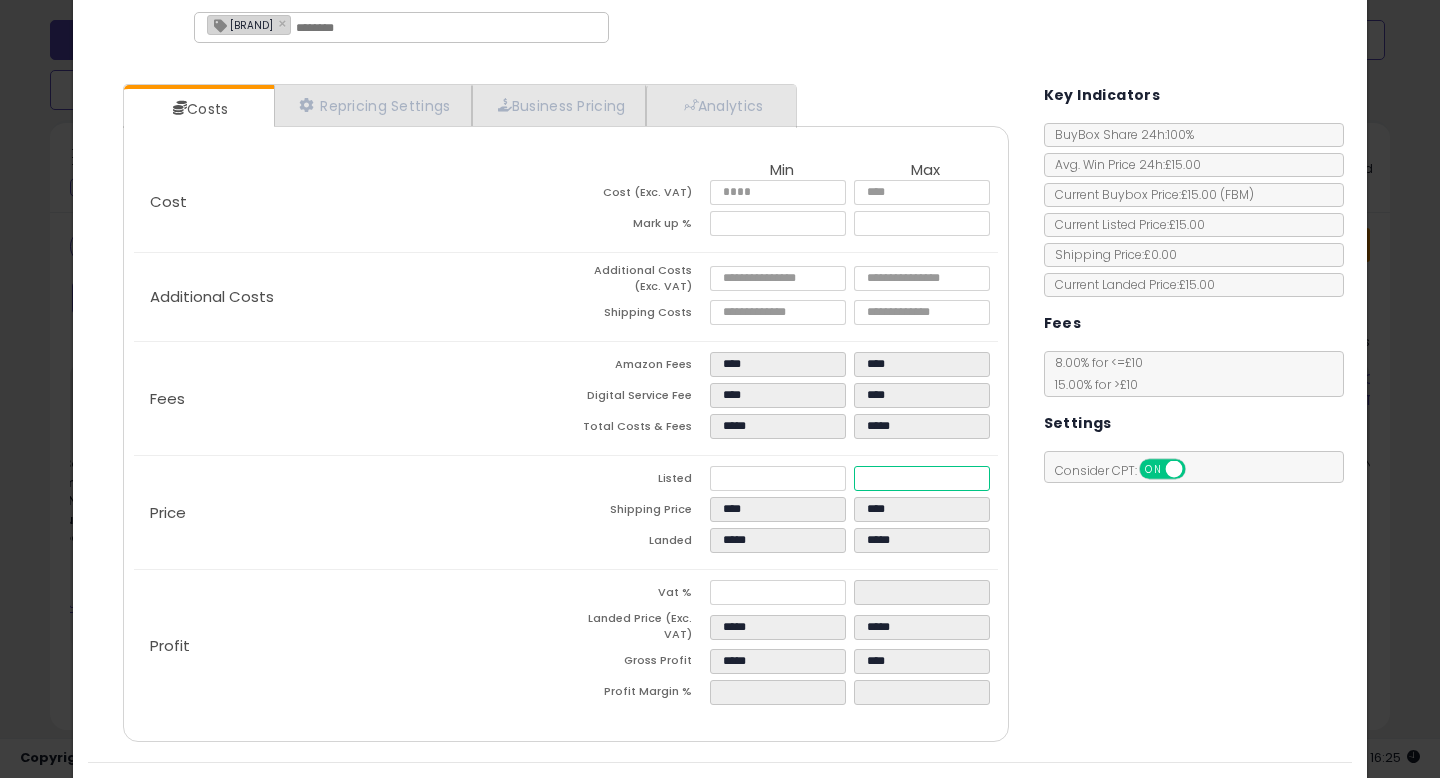 drag, startPoint x: 908, startPoint y: 478, endPoint x: 855, endPoint y: 478, distance: 53 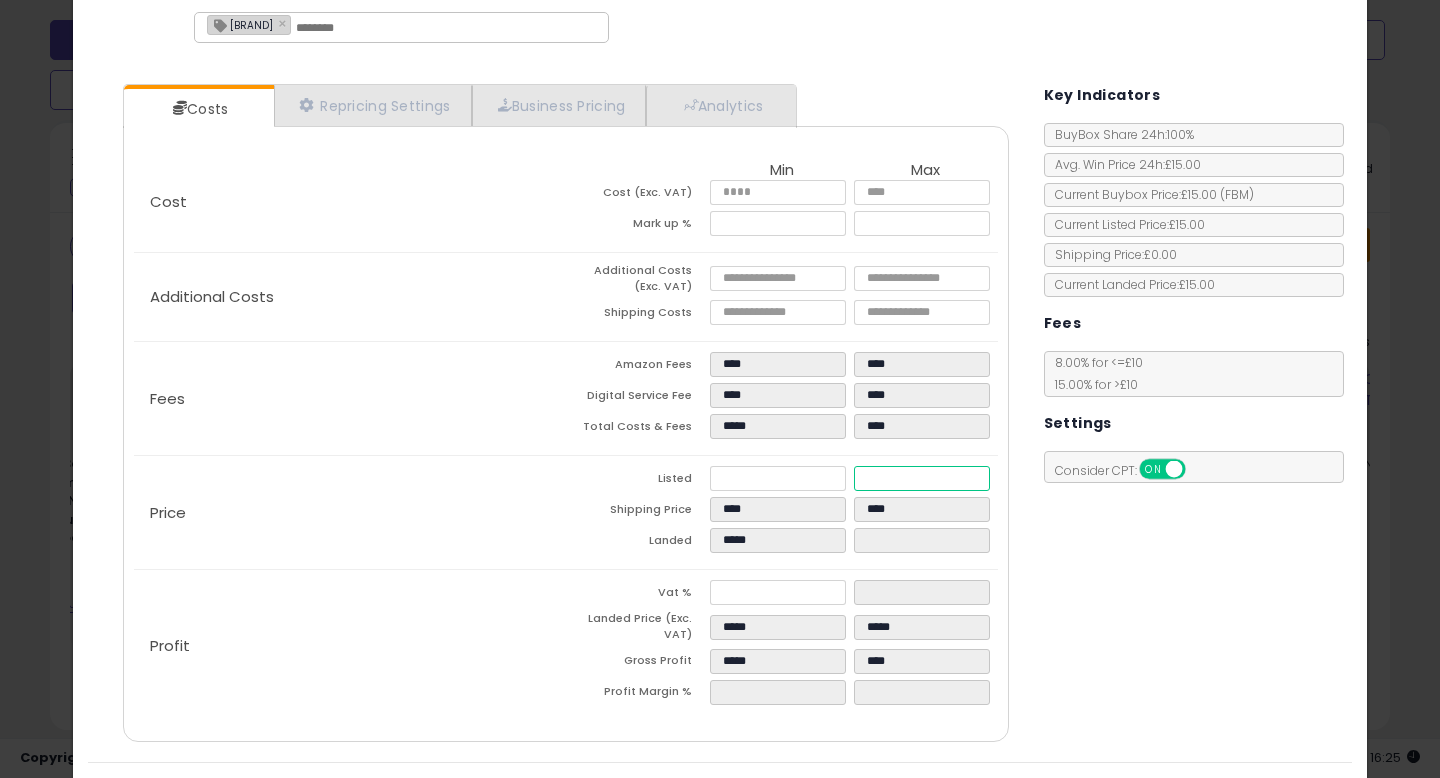 type on "****" 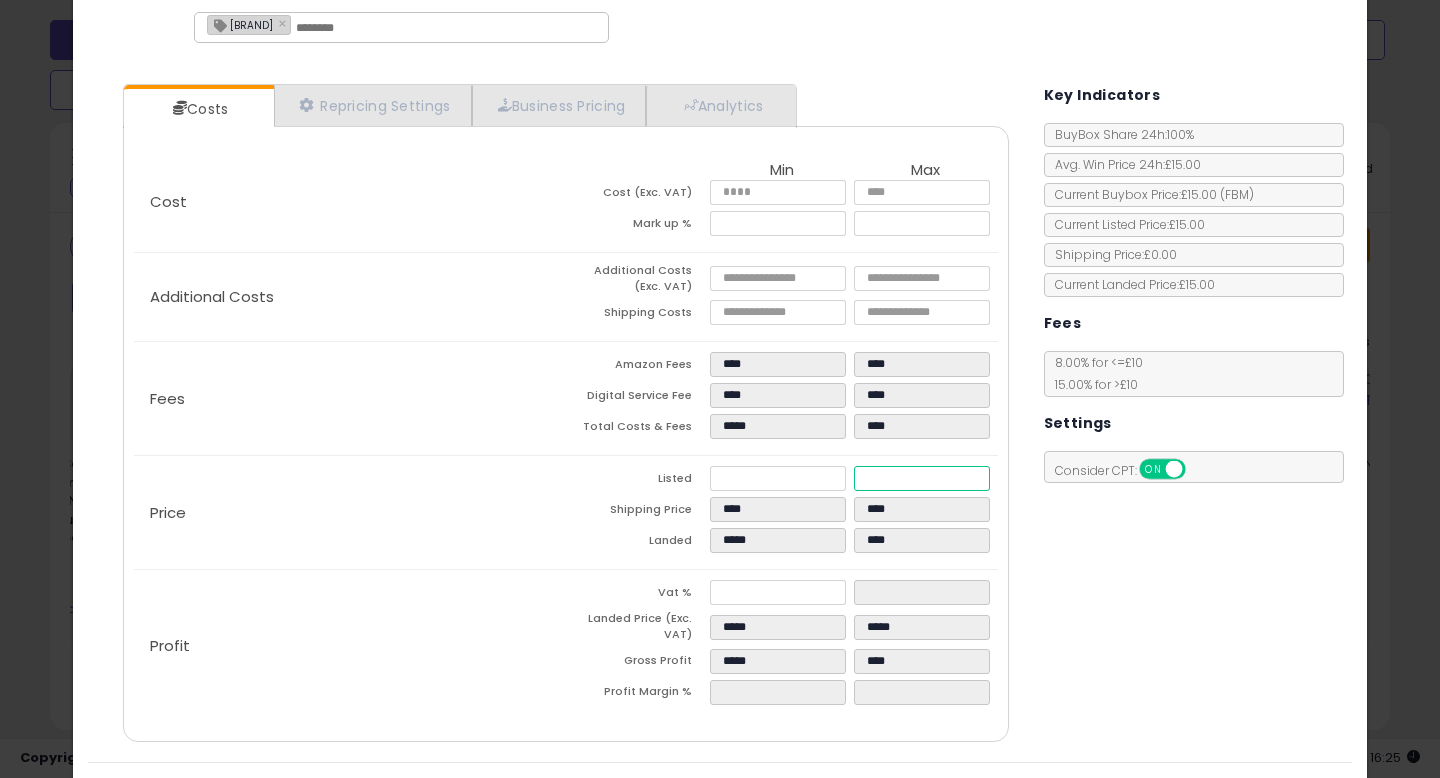 type on "****" 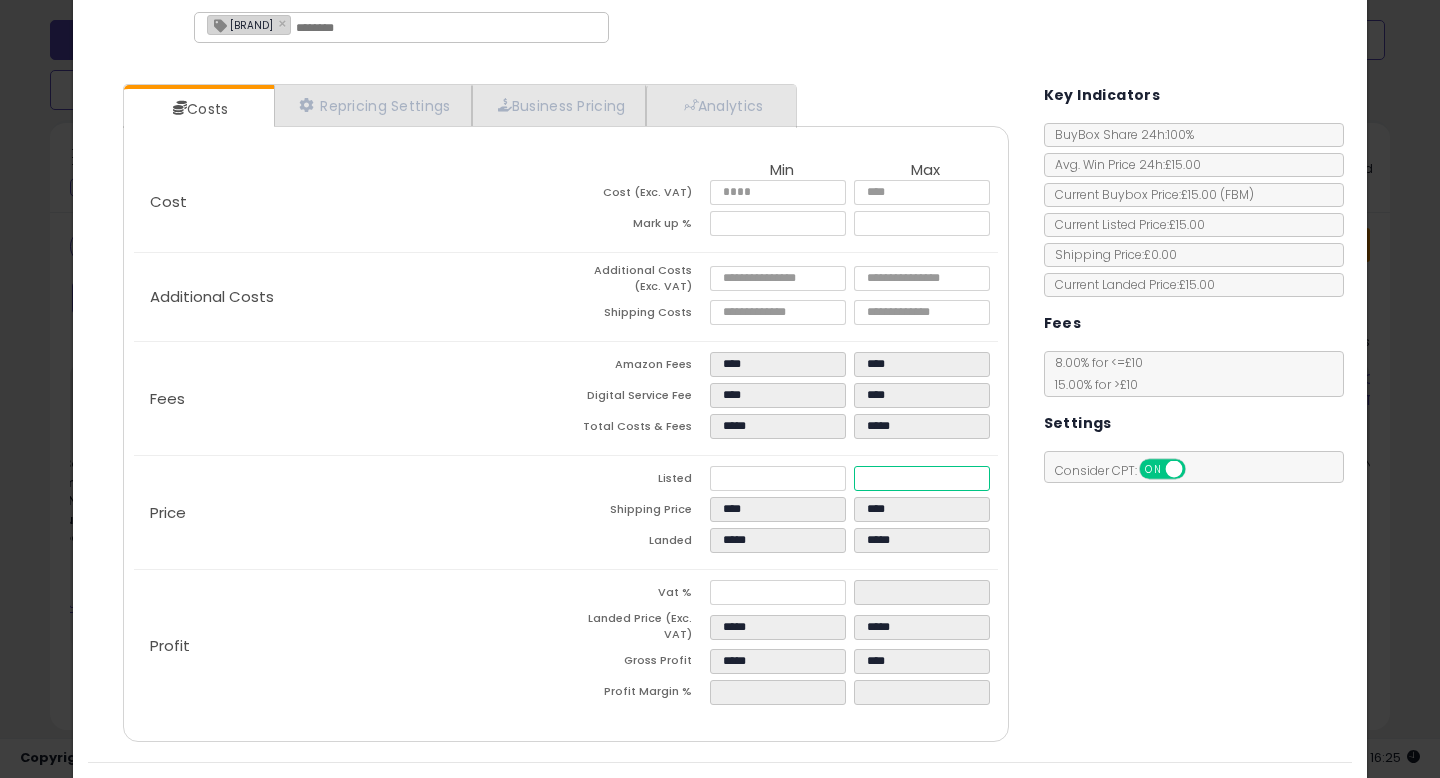 type on "*****" 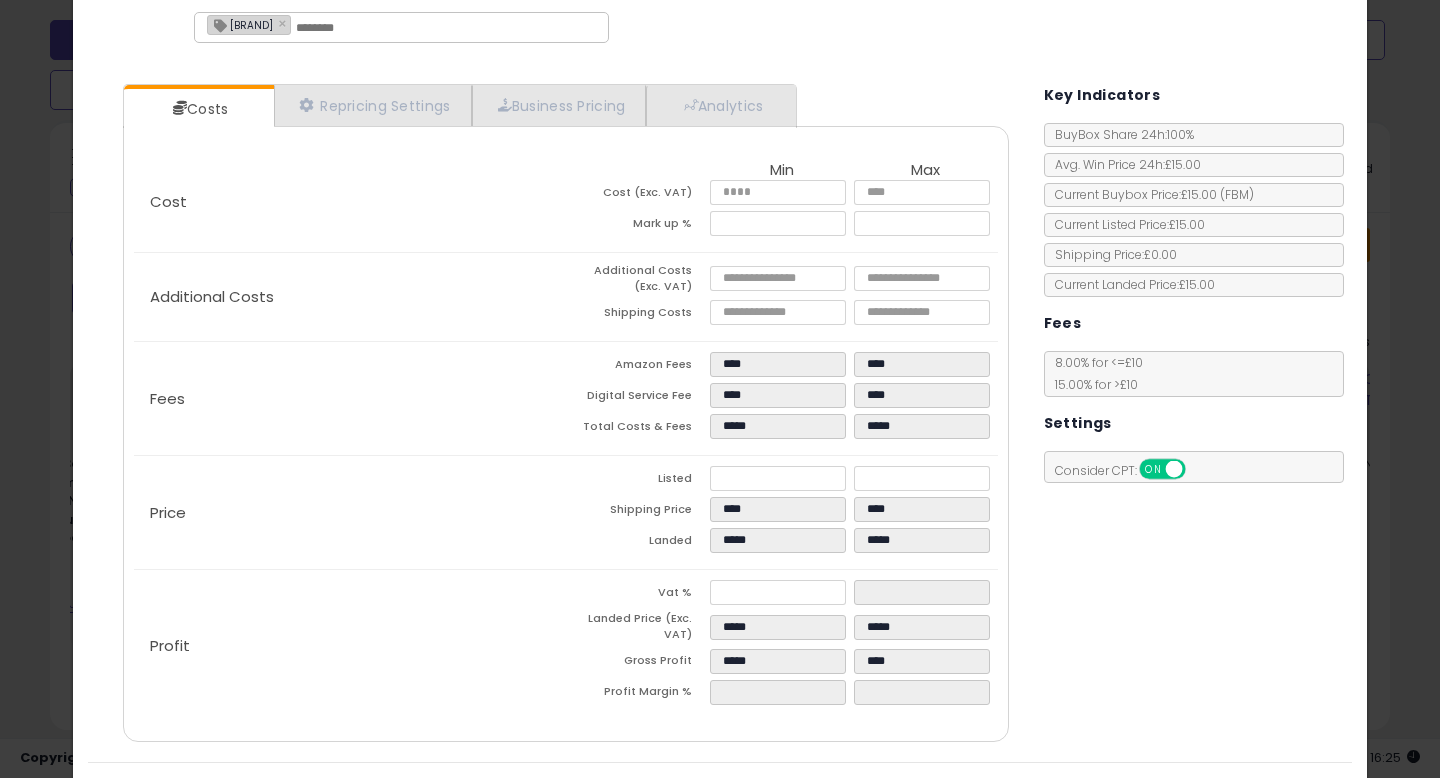 type on "******" 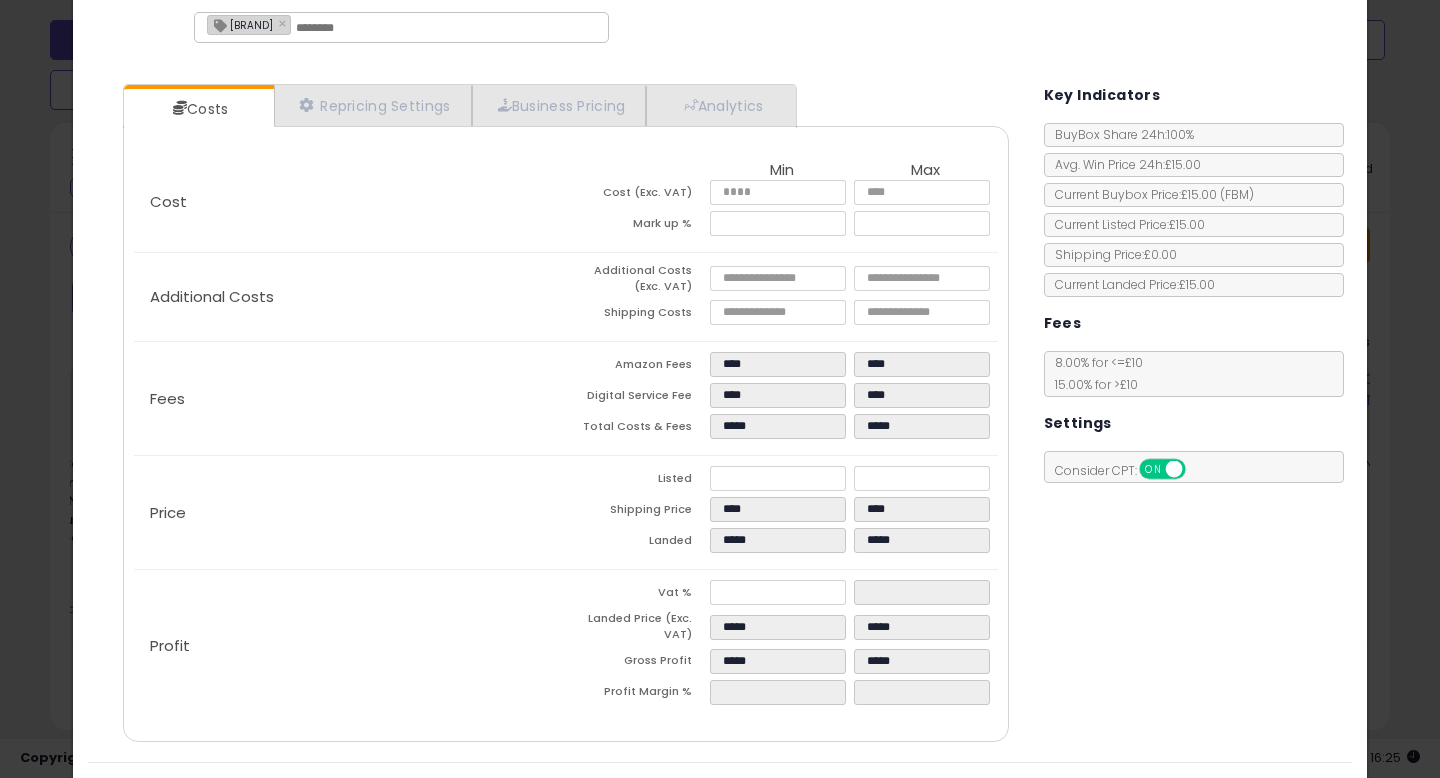click on "Price
Listed
*****
*****
Shipping Price
****
****
Landed
*****
*****" 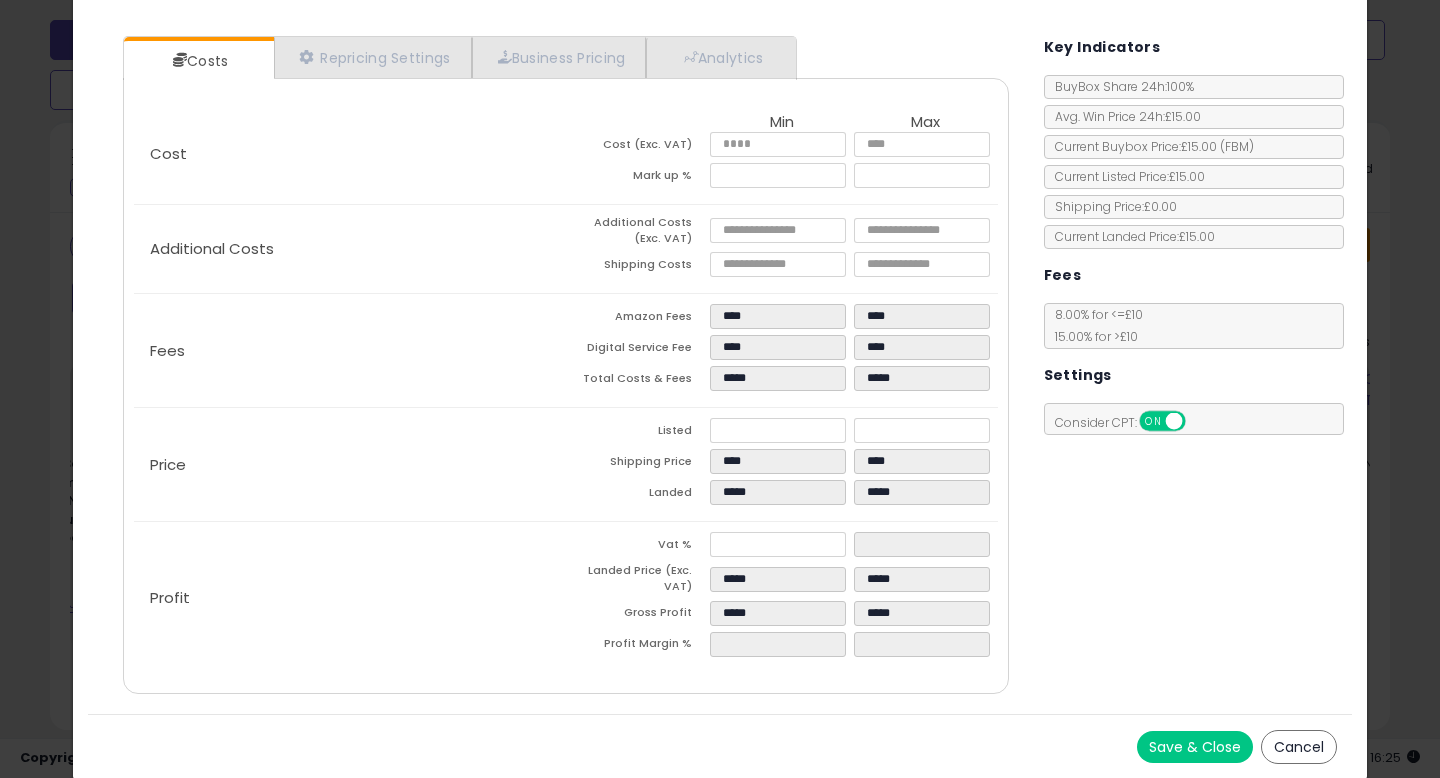 click on "Save & Close" at bounding box center [1195, 747] 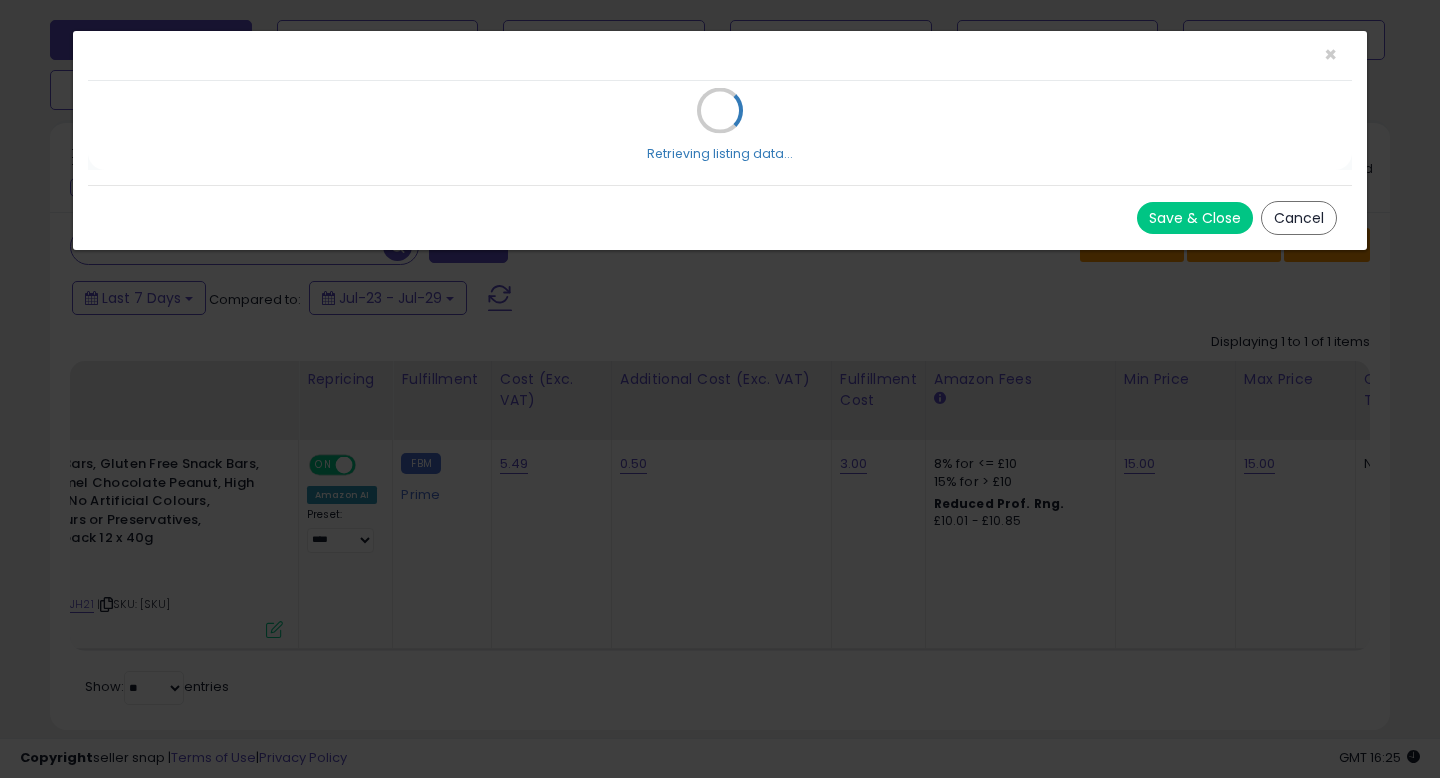 scroll, scrollTop: 0, scrollLeft: 0, axis: both 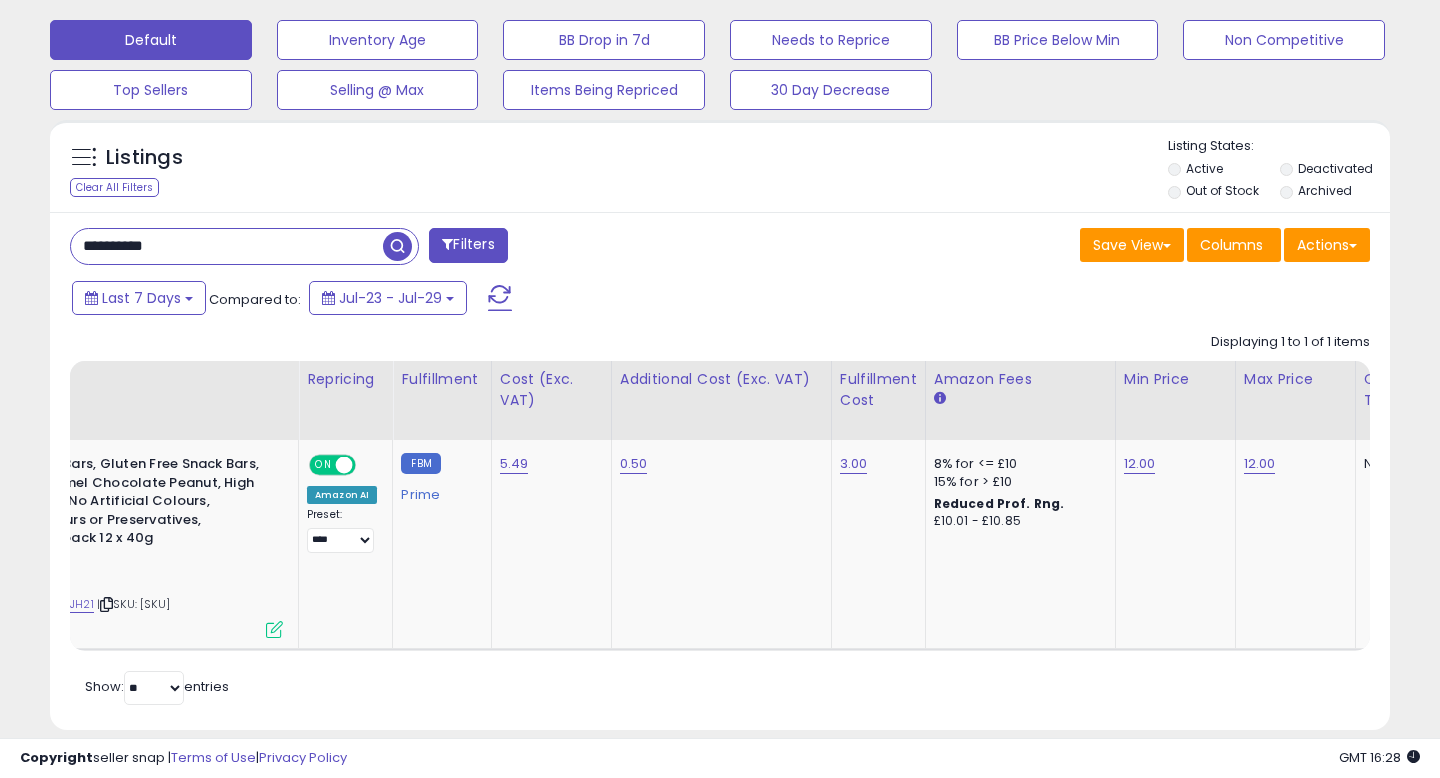 click on "**********" at bounding box center [227, 246] 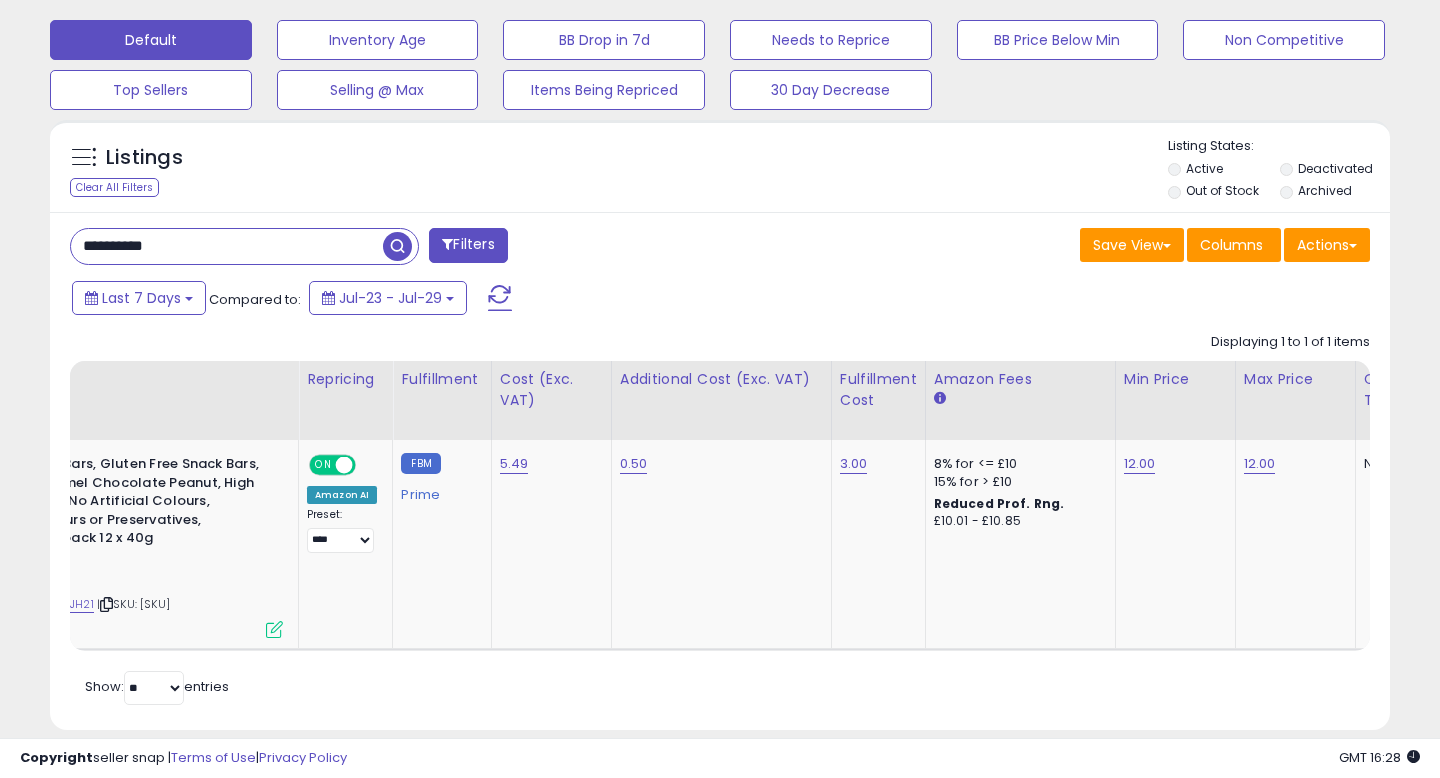 click on "**********" at bounding box center [227, 246] 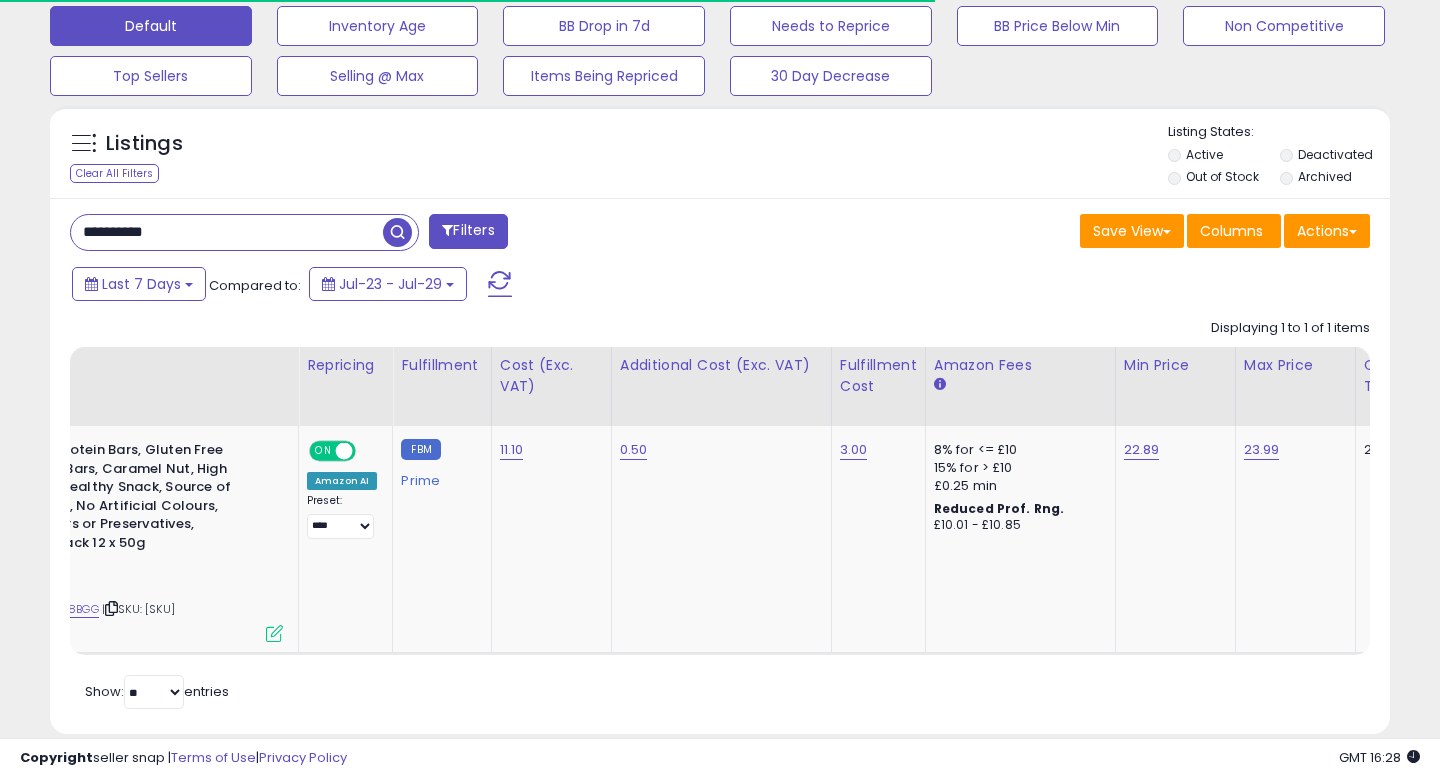 scroll, scrollTop: 628, scrollLeft: 0, axis: vertical 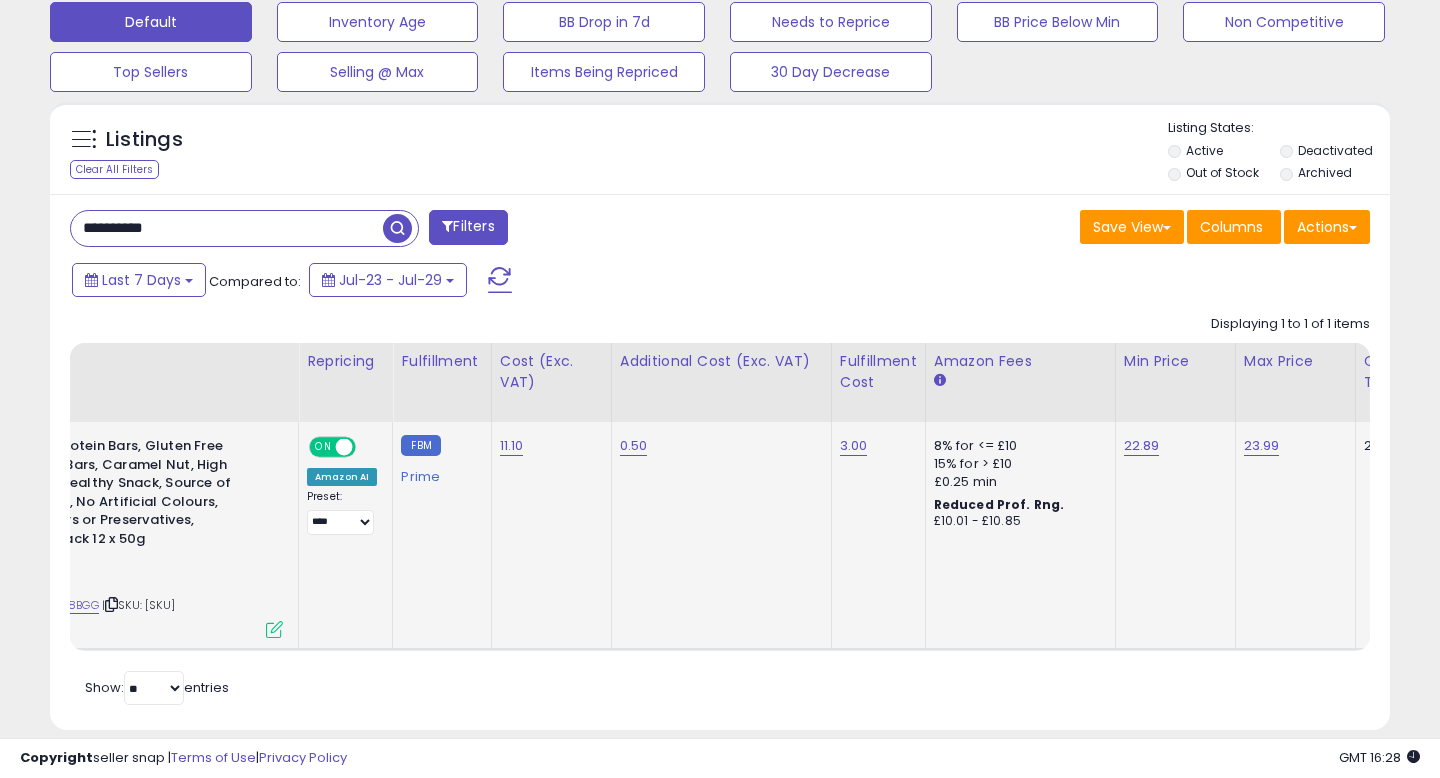 click at bounding box center [274, 629] 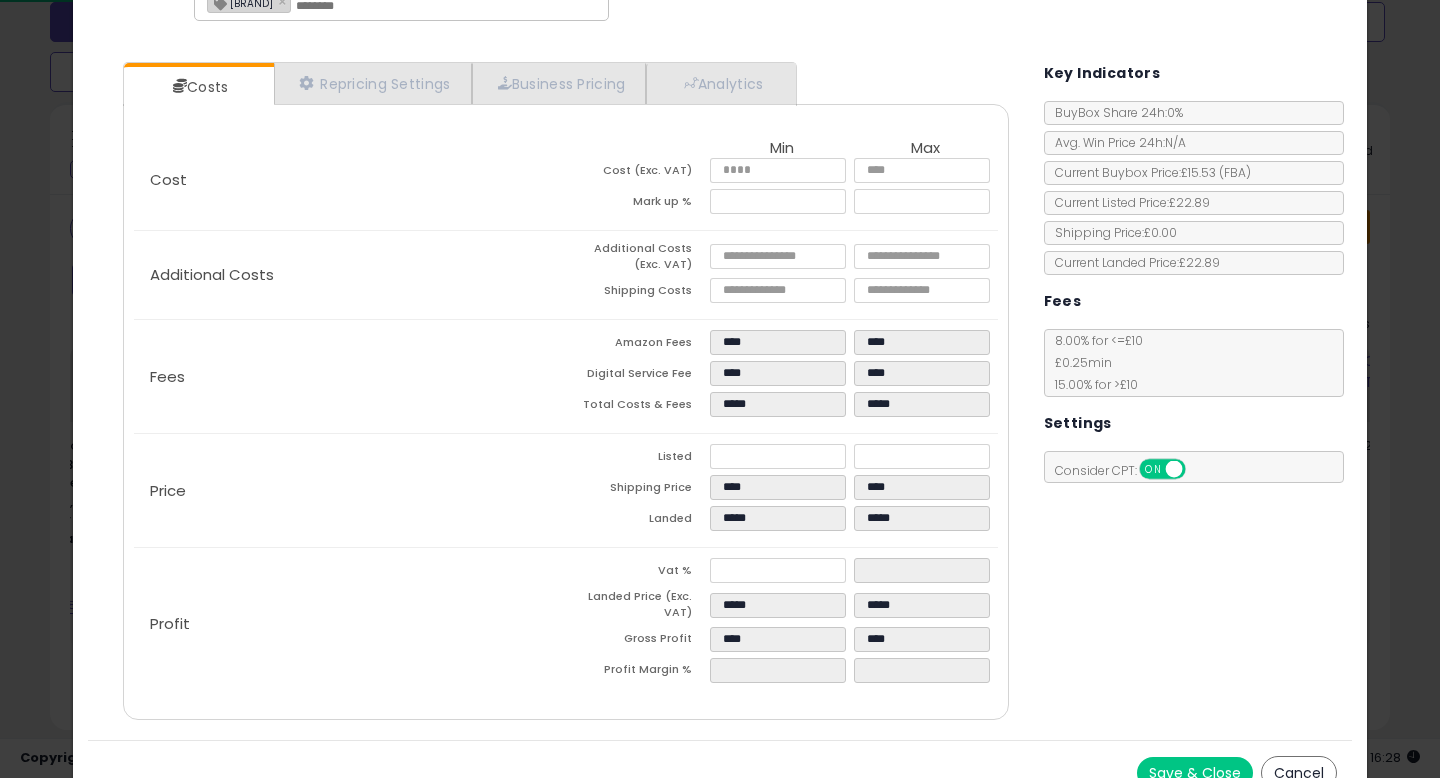 scroll, scrollTop: 144, scrollLeft: 0, axis: vertical 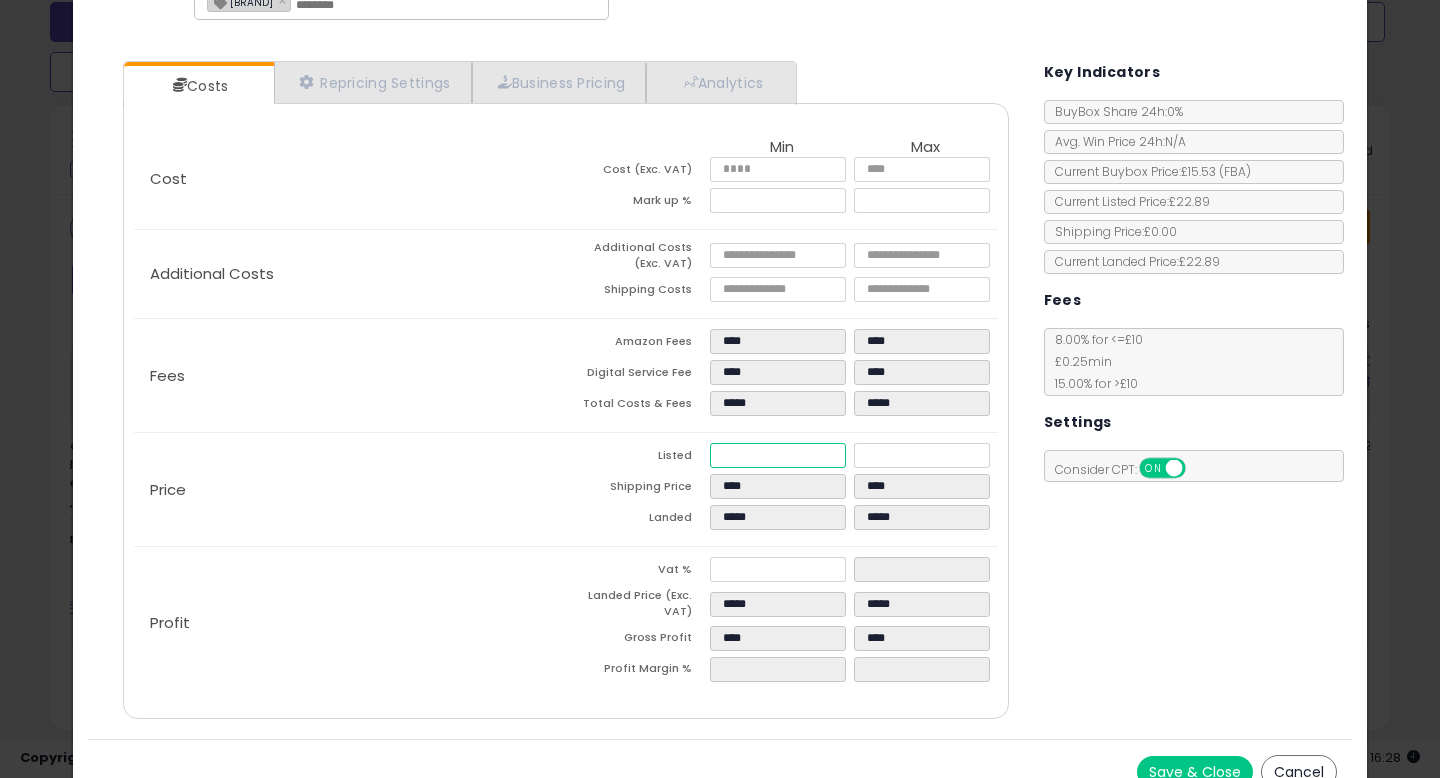 drag, startPoint x: 762, startPoint y: 443, endPoint x: 801, endPoint y: 459, distance: 42.154476 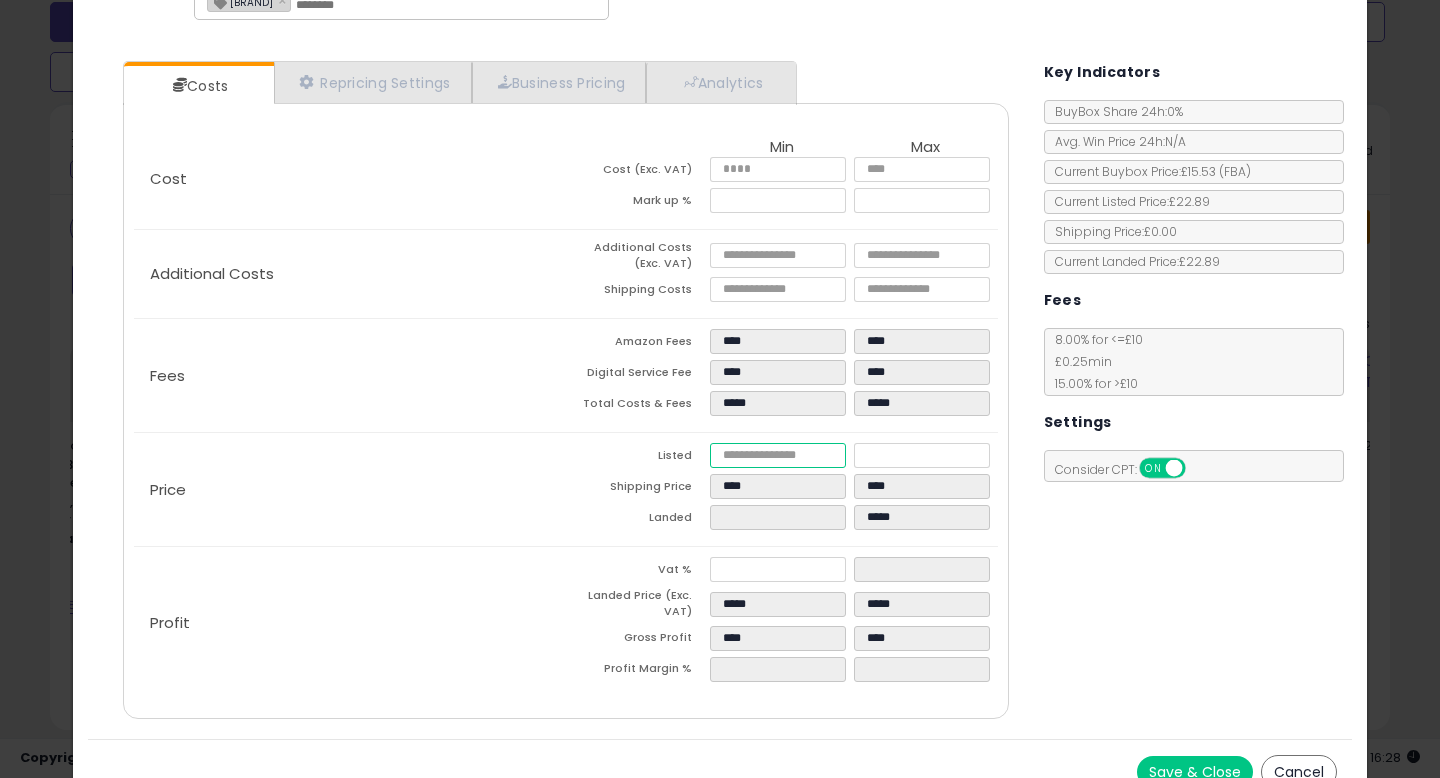 type on "****" 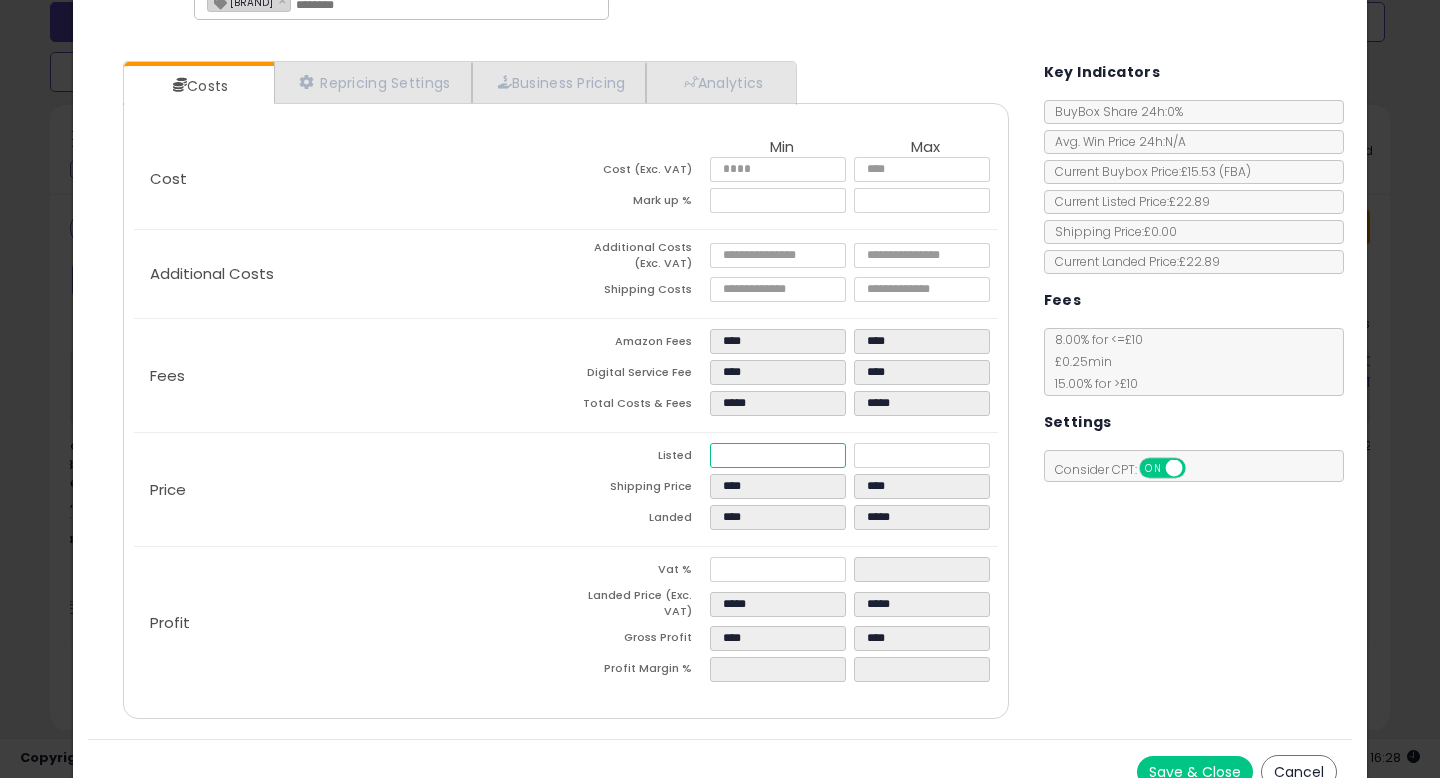 type on "****" 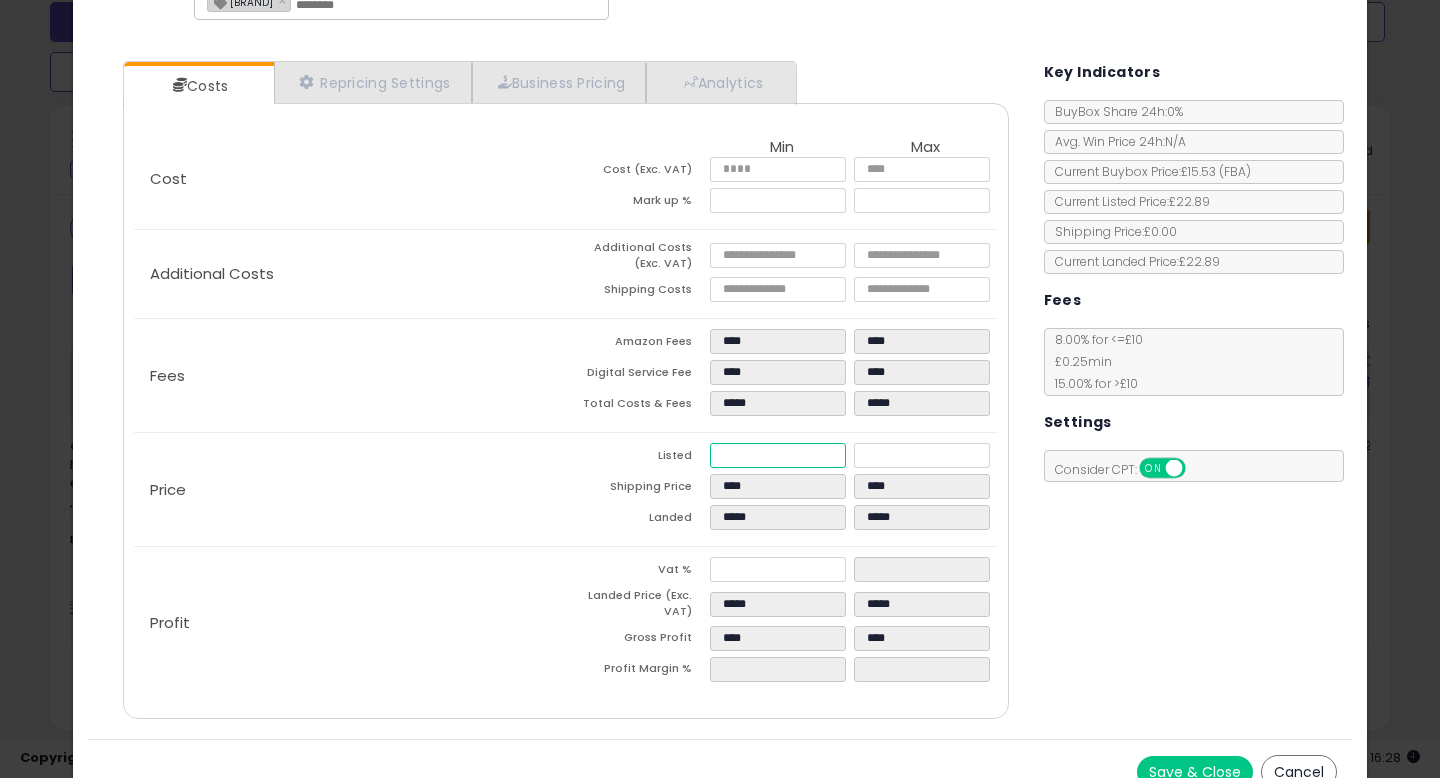 type on "****" 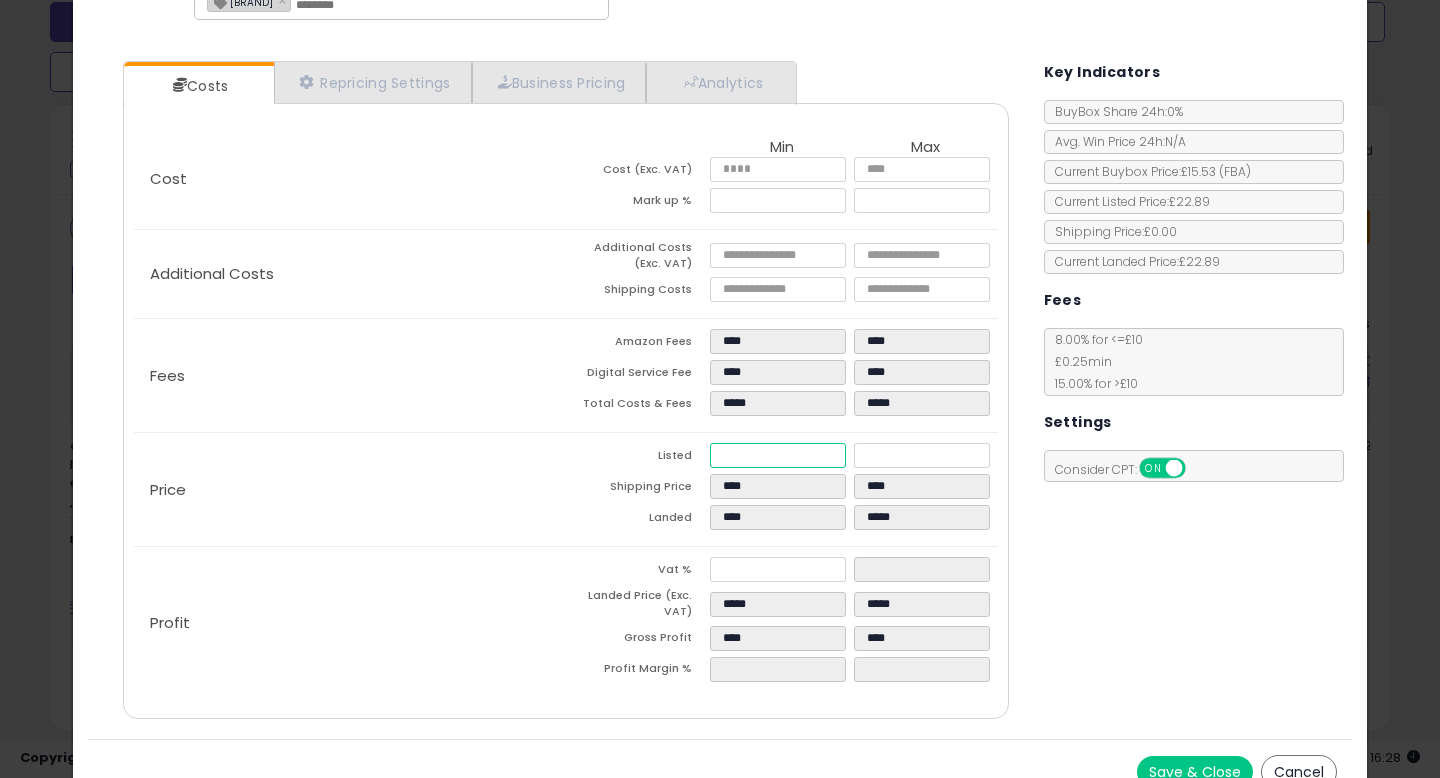 type on "****" 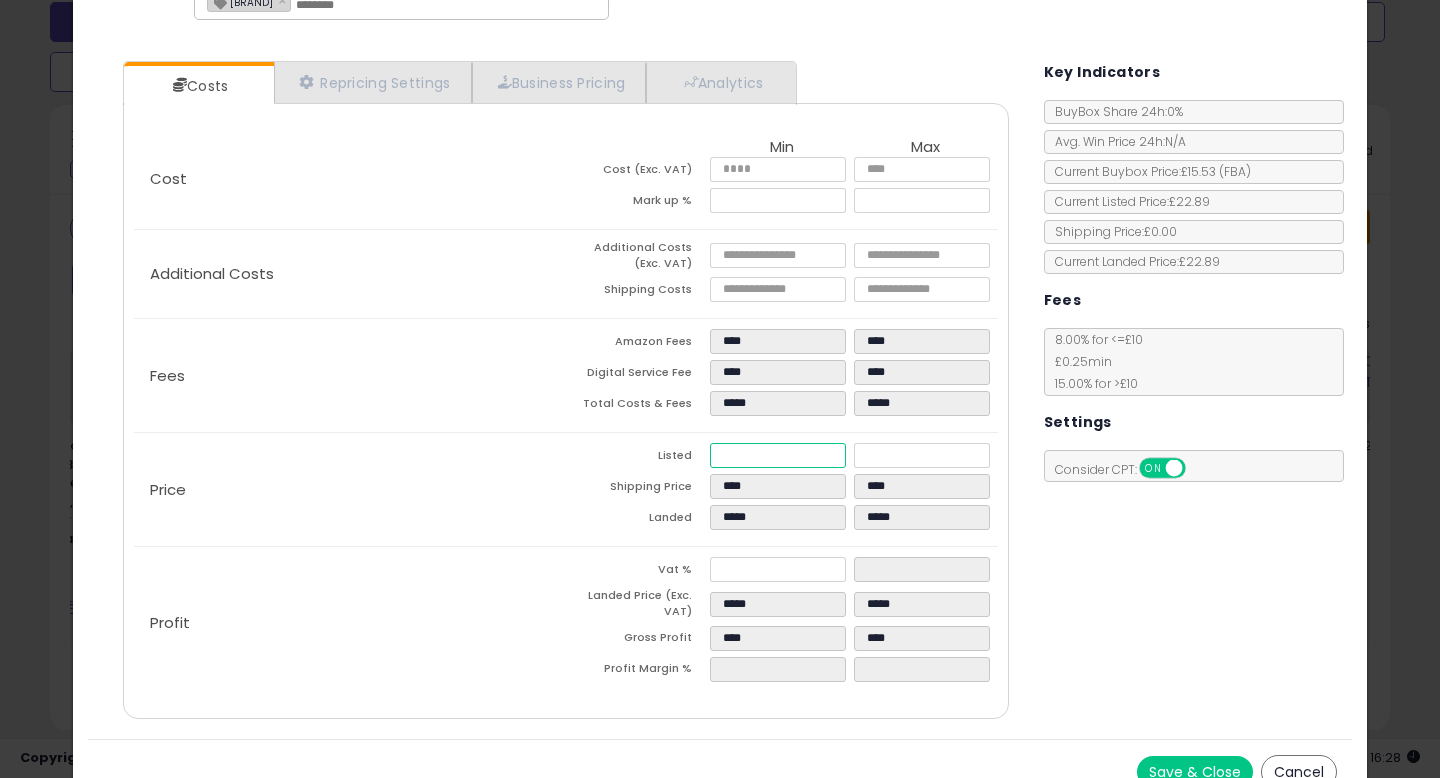 type on "****" 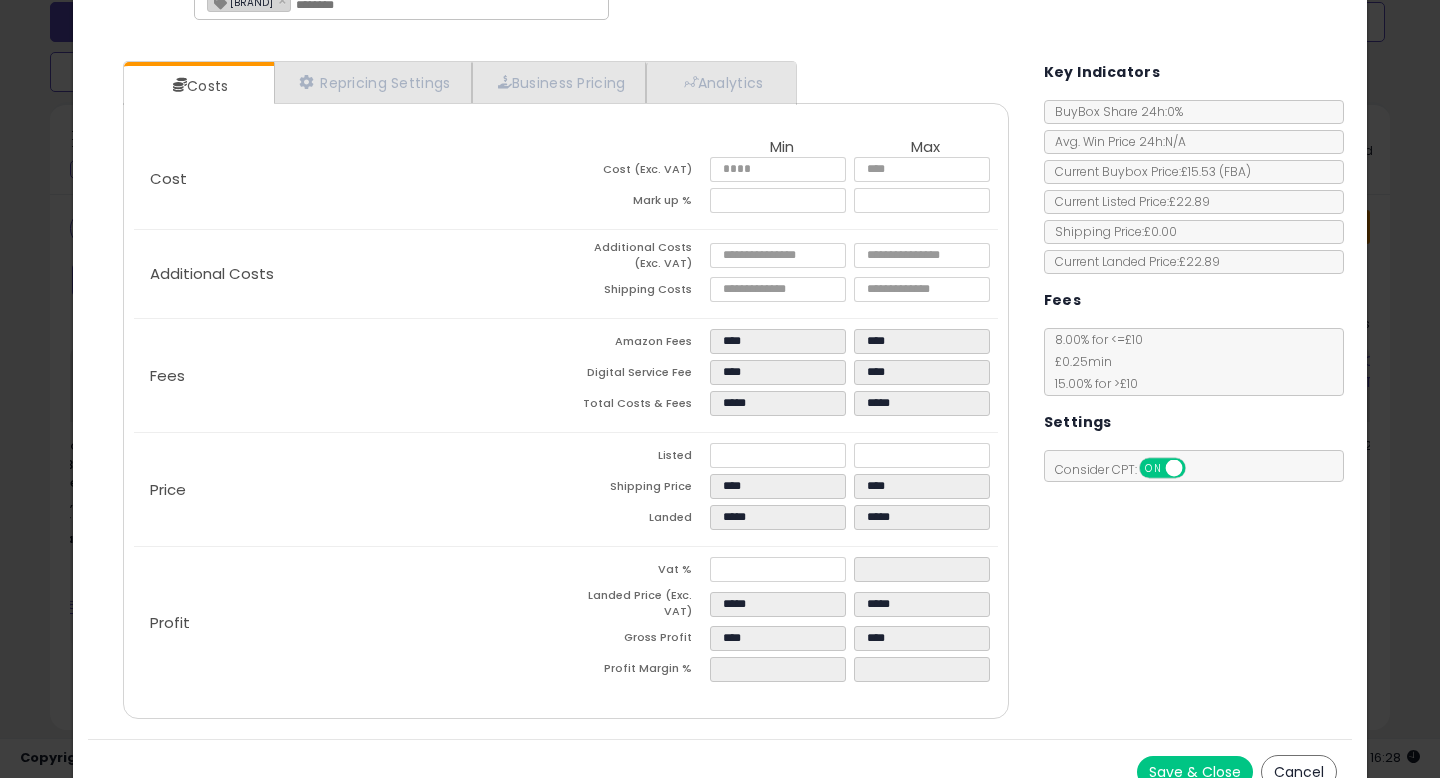 type on "******" 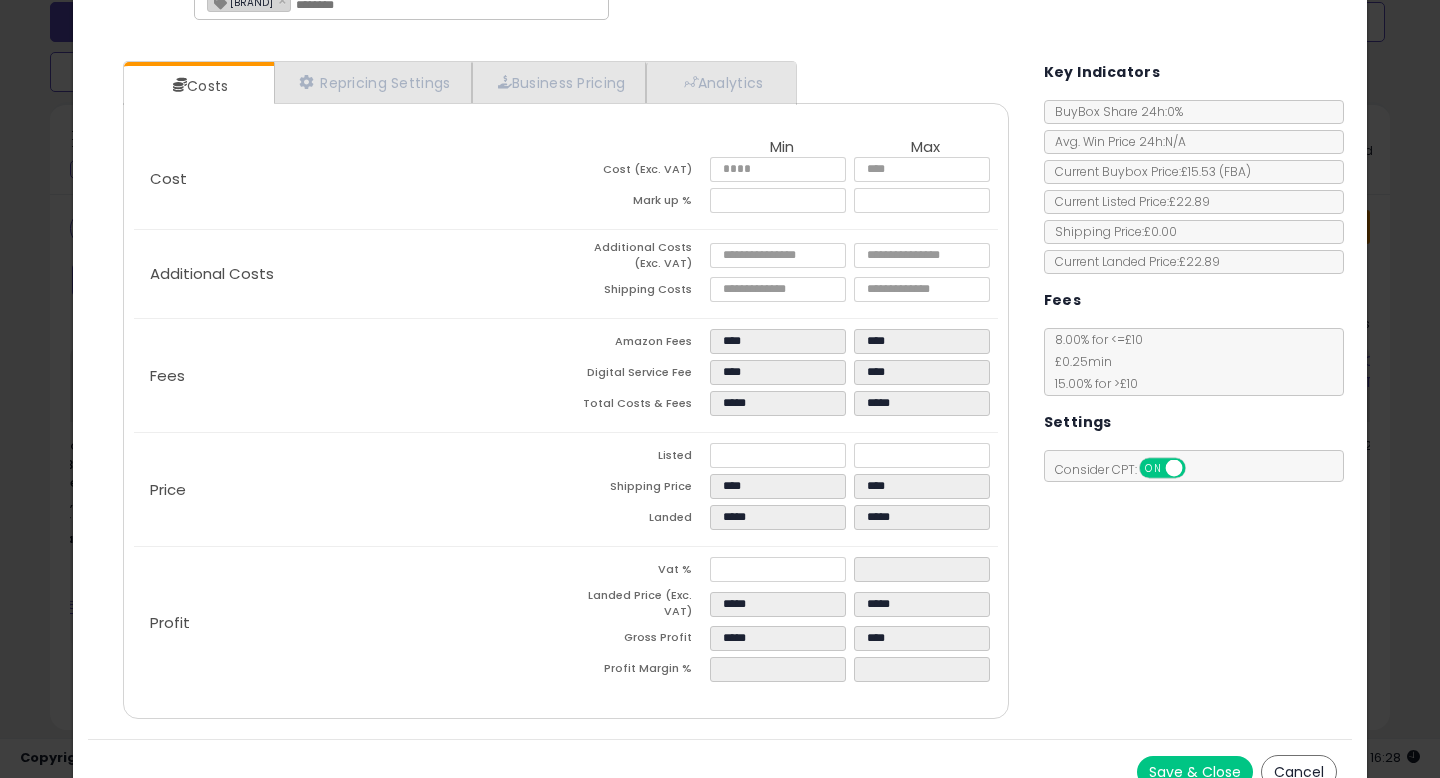 click on "Amazon Fees" at bounding box center (638, 344) 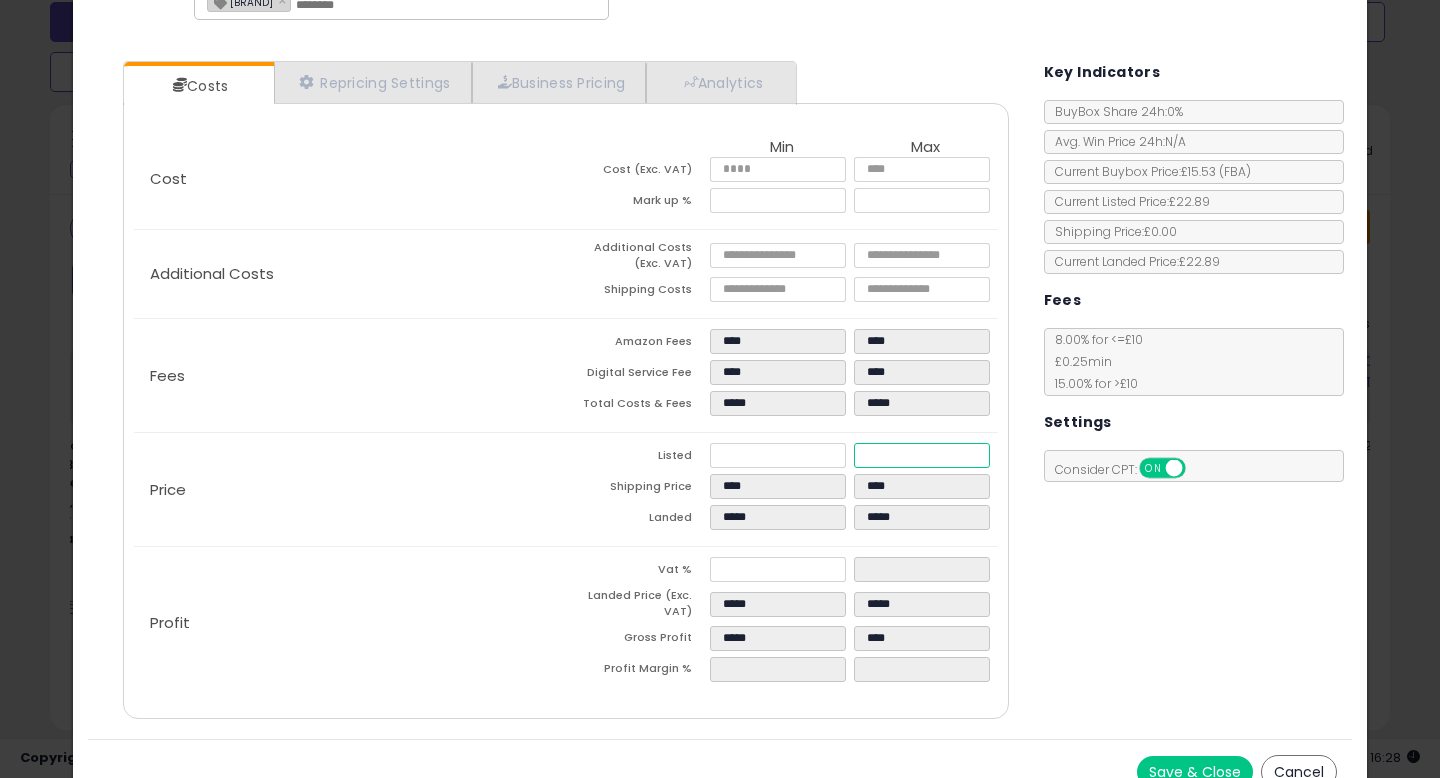 drag, startPoint x: 917, startPoint y: 460, endPoint x: 834, endPoint y: 460, distance: 83 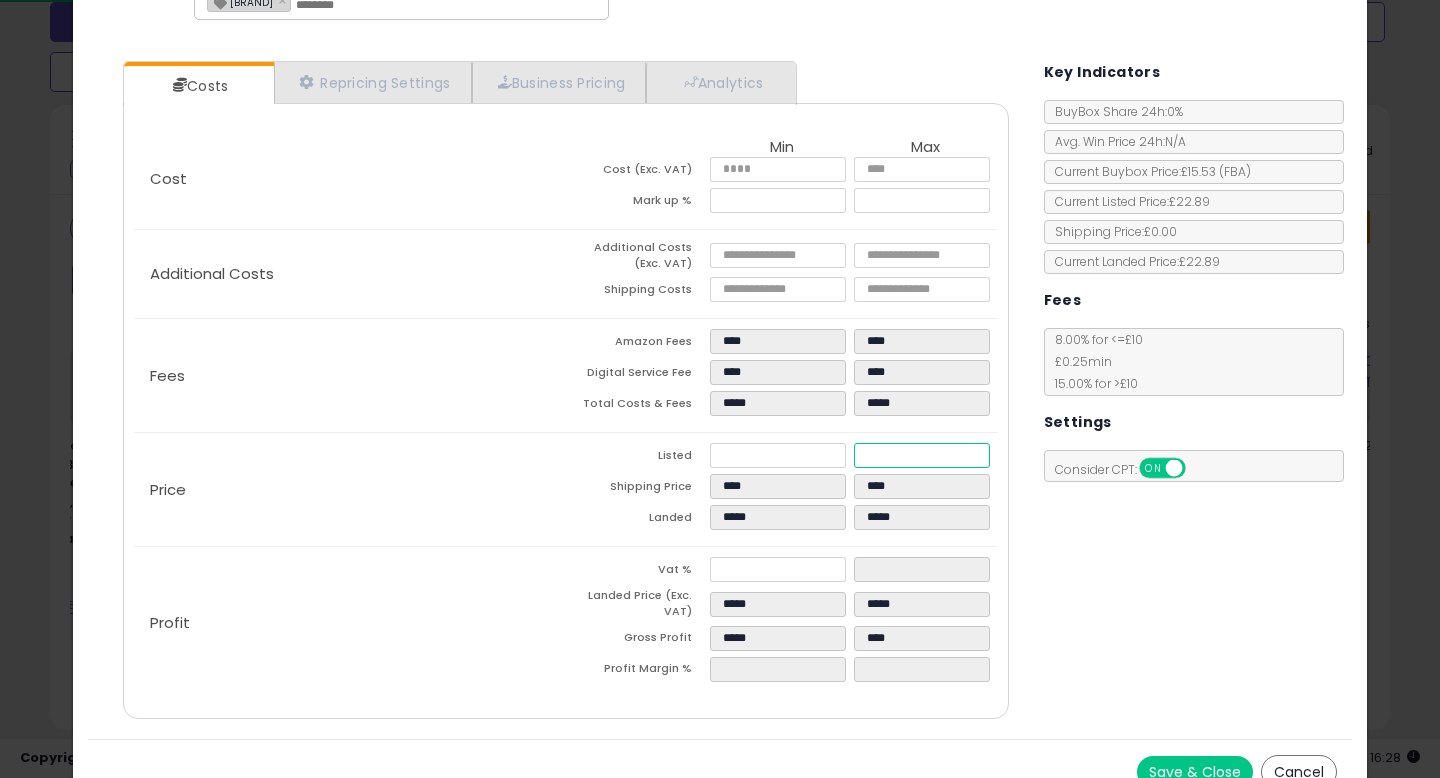 type on "****" 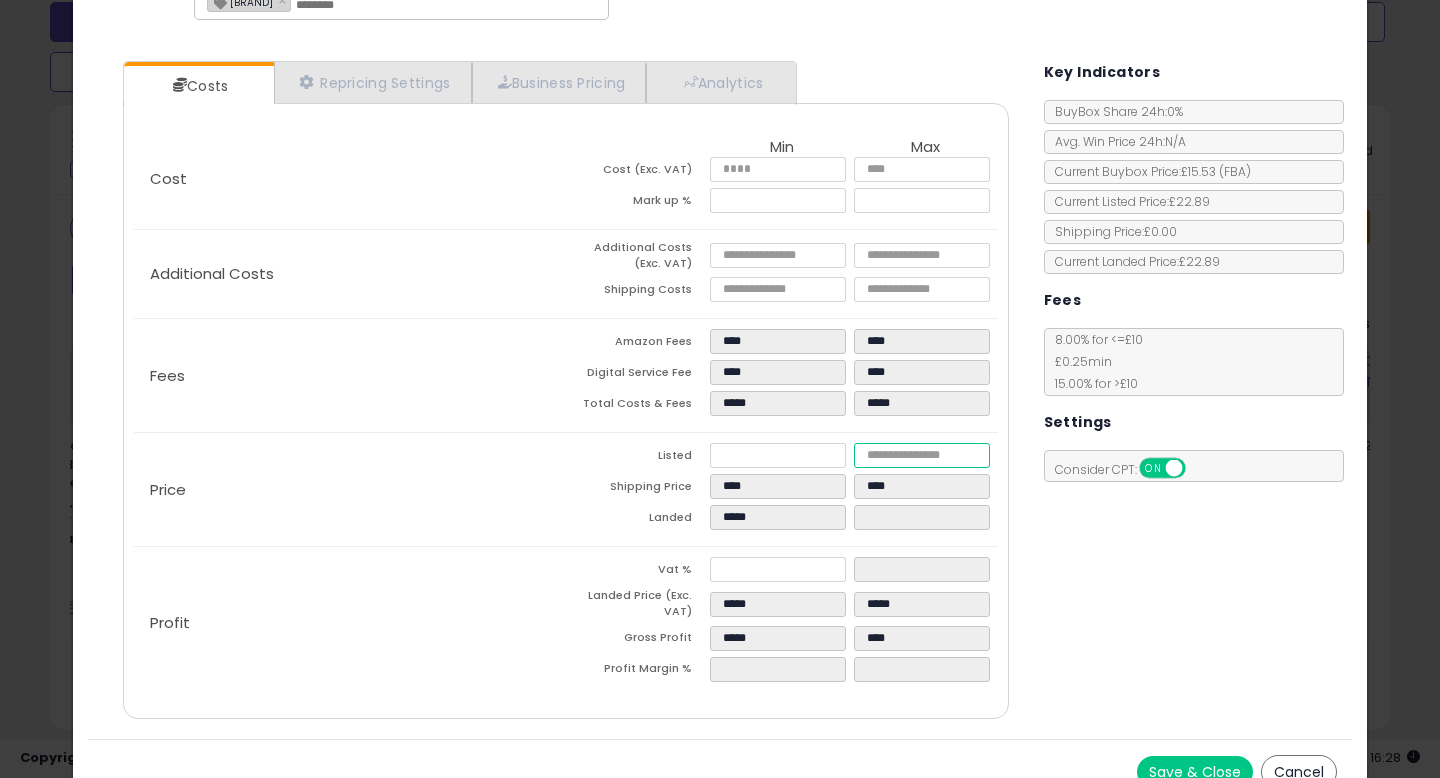 type 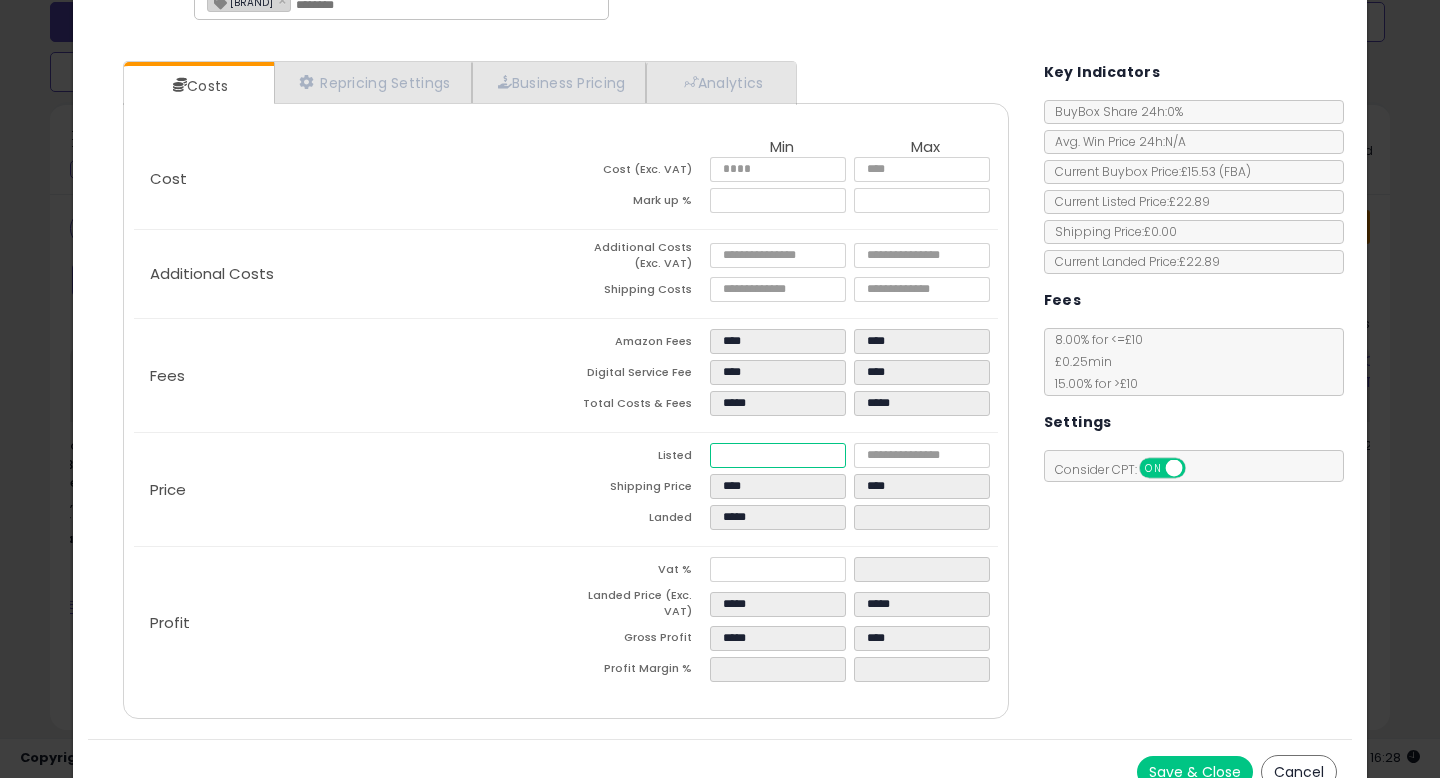 type on "*******" 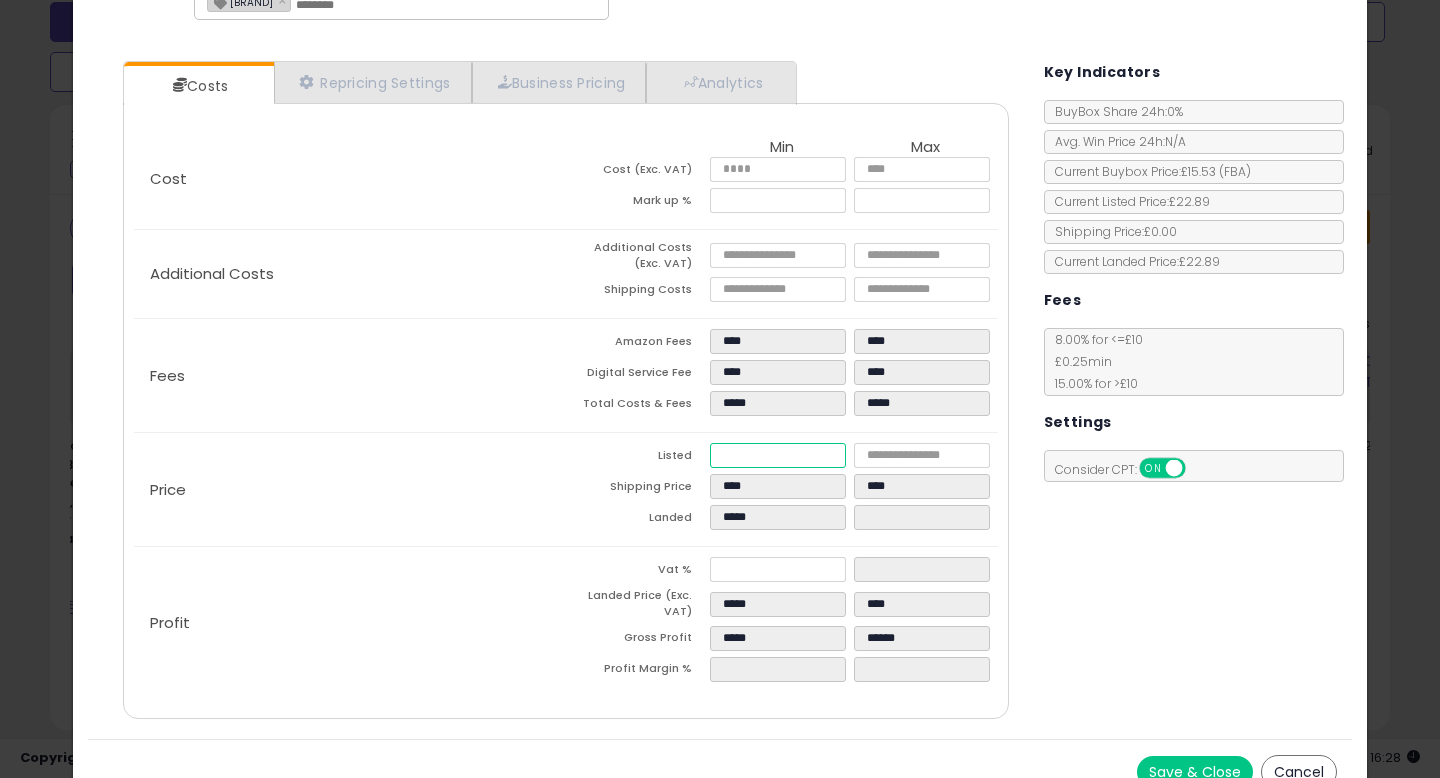 click on "*****" at bounding box center (778, 455) 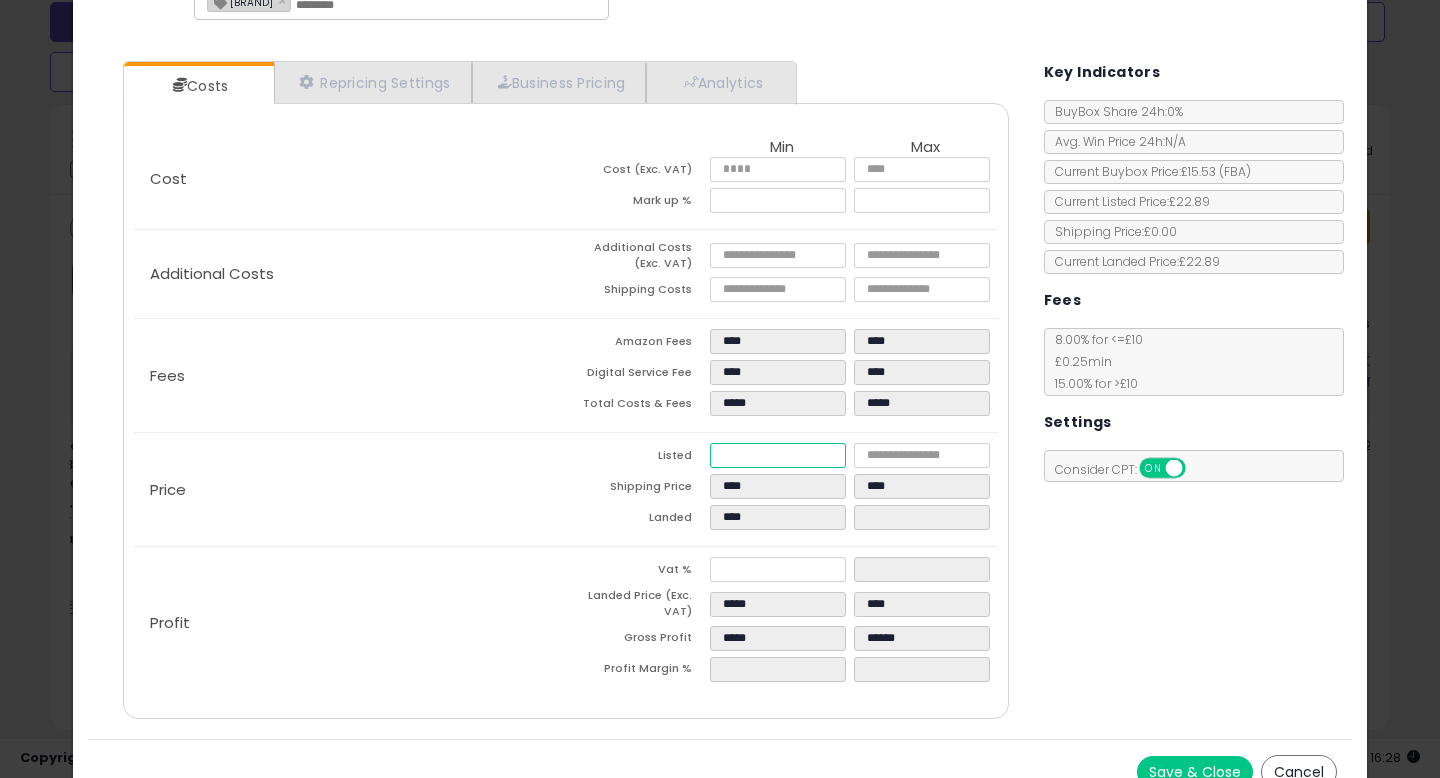 type on "****" 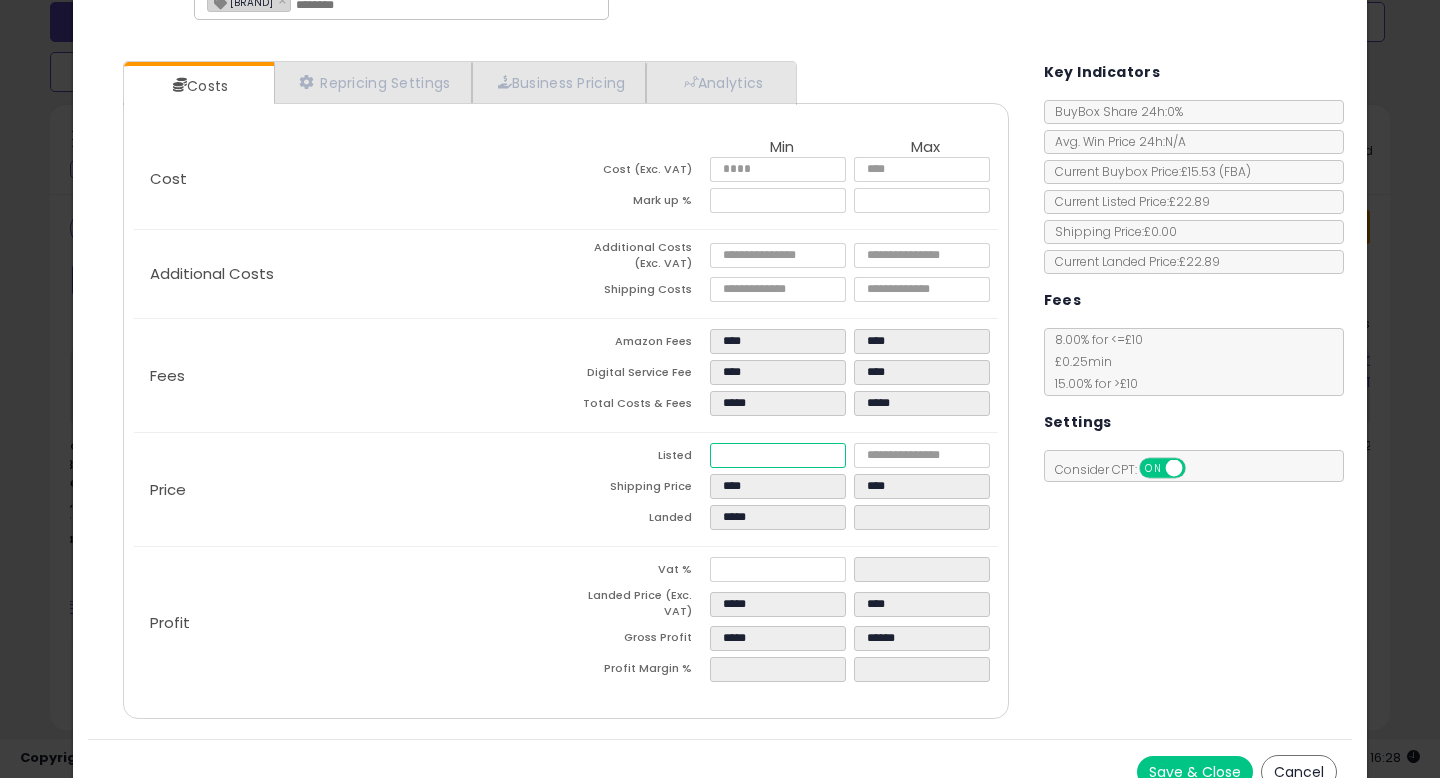 type on "*****" 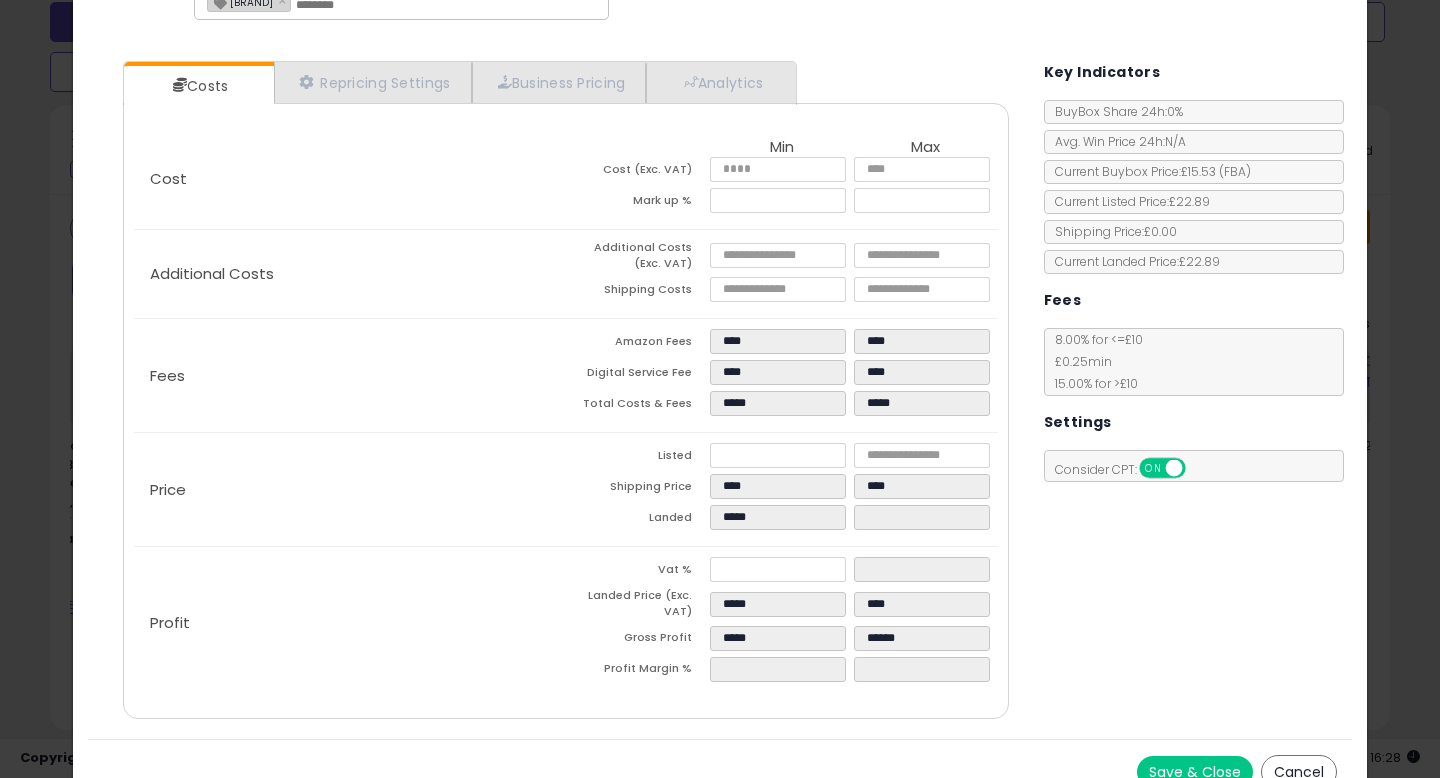 type on "******" 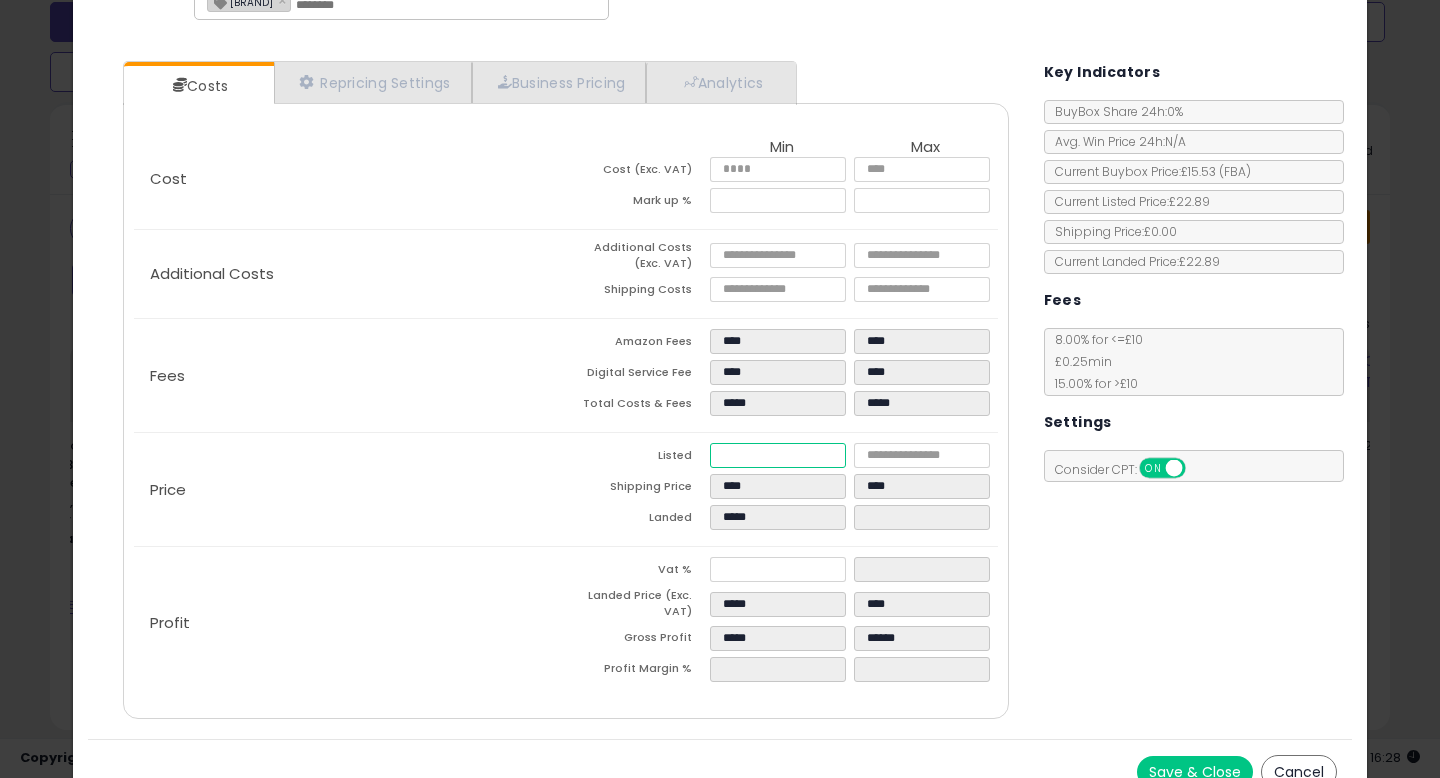 drag, startPoint x: 770, startPoint y: 457, endPoint x: 694, endPoint y: 457, distance: 76 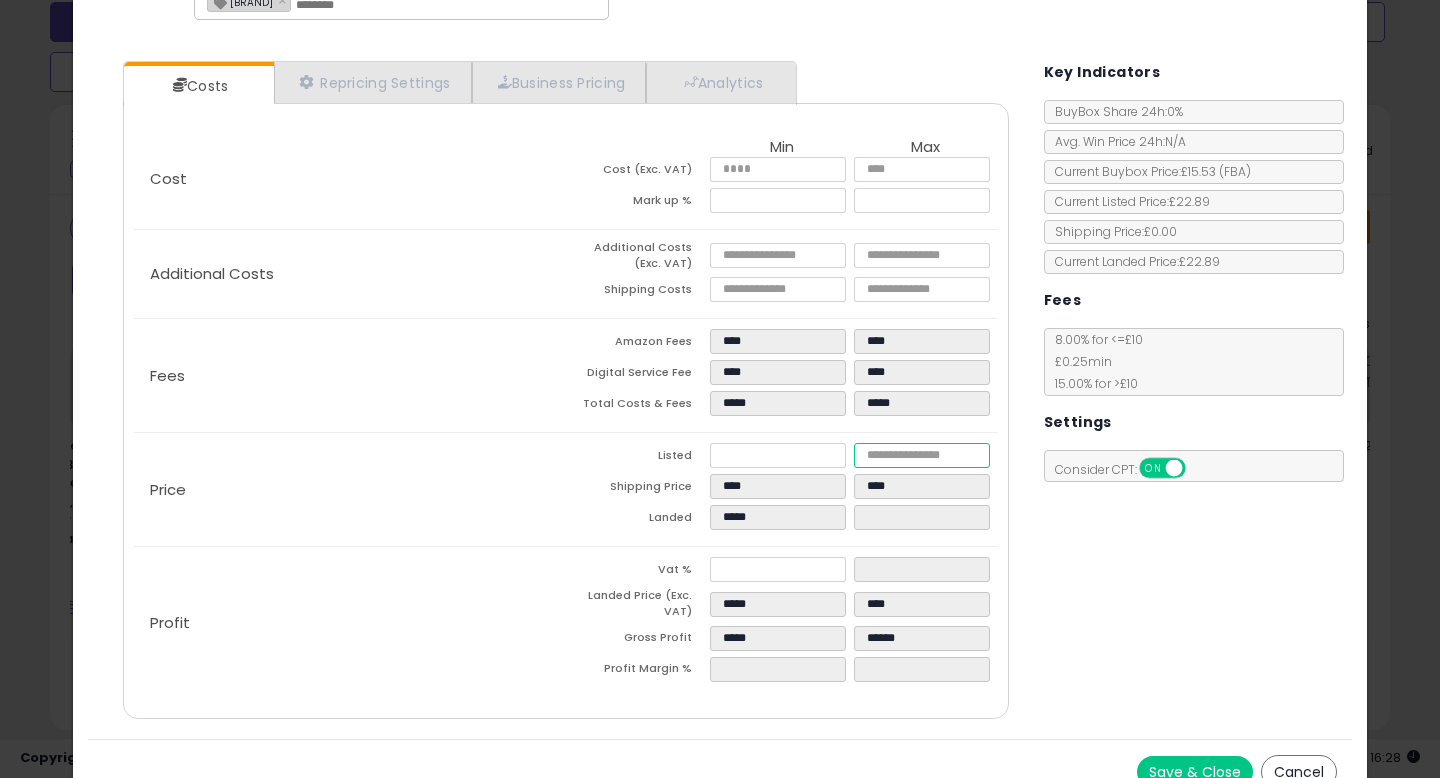 click at bounding box center (922, 455) 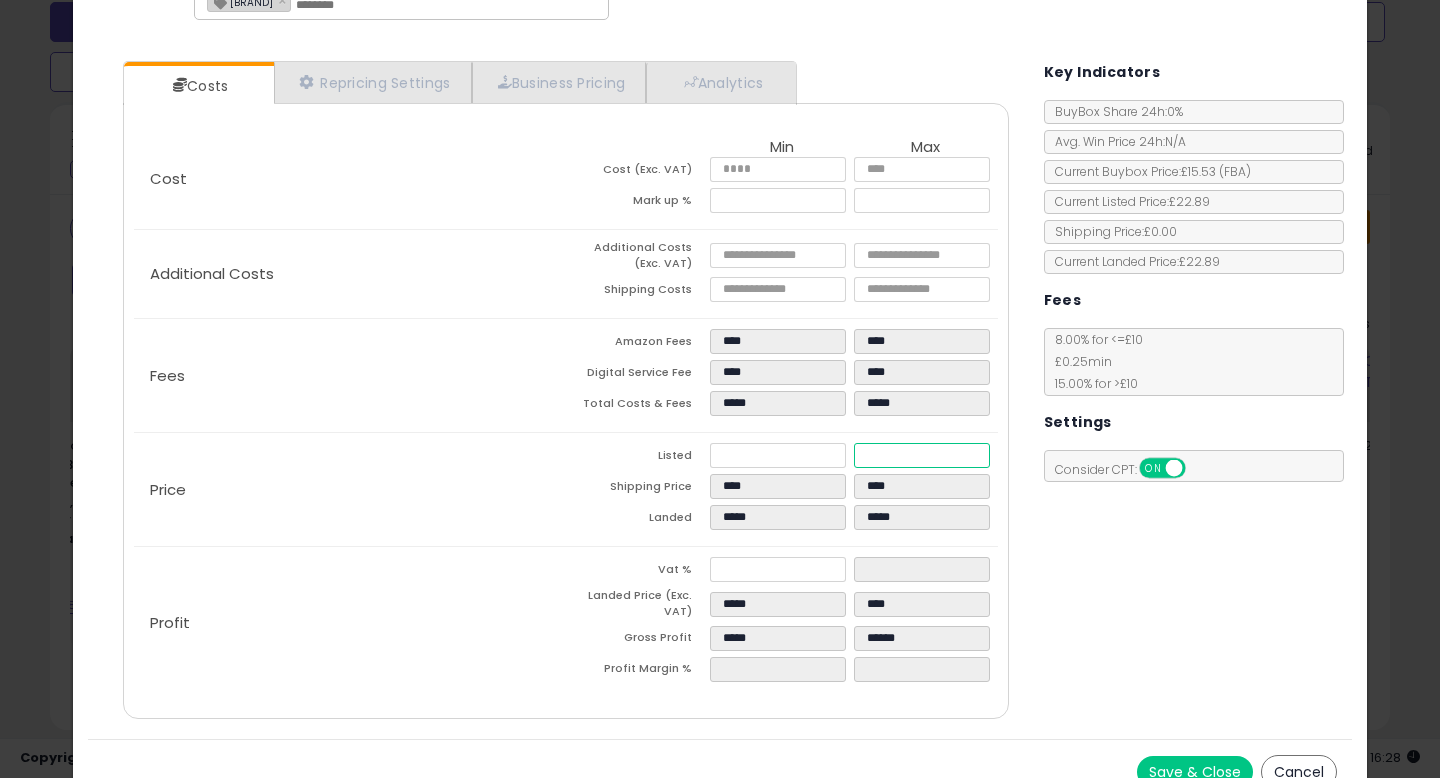 type on "*****" 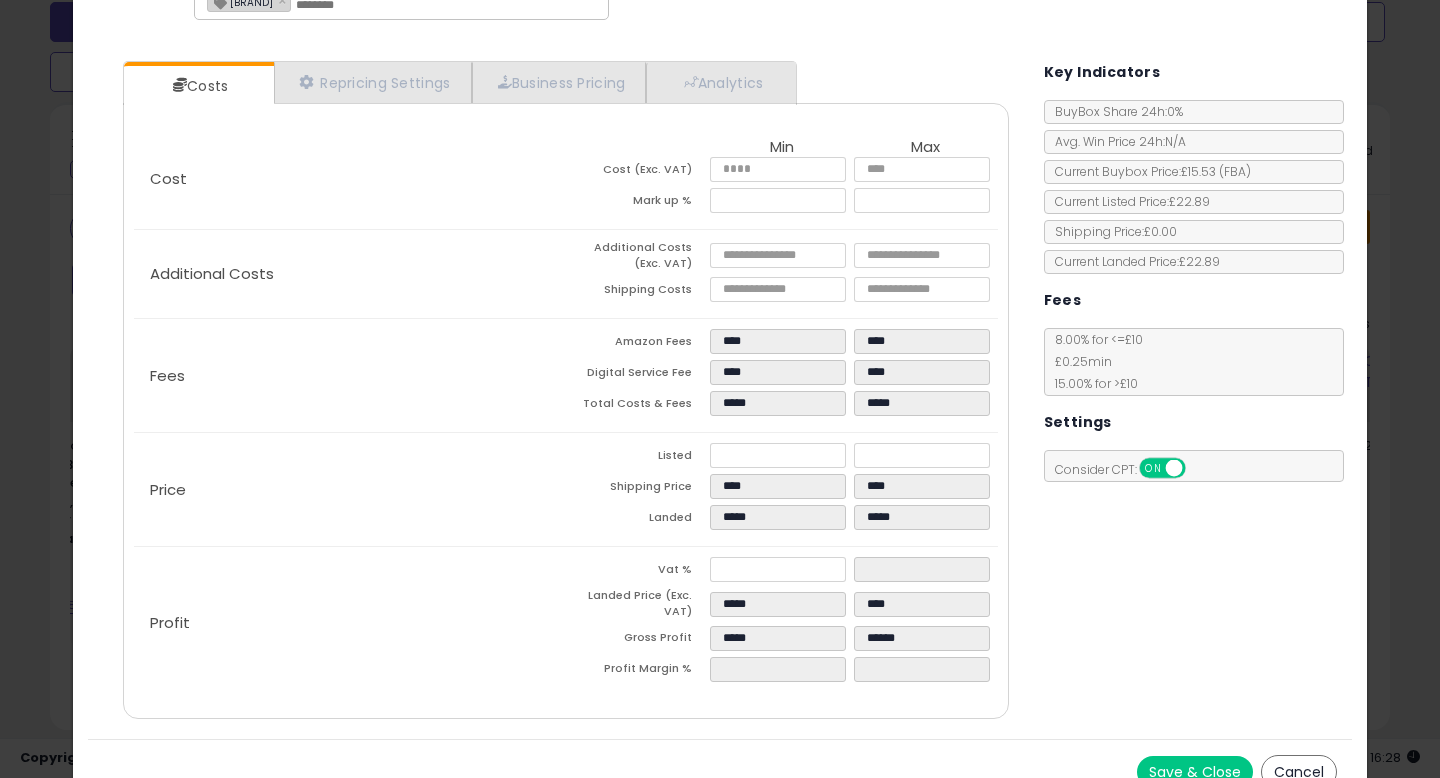 type on "******" 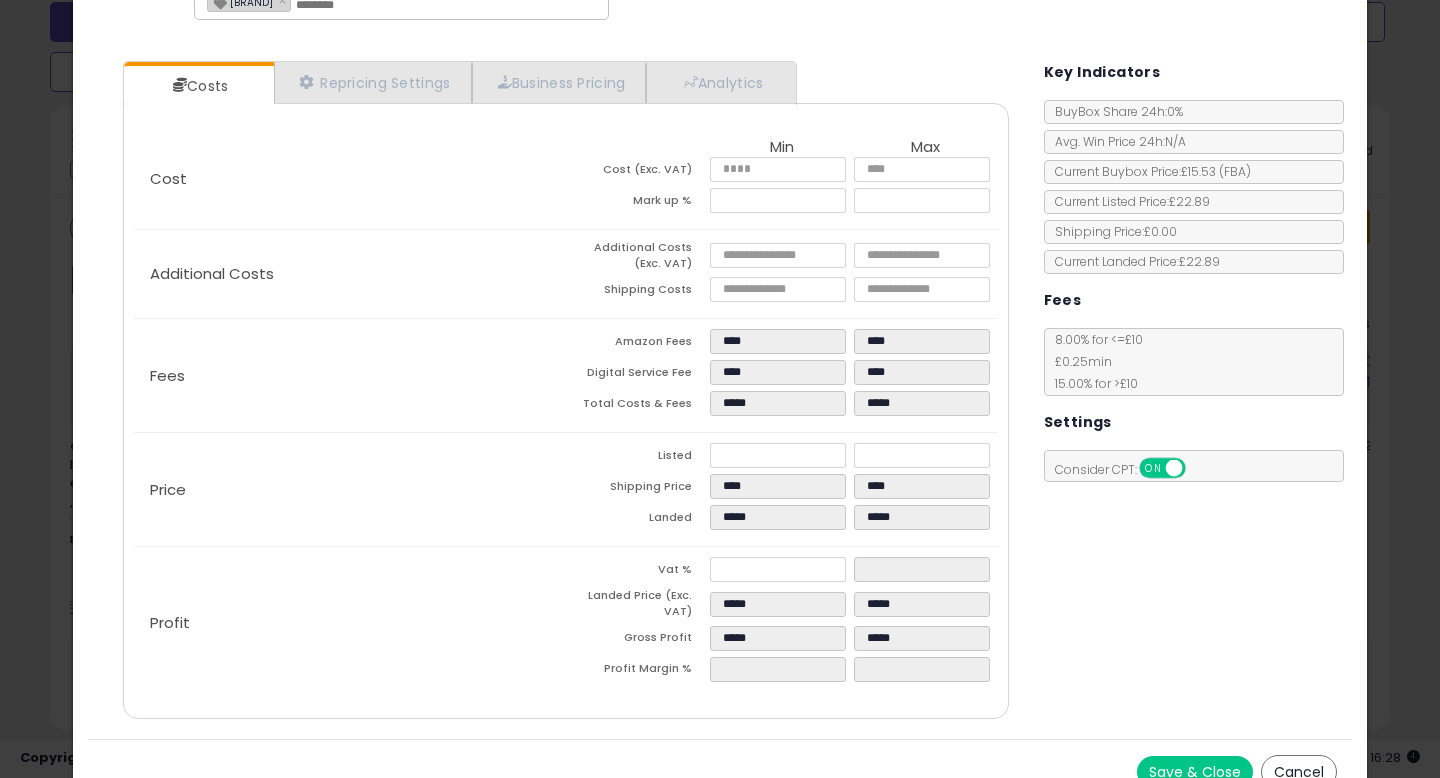 click on "Price
Listed
*****
*****
Shipping Price
****
****
Landed
*****
*****" 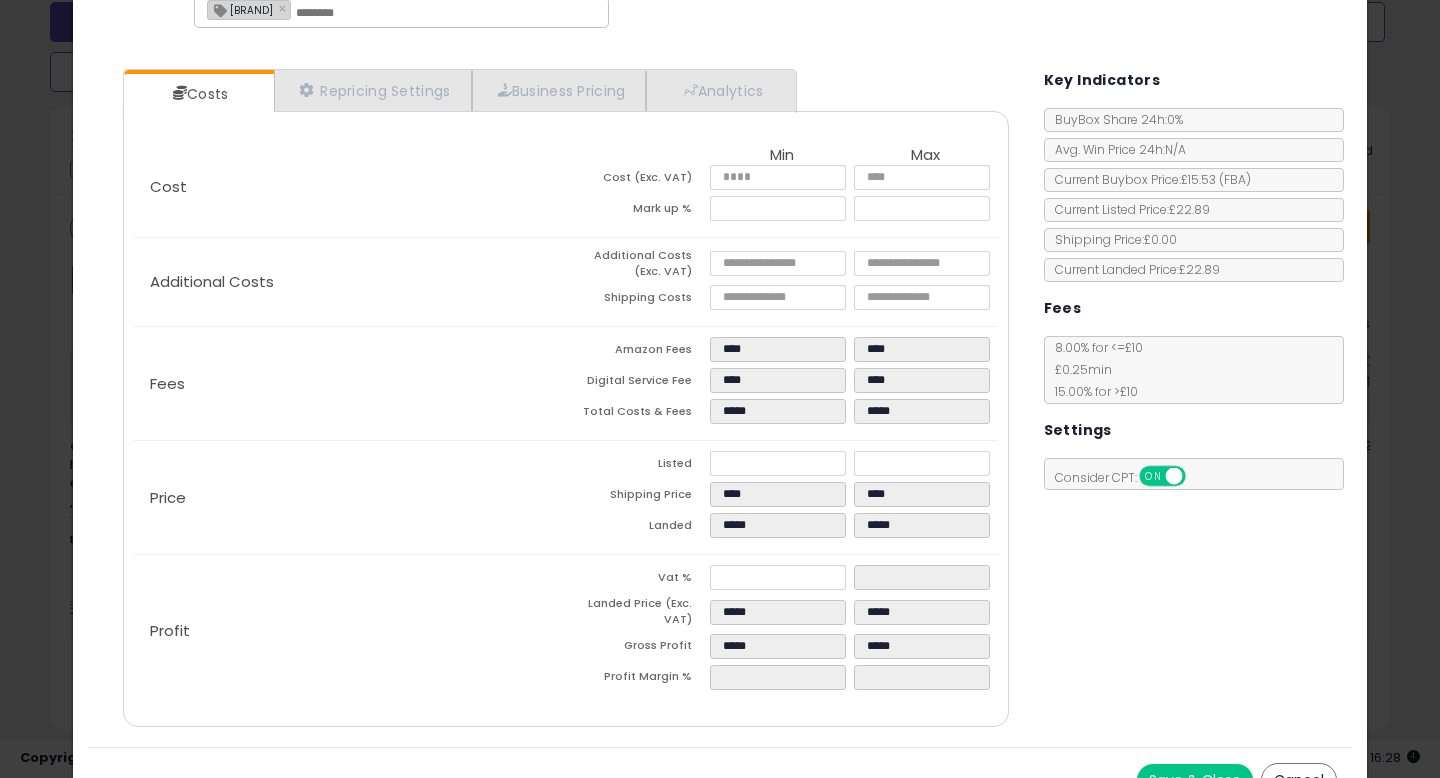 scroll, scrollTop: 169, scrollLeft: 0, axis: vertical 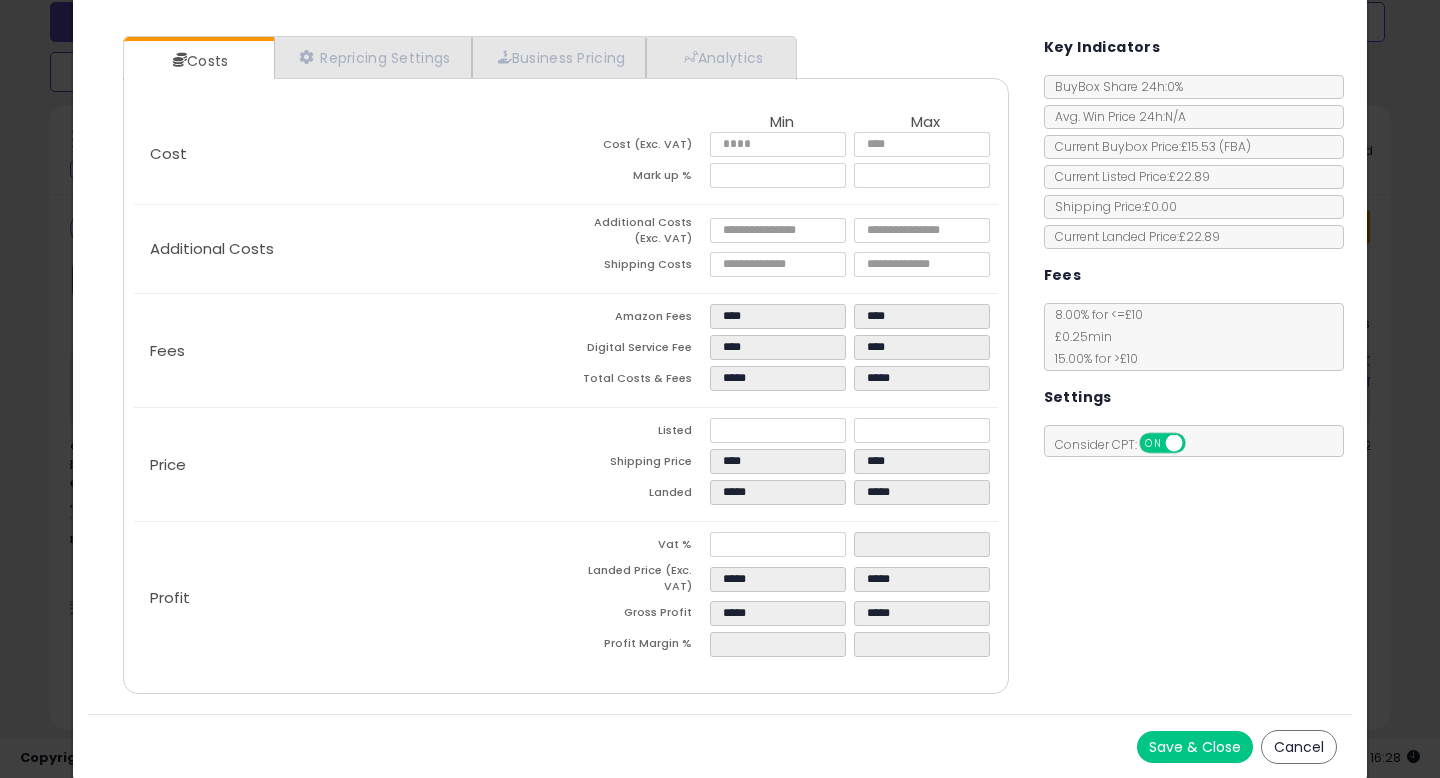 click on "Save & Close" at bounding box center [1195, 747] 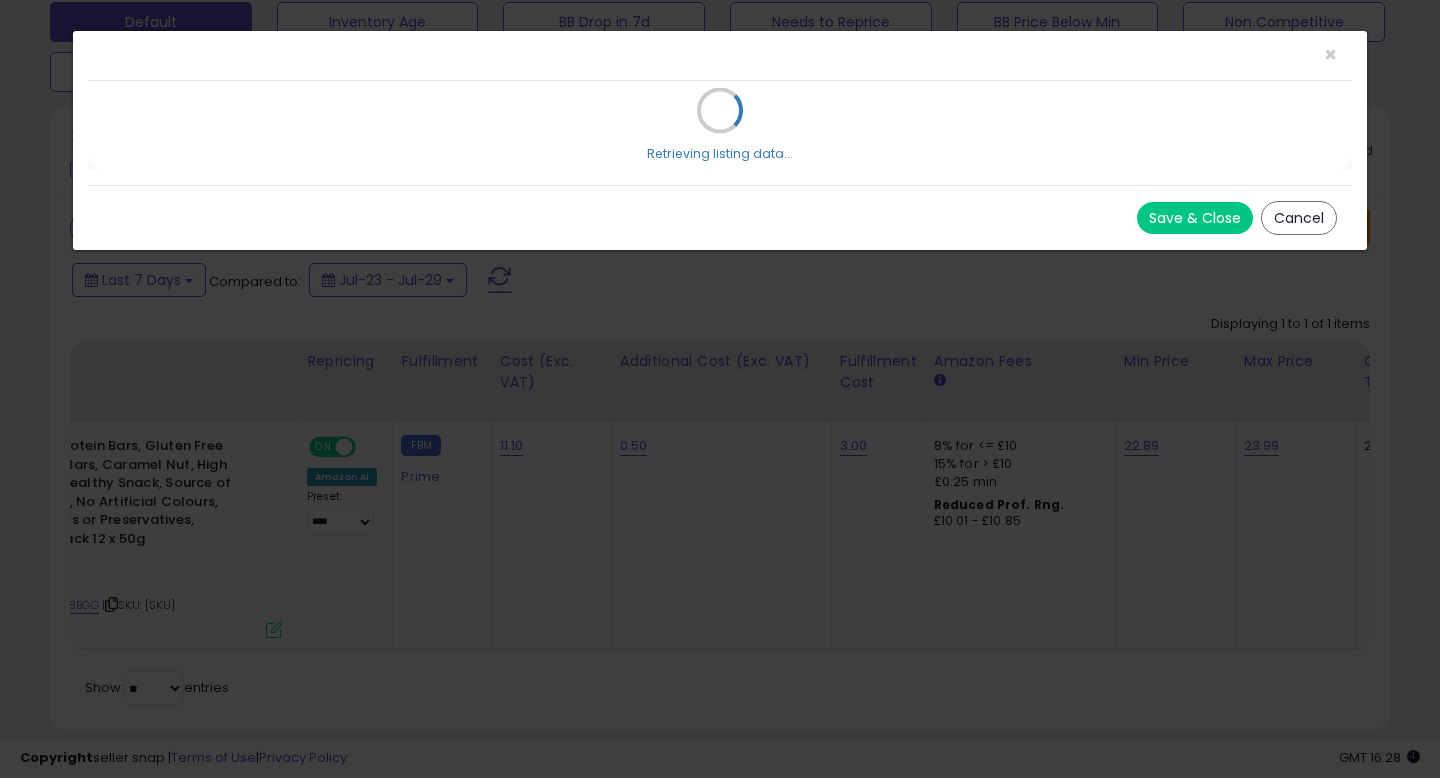 scroll, scrollTop: 0, scrollLeft: 0, axis: both 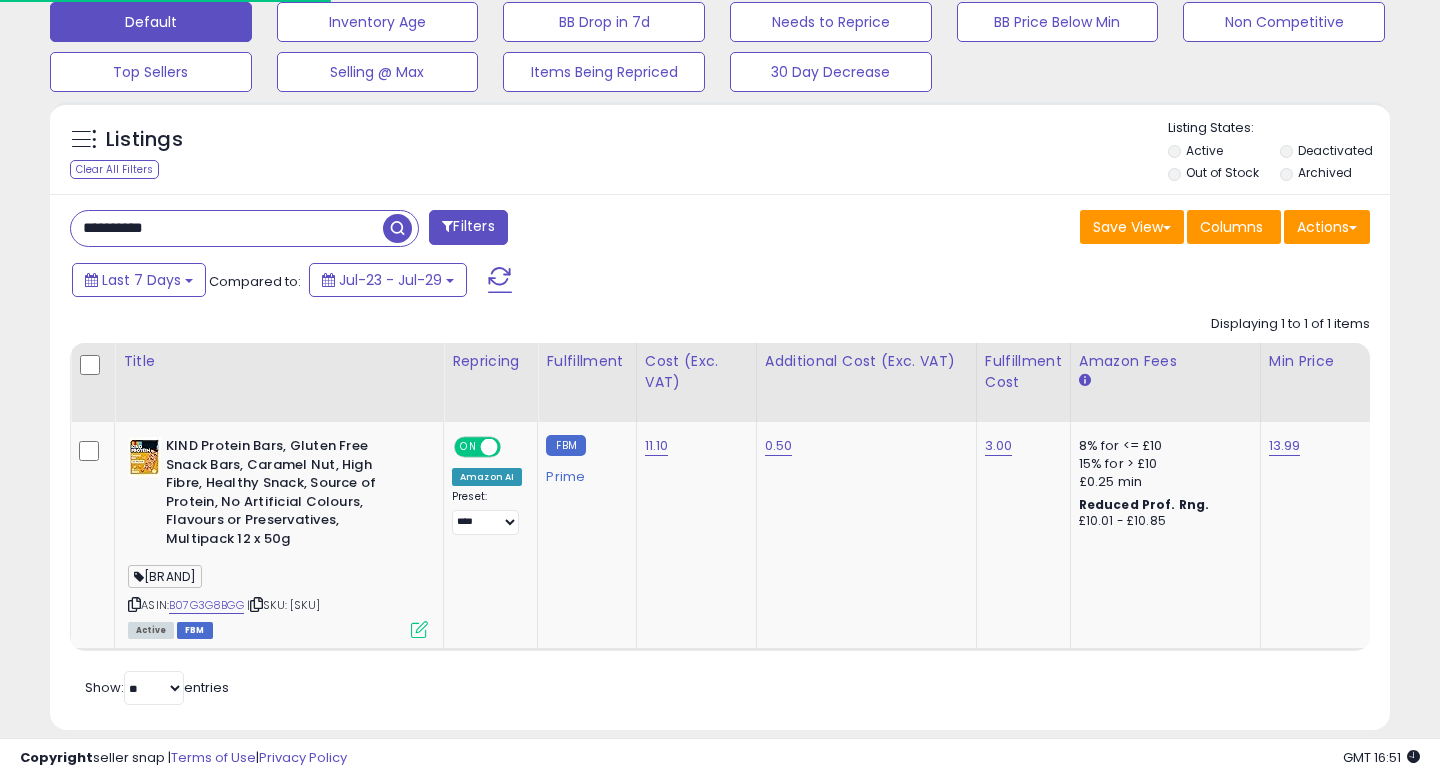 click on "**********" at bounding box center [720, 462] 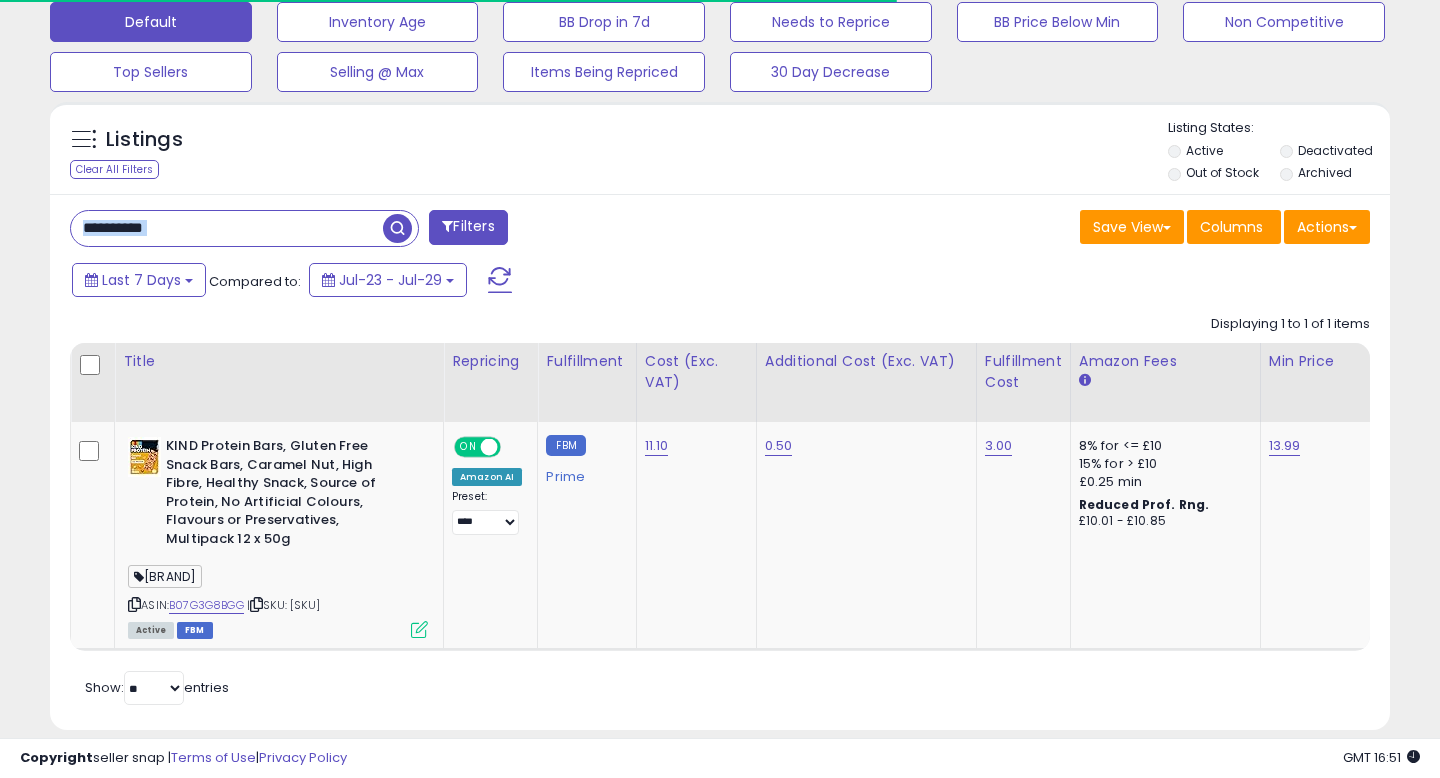 click on "**********" at bounding box center [720, 462] 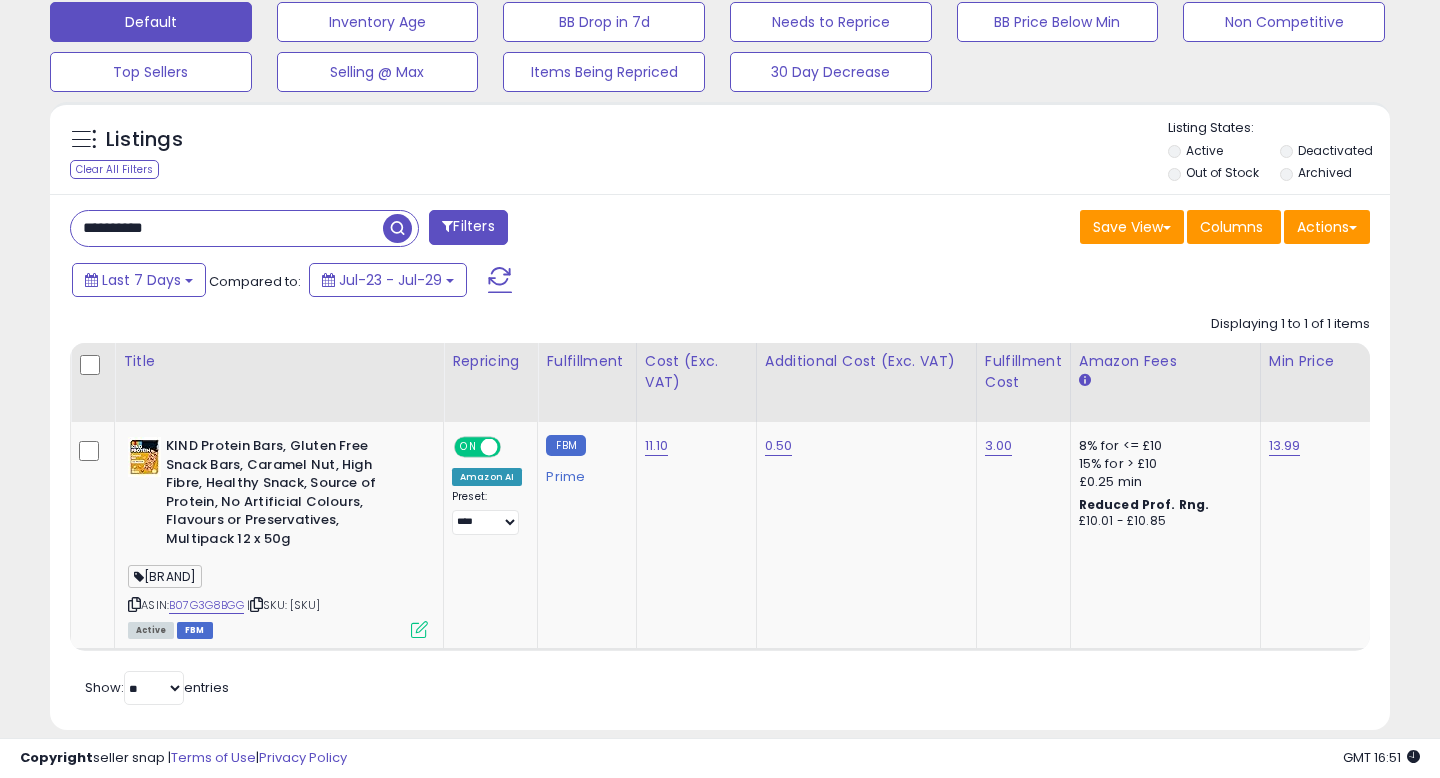click on "**********" at bounding box center [227, 228] 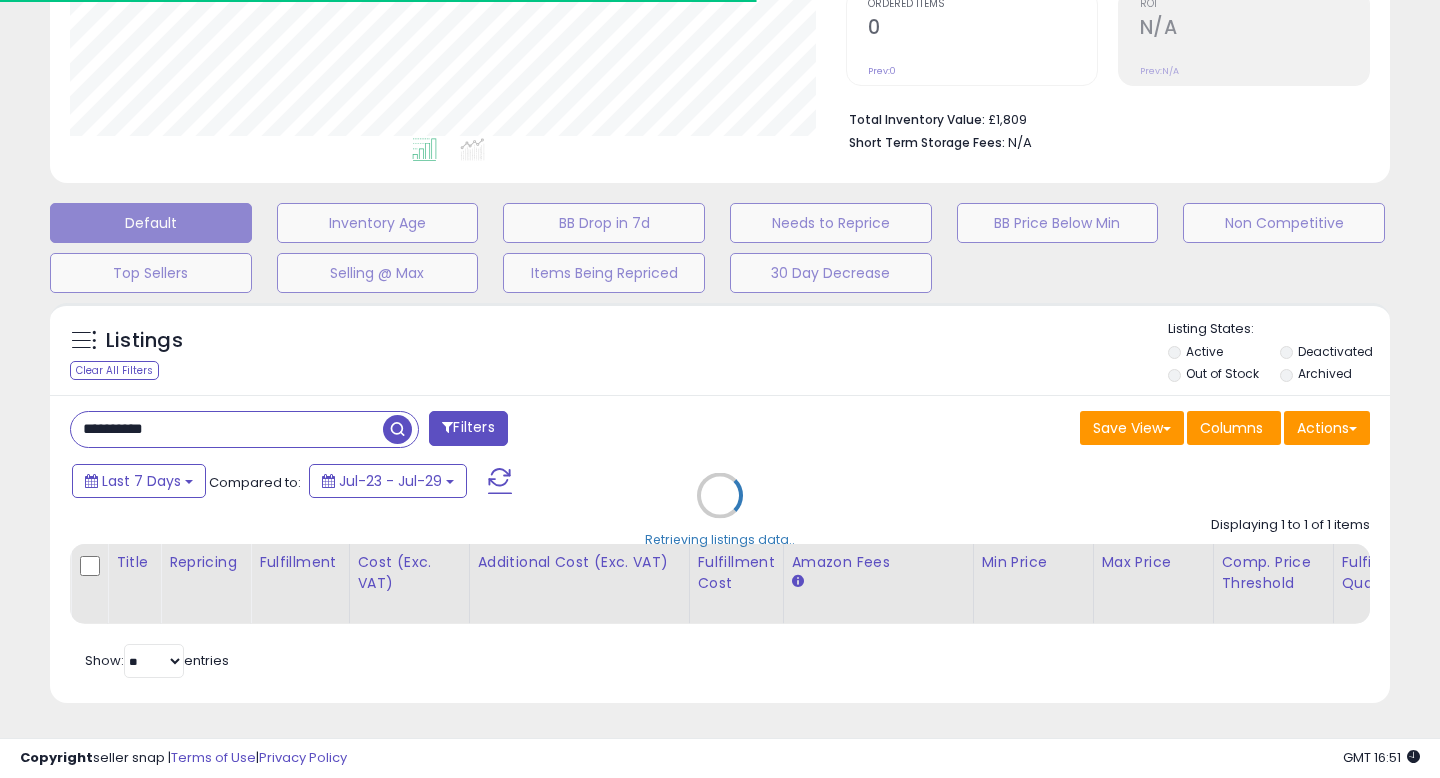 scroll, scrollTop: 628, scrollLeft: 0, axis: vertical 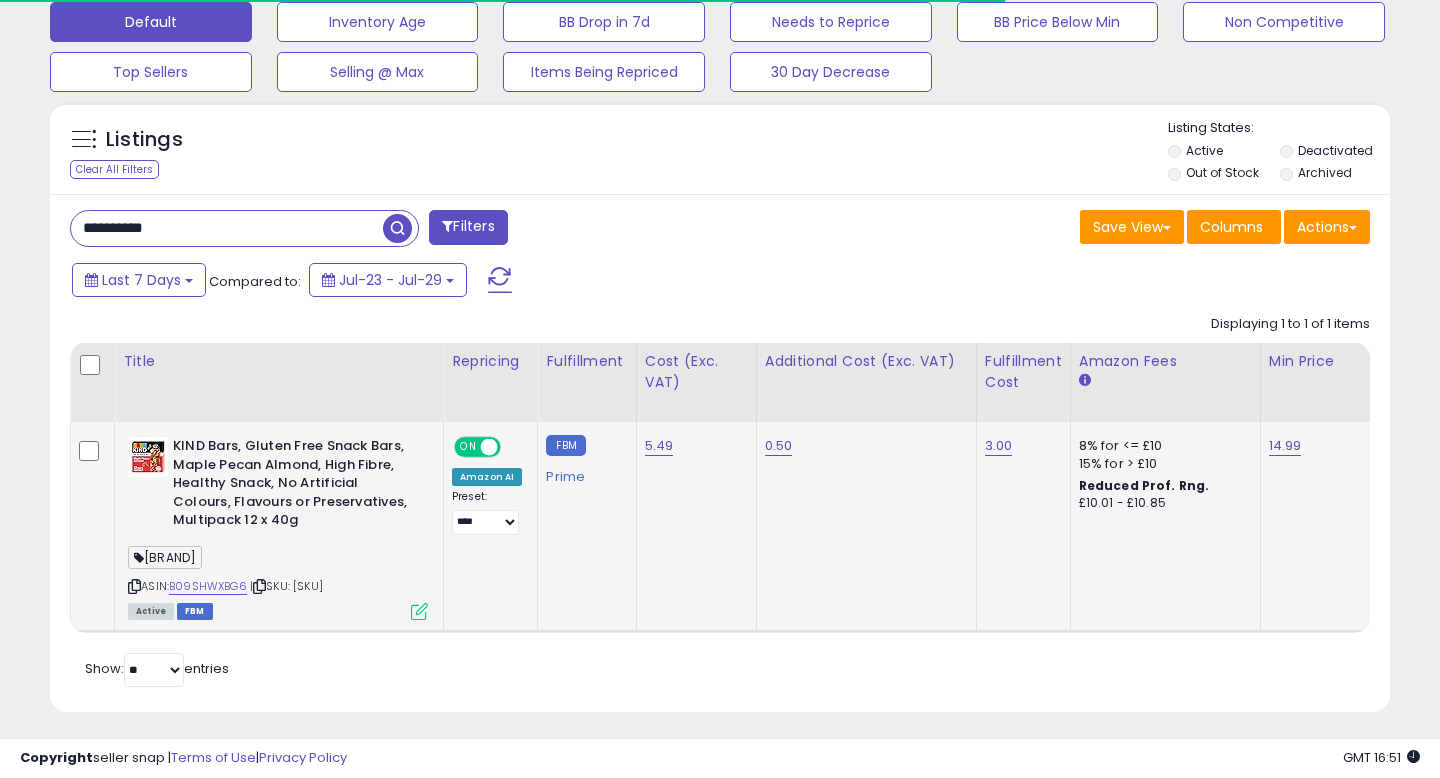 click at bounding box center (419, 611) 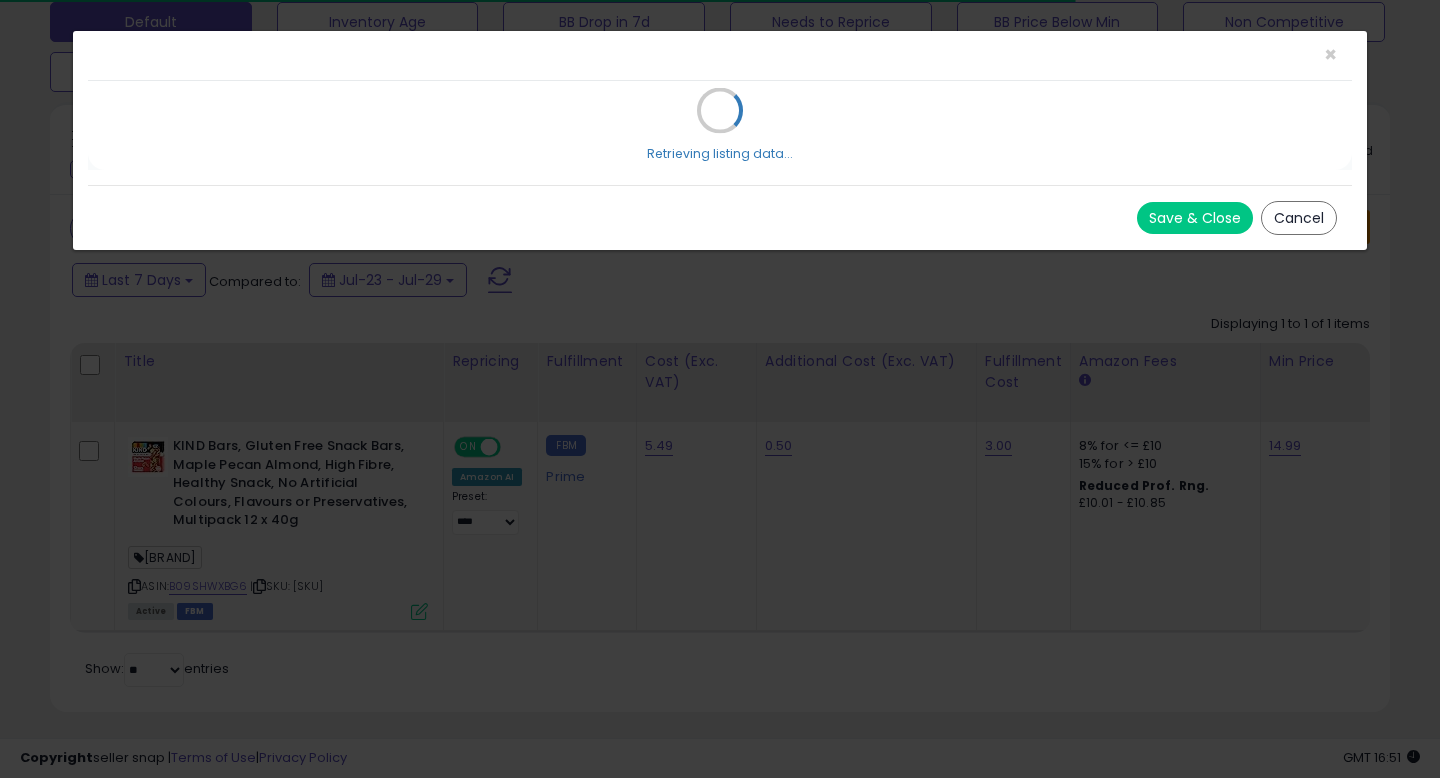 scroll, scrollTop: 999590, scrollLeft: 999224, axis: both 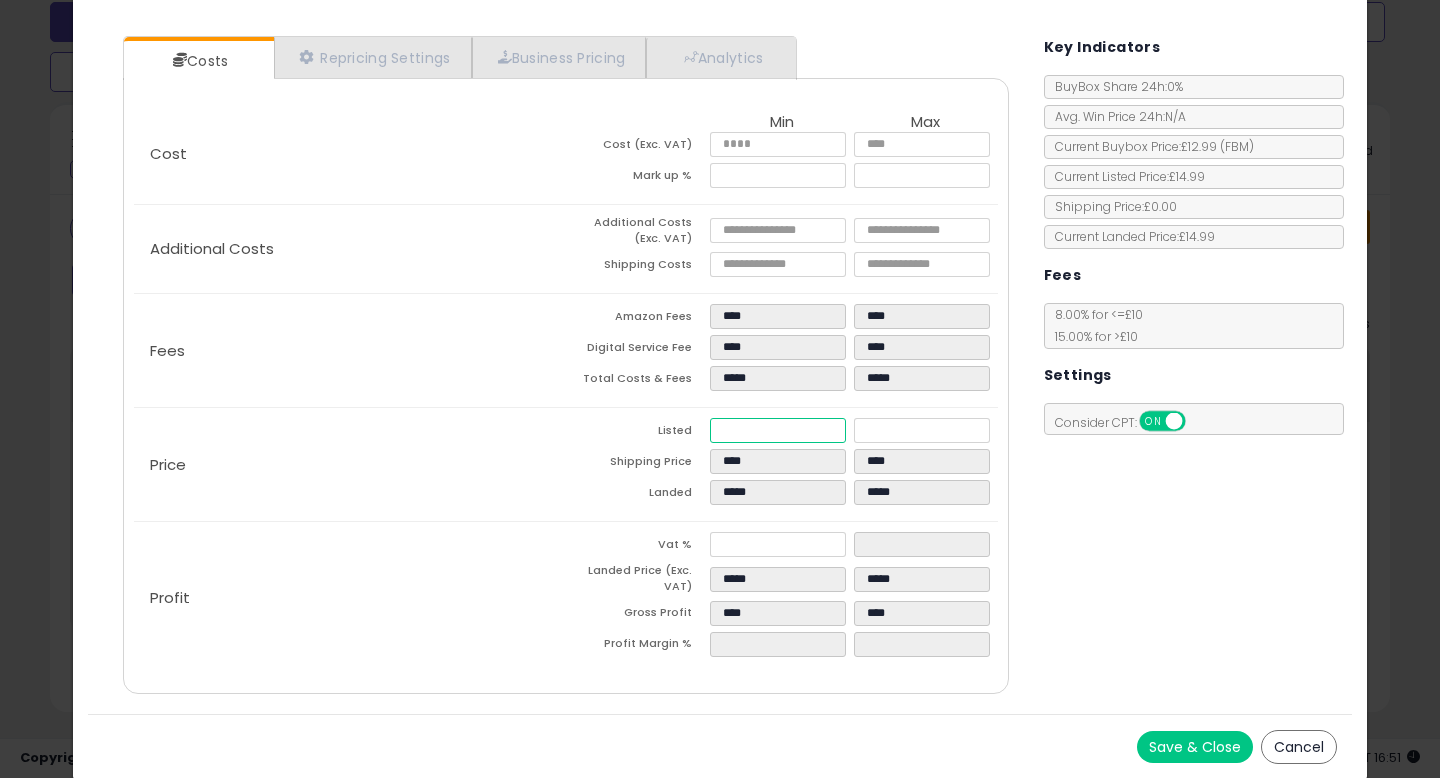 drag, startPoint x: 773, startPoint y: 428, endPoint x: 660, endPoint y: 435, distance: 113.216606 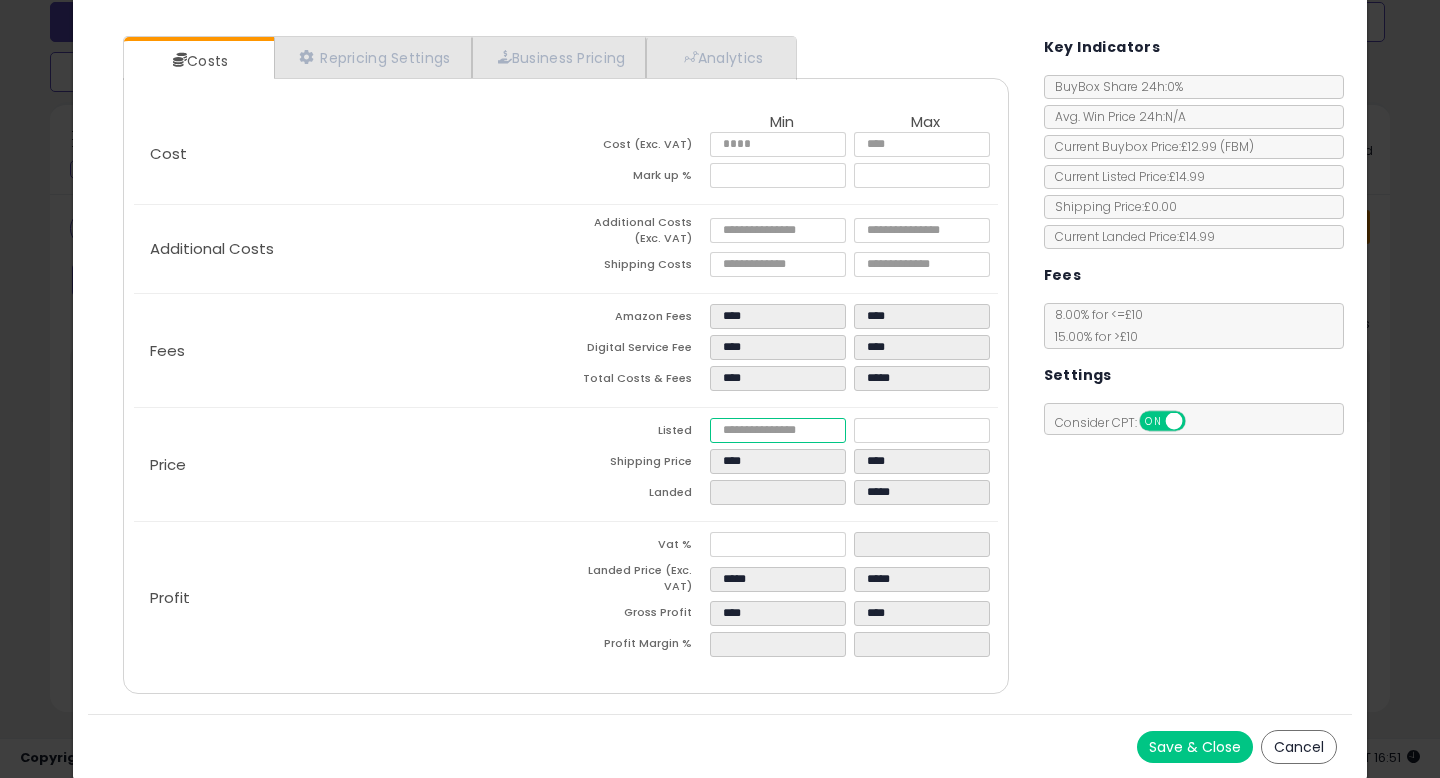 type on "****" 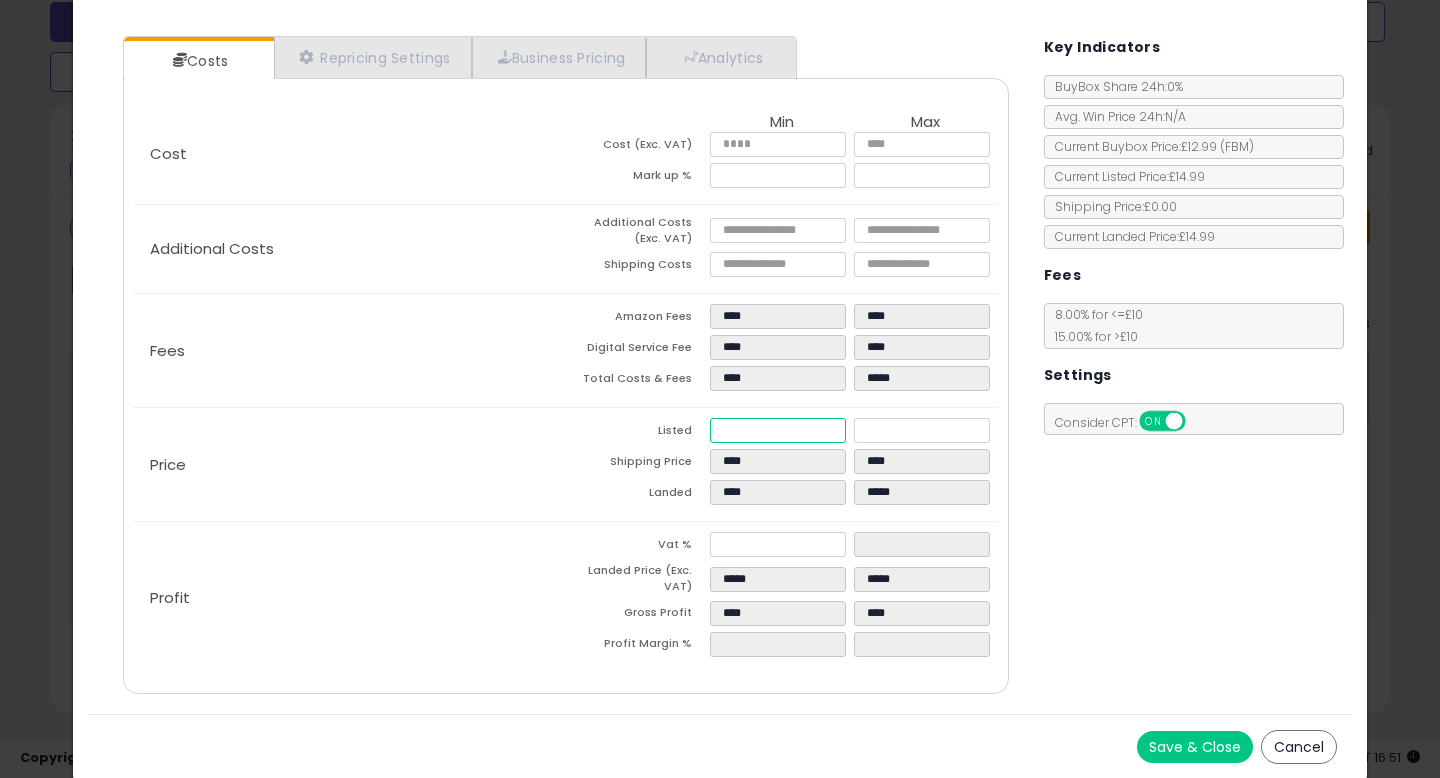 type on "****" 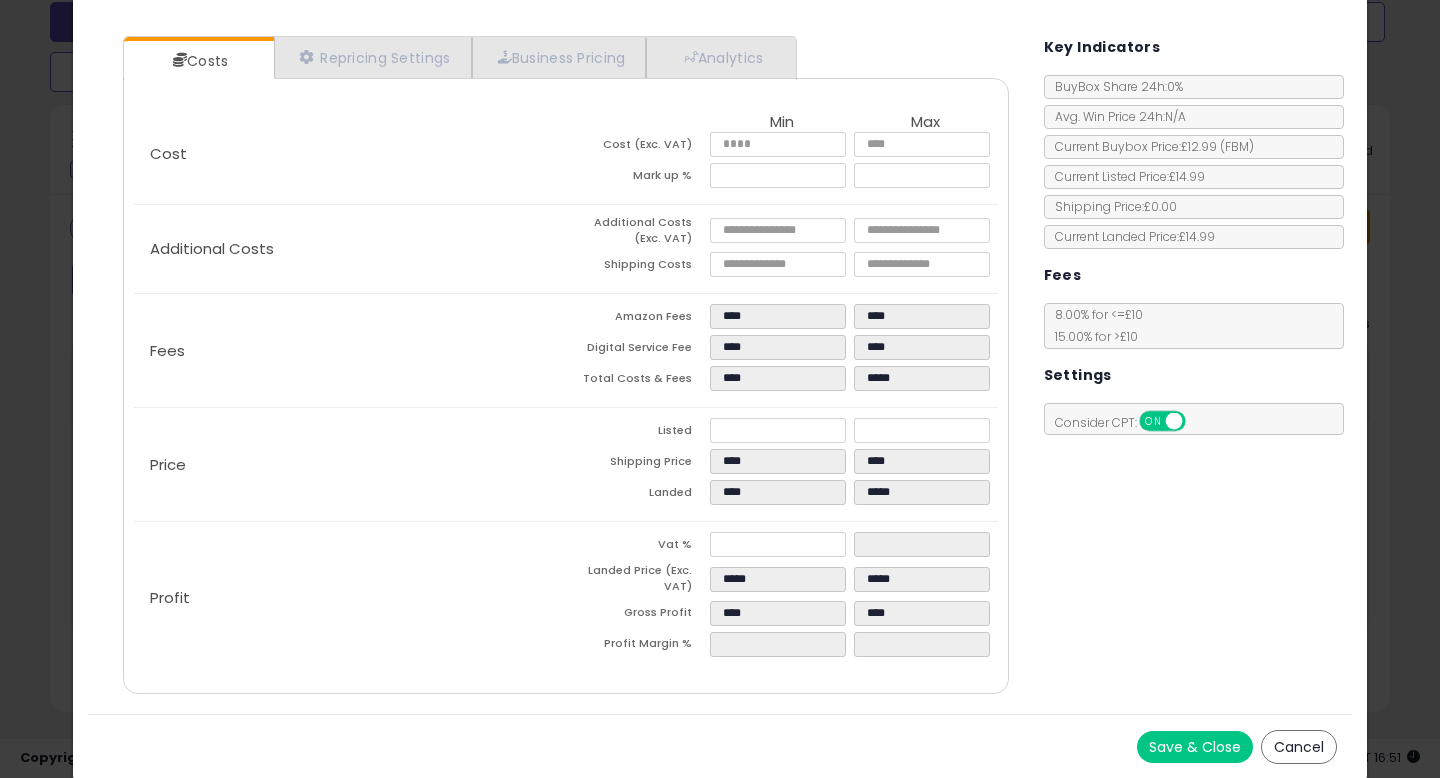 type on "******" 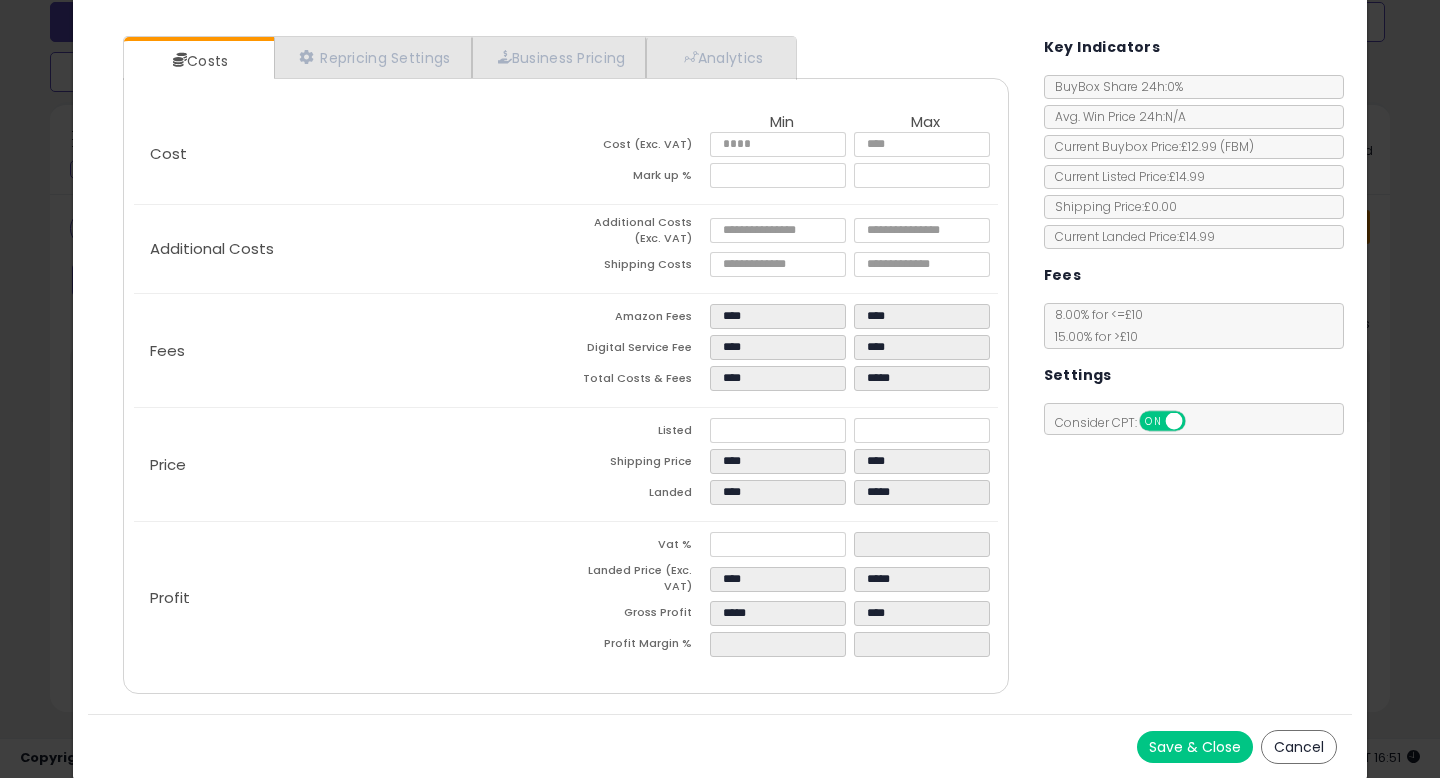 click on "Price
Listed
****
*****
Shipping Price
****
****
Landed
****
*****" 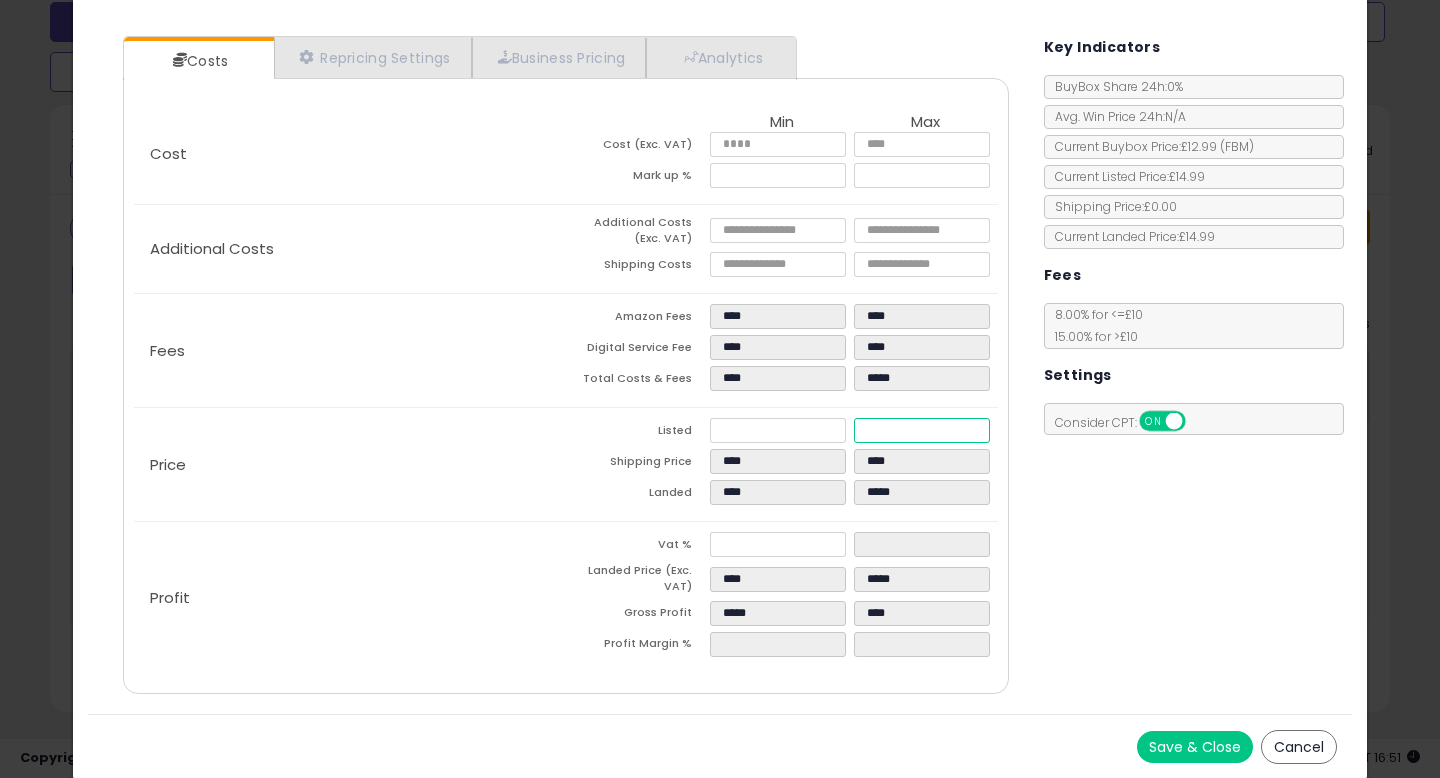 drag, startPoint x: 913, startPoint y: 433, endPoint x: 835, endPoint y: 433, distance: 78 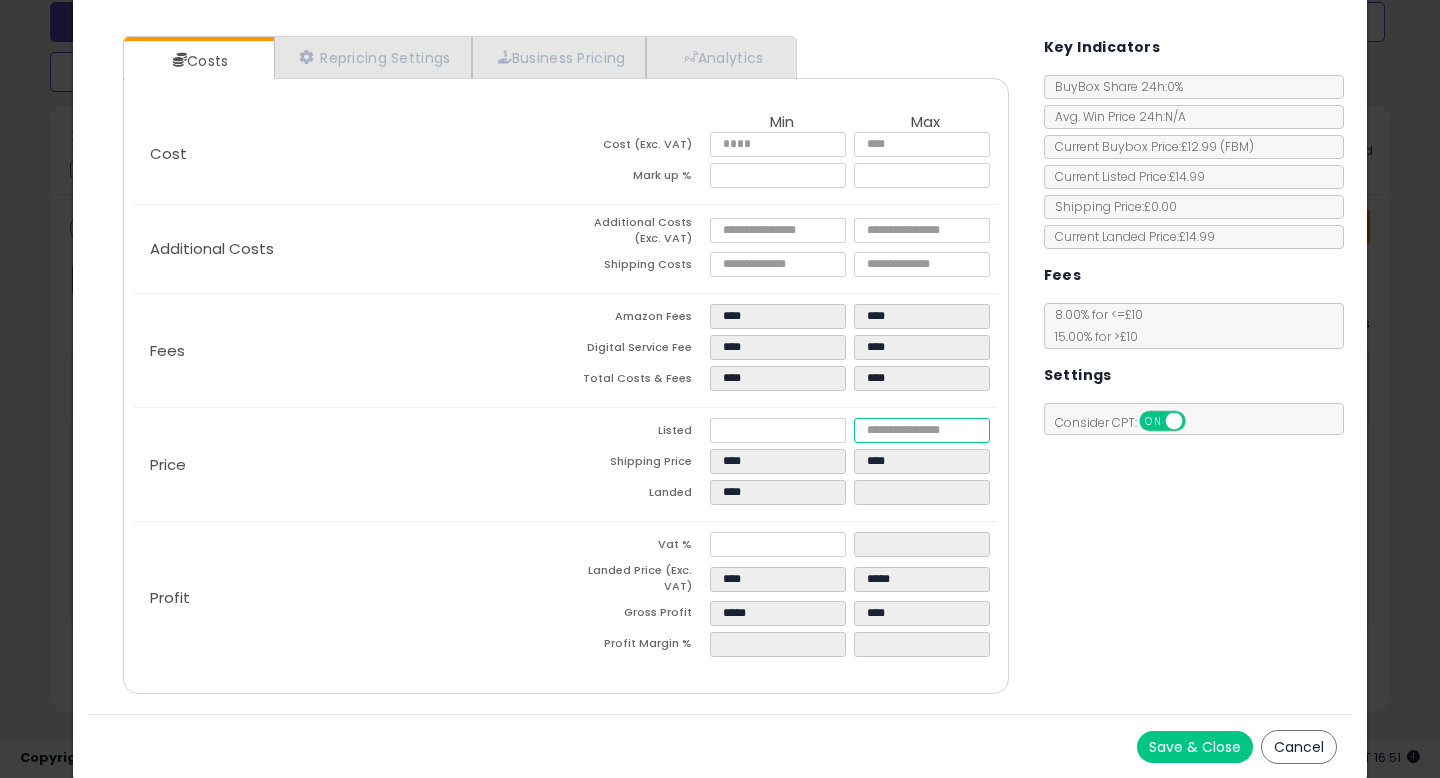 type on "****" 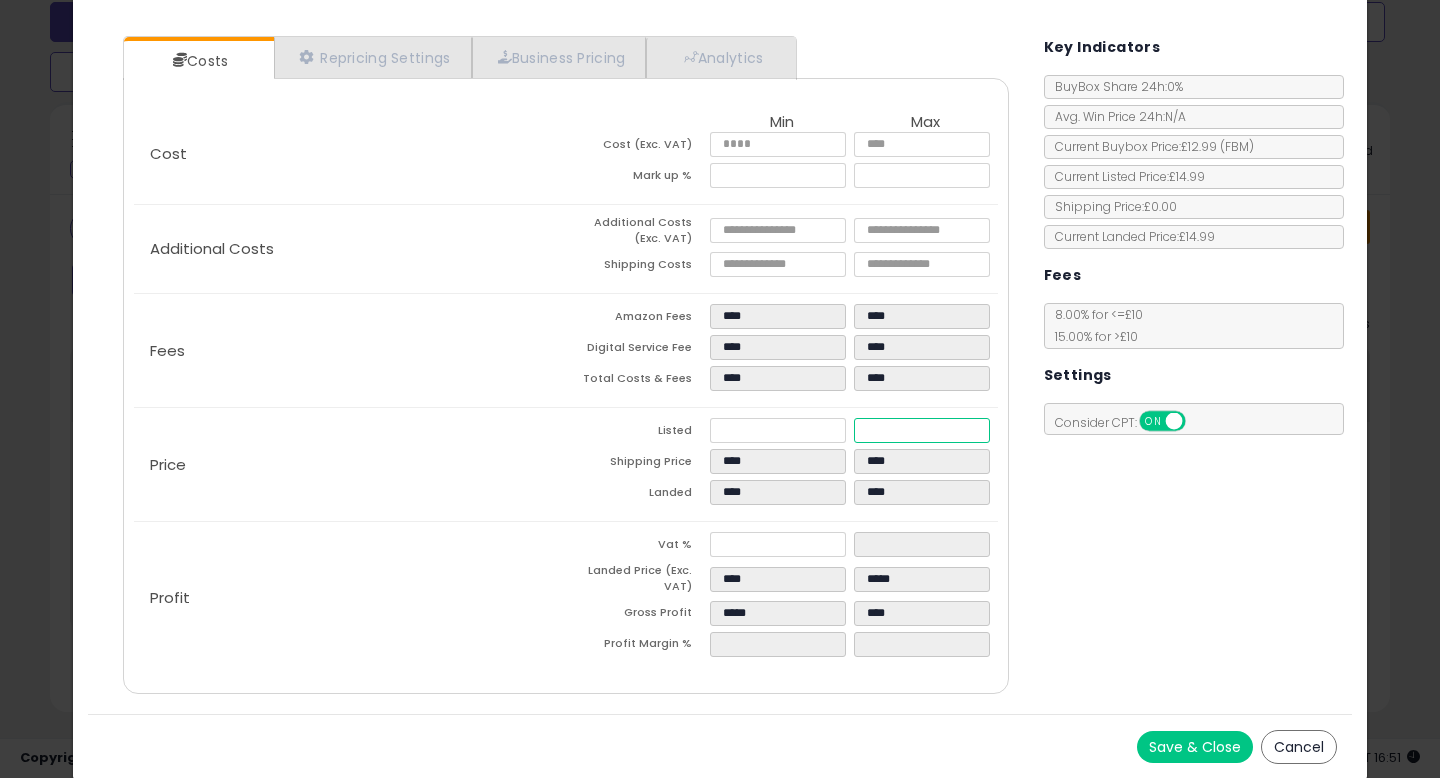 type on "****" 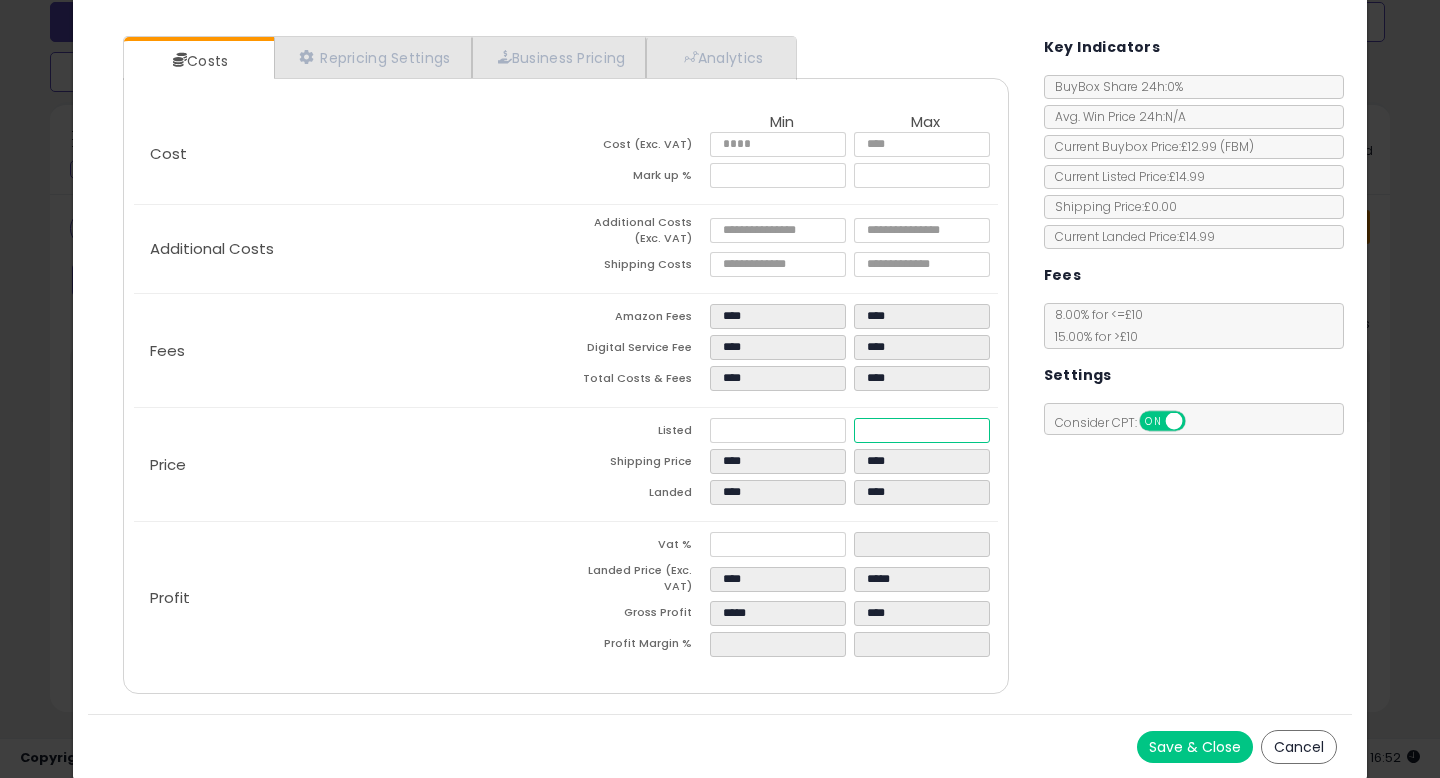 type on "****" 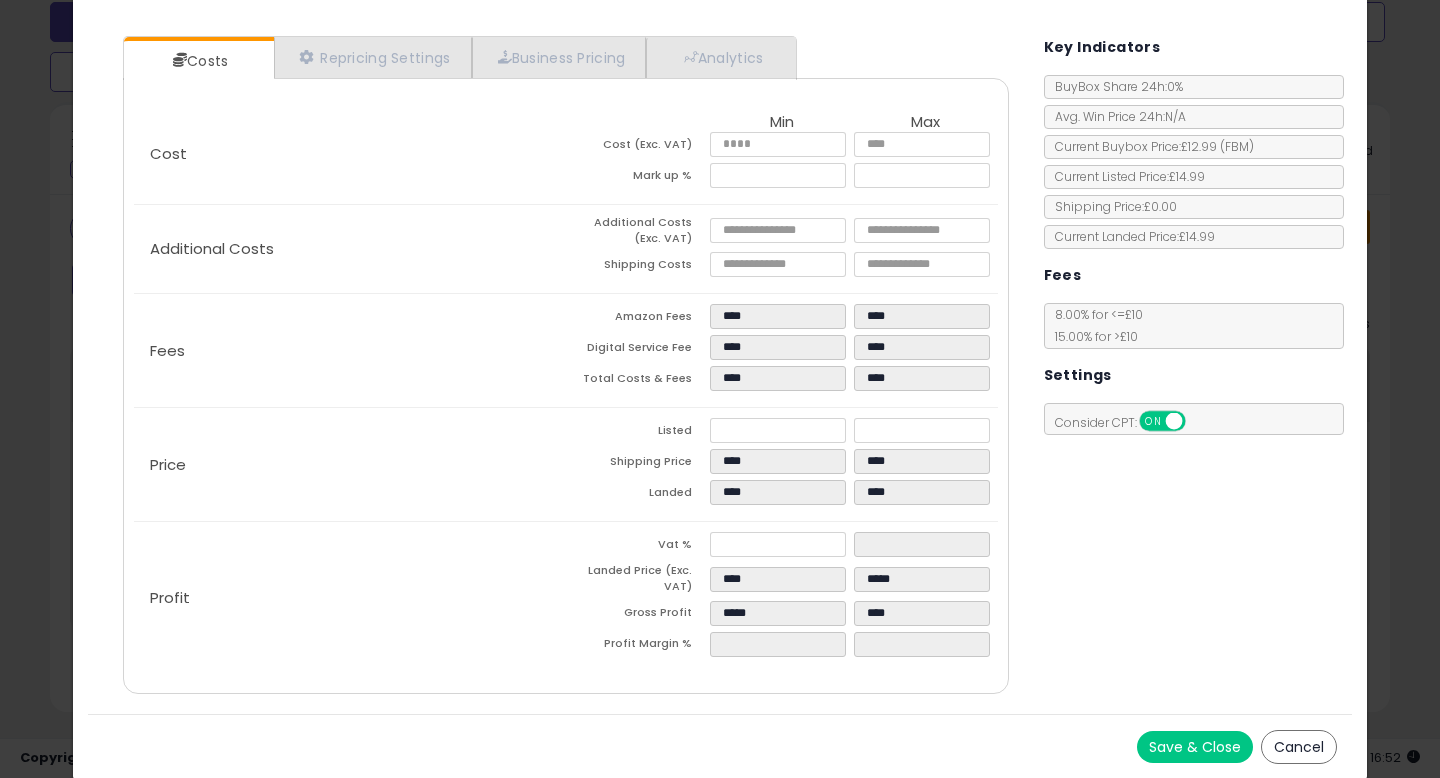 type on "******" 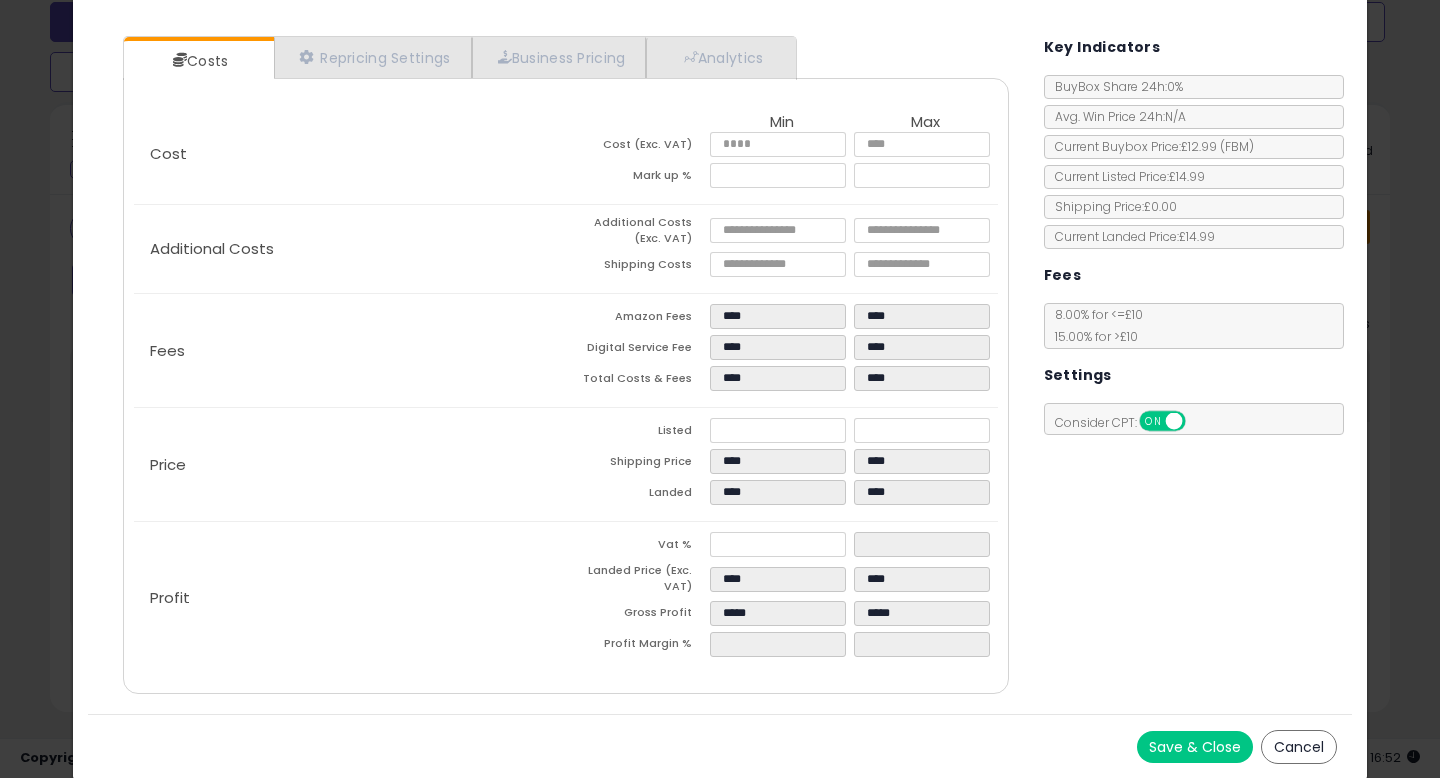 click on "Fees
Amazon Fees
****
****
Digital Service Fee
****
****
Total Costs & Fees
****
****" 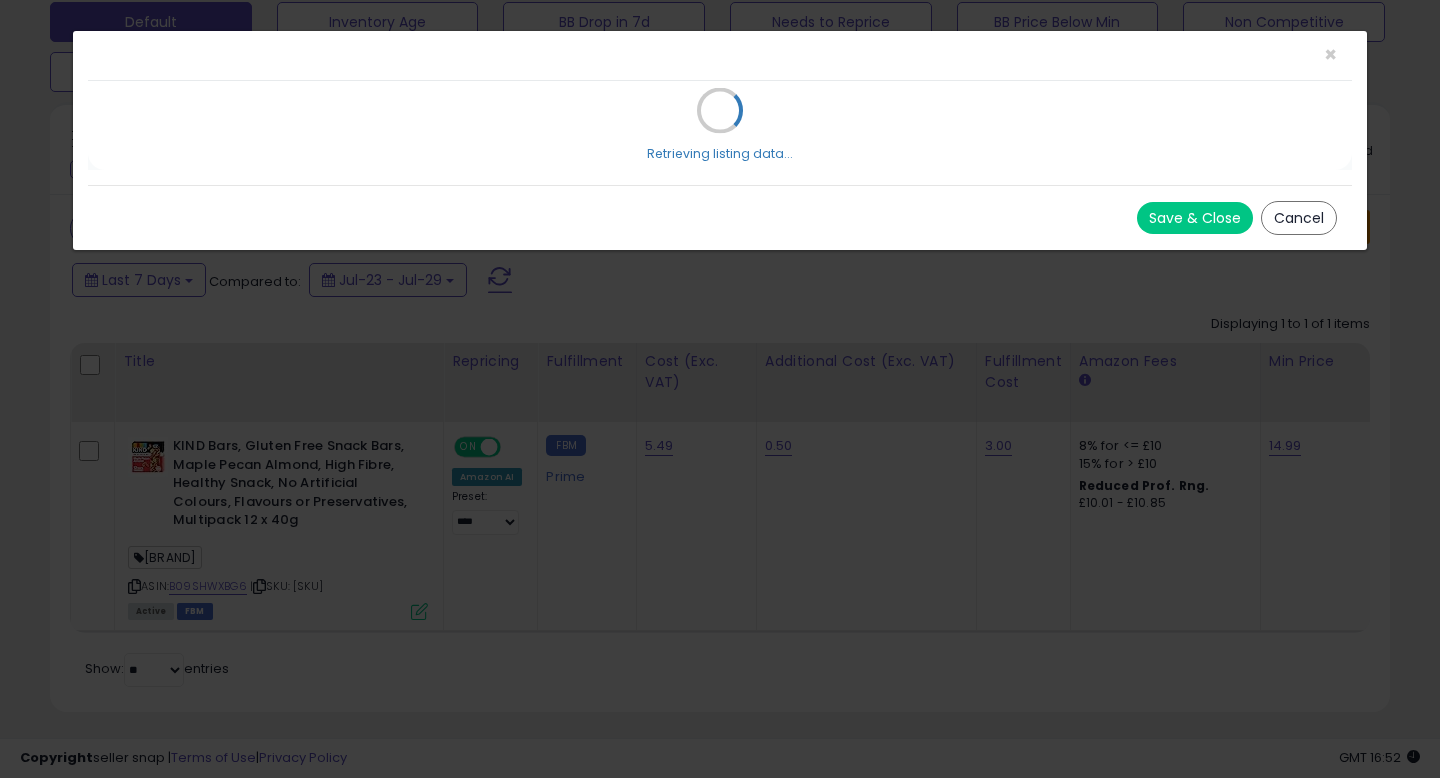 scroll, scrollTop: 0, scrollLeft: 0, axis: both 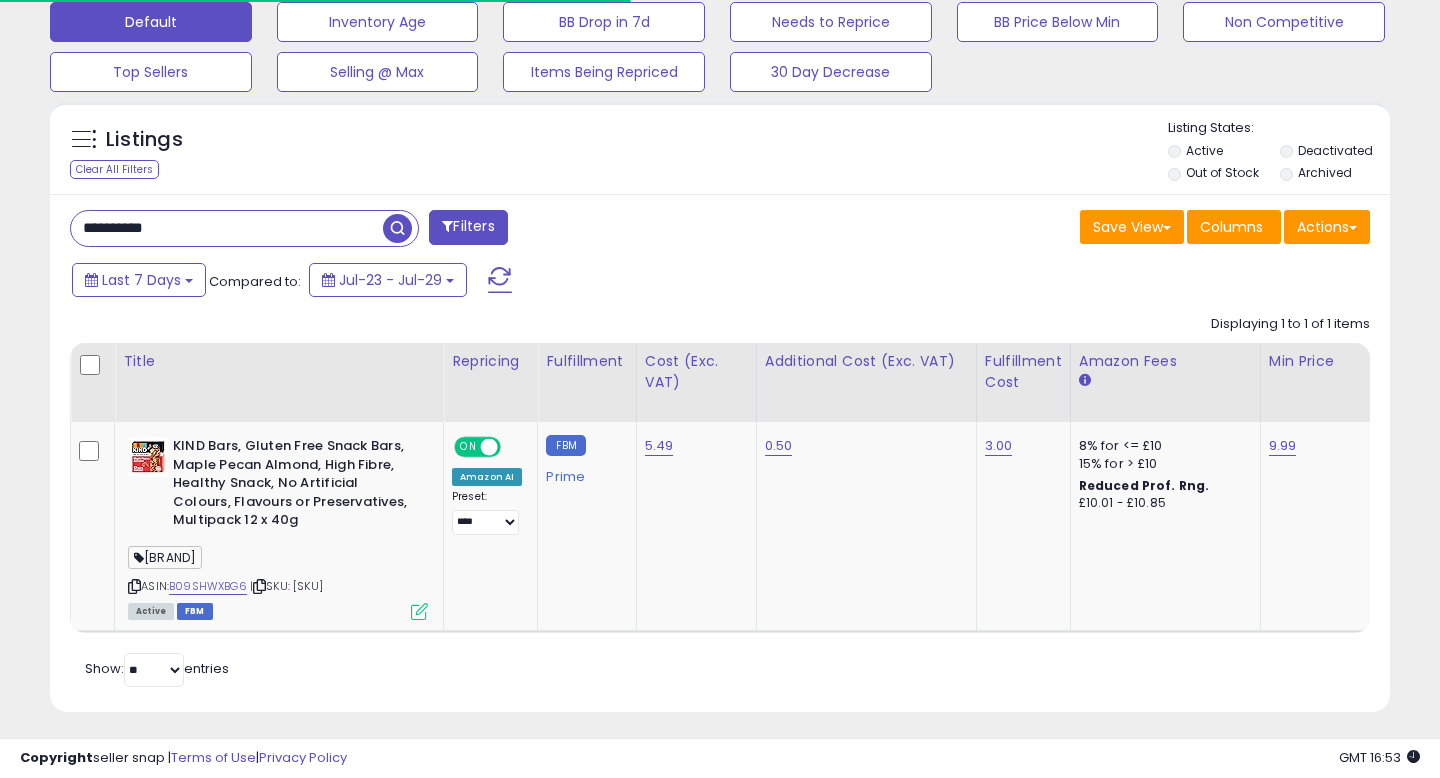 click on "**********" at bounding box center (720, 453) 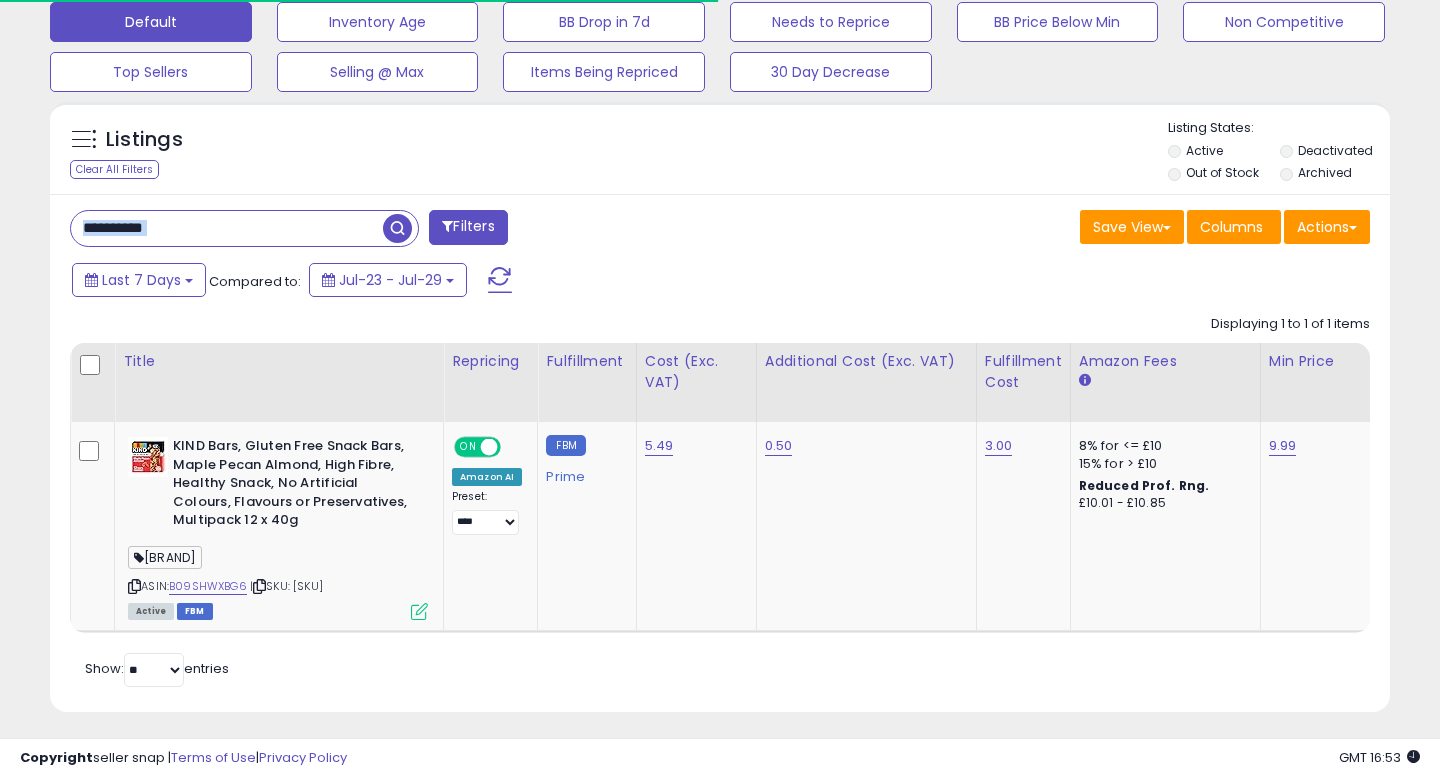 click on "**********" at bounding box center (720, 453) 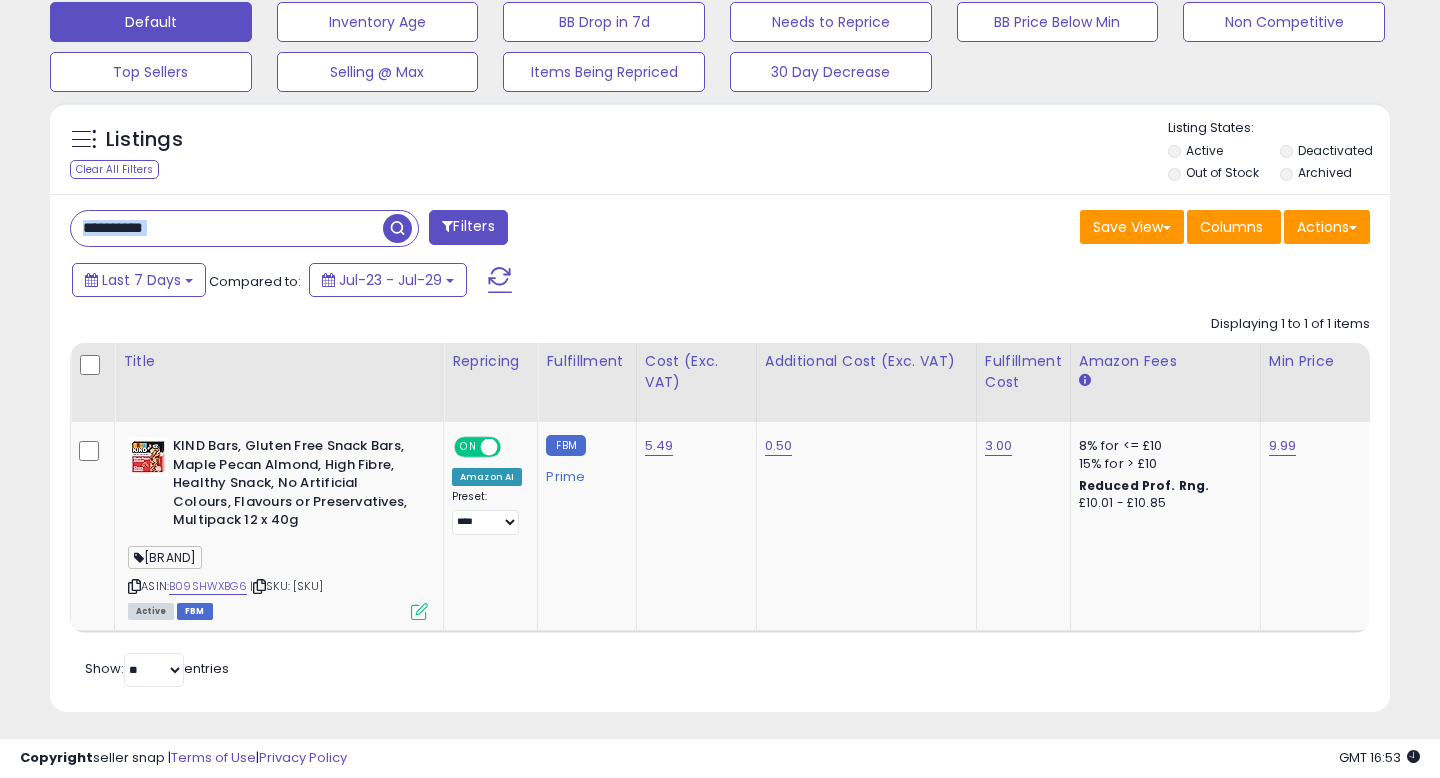 click on "**********" at bounding box center [227, 228] 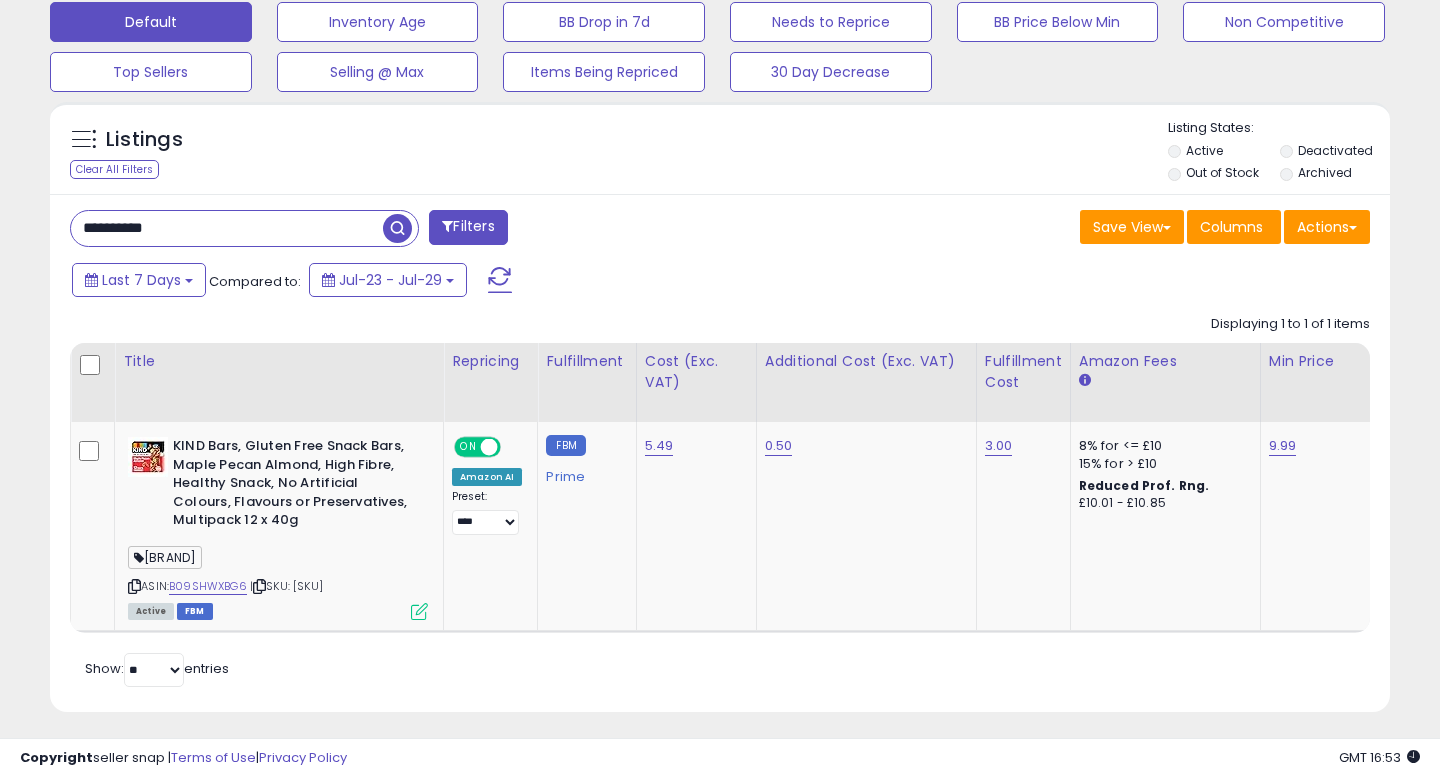 click on "**********" at bounding box center (227, 228) 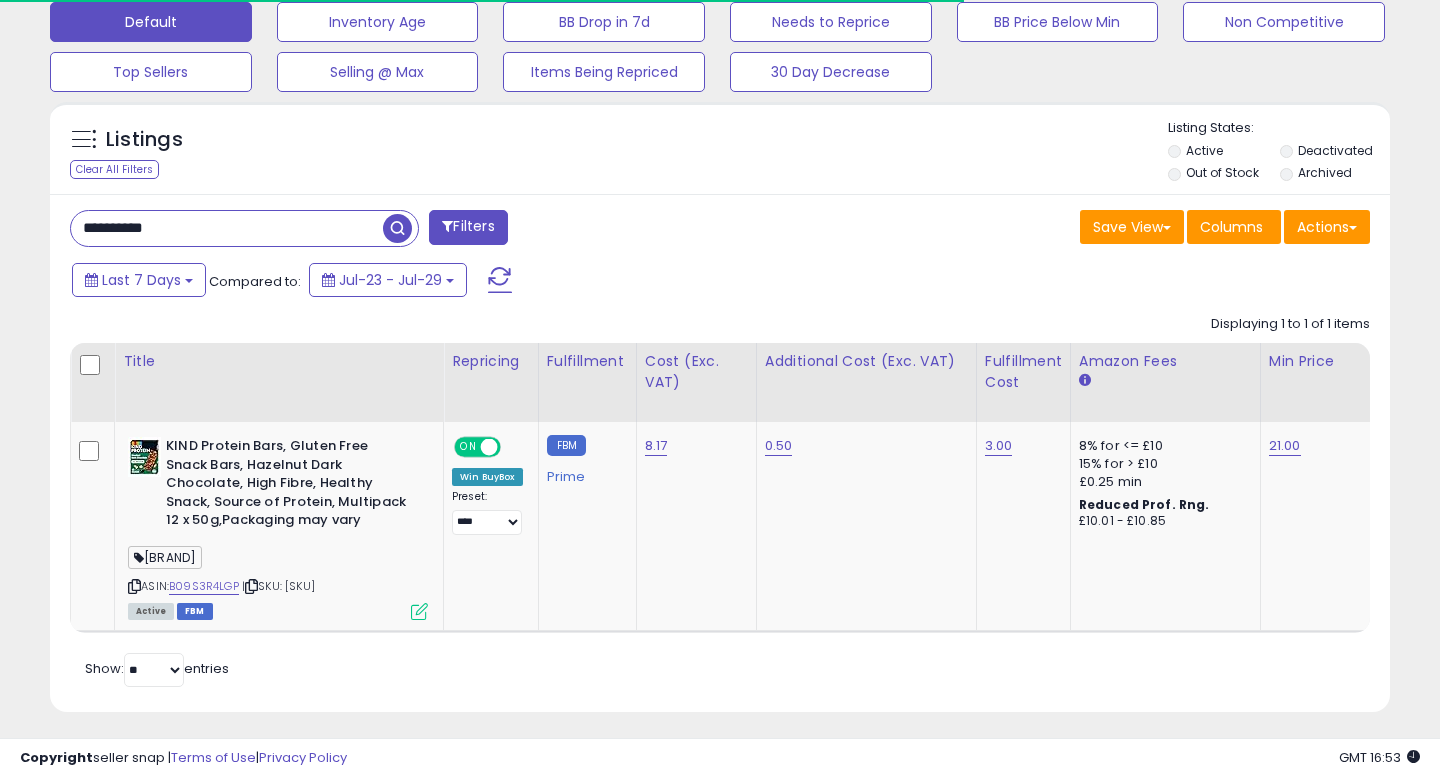 scroll, scrollTop: 629, scrollLeft: 0, axis: vertical 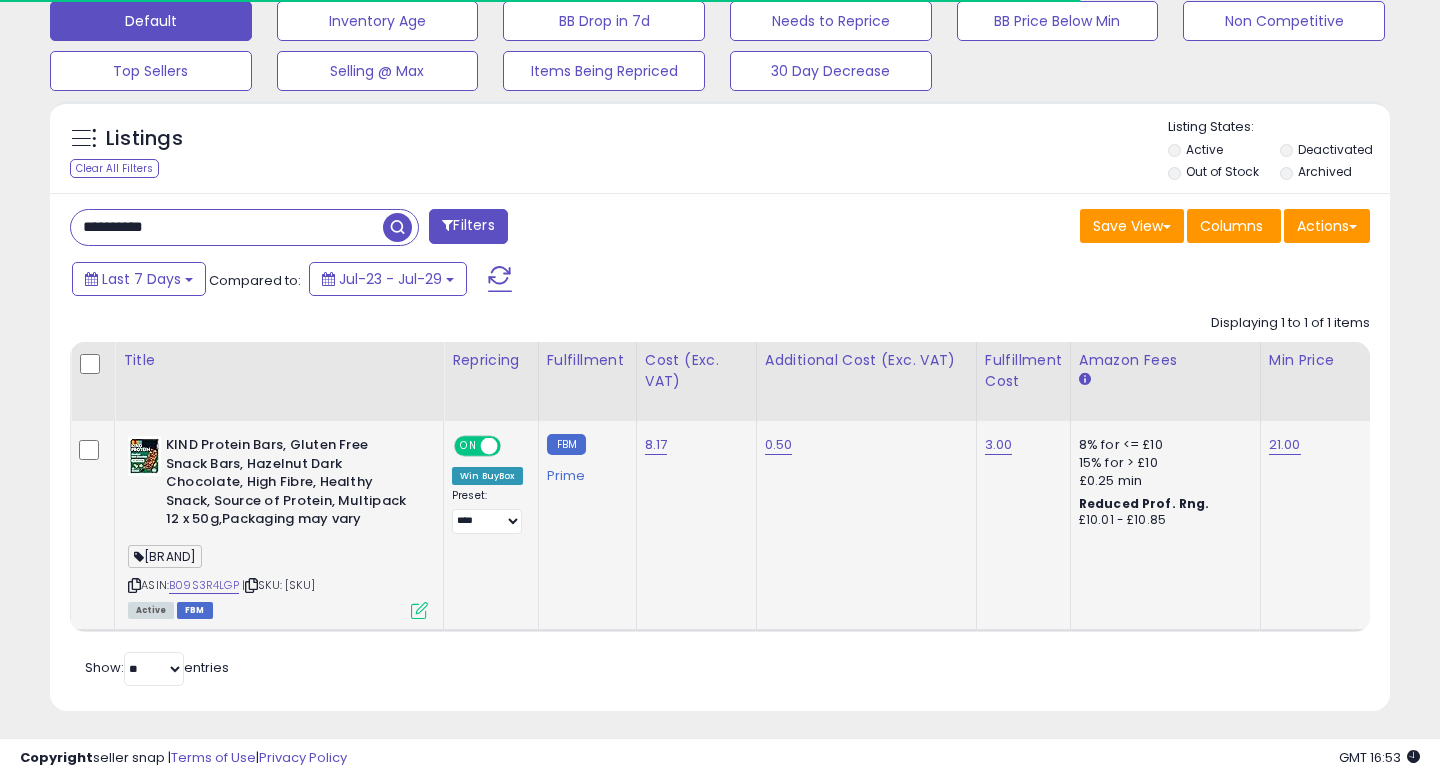 click at bounding box center (419, 610) 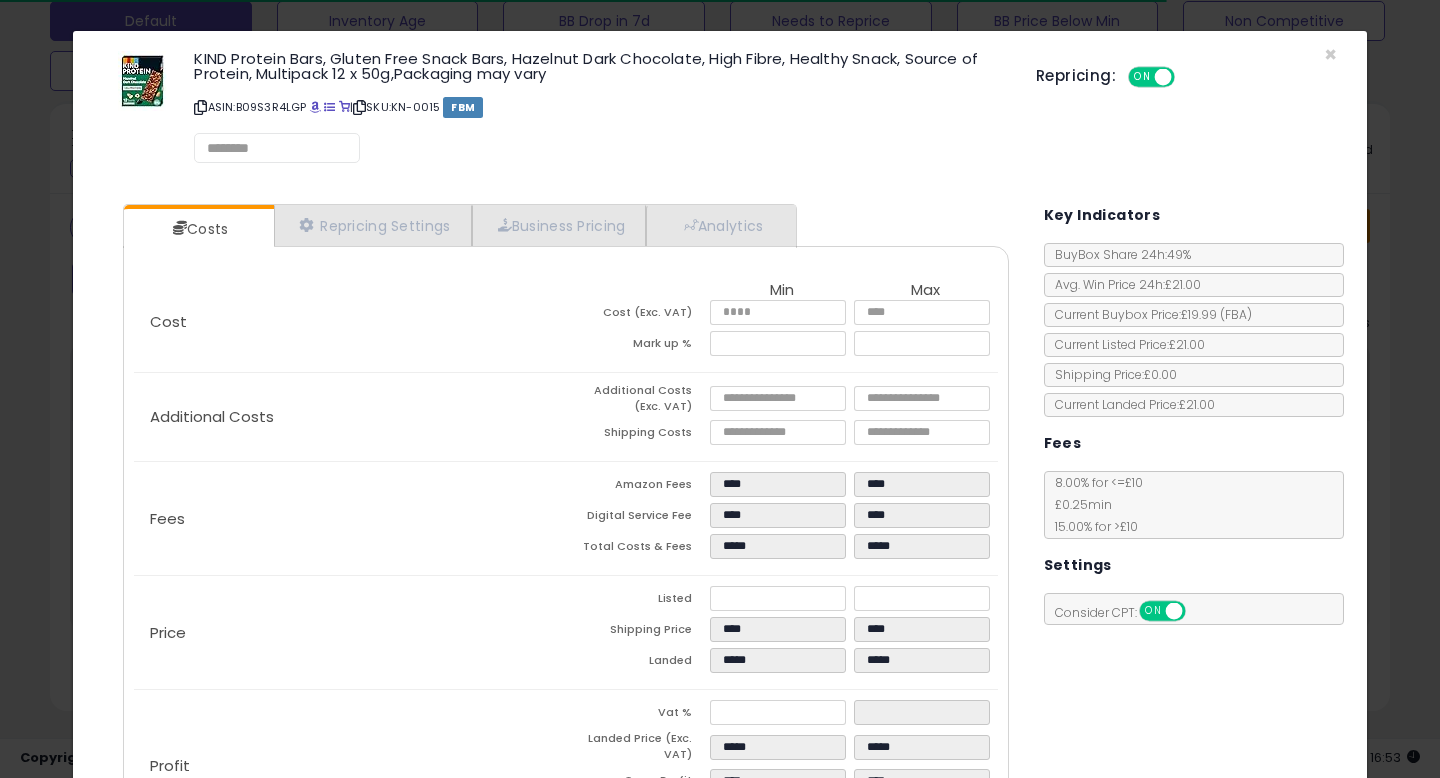 scroll, scrollTop: 999590, scrollLeft: 999224, axis: both 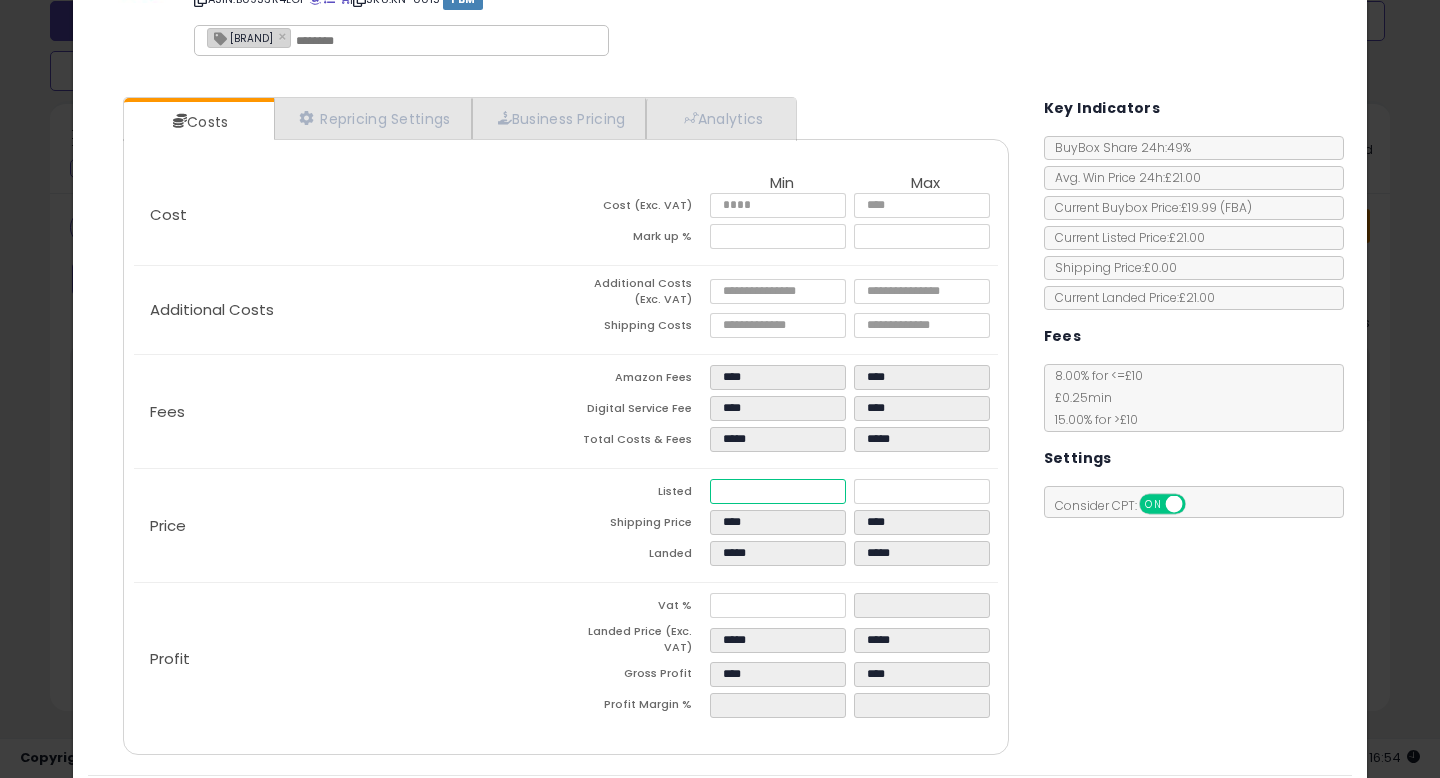drag, startPoint x: 755, startPoint y: 489, endPoint x: 684, endPoint y: 489, distance: 71 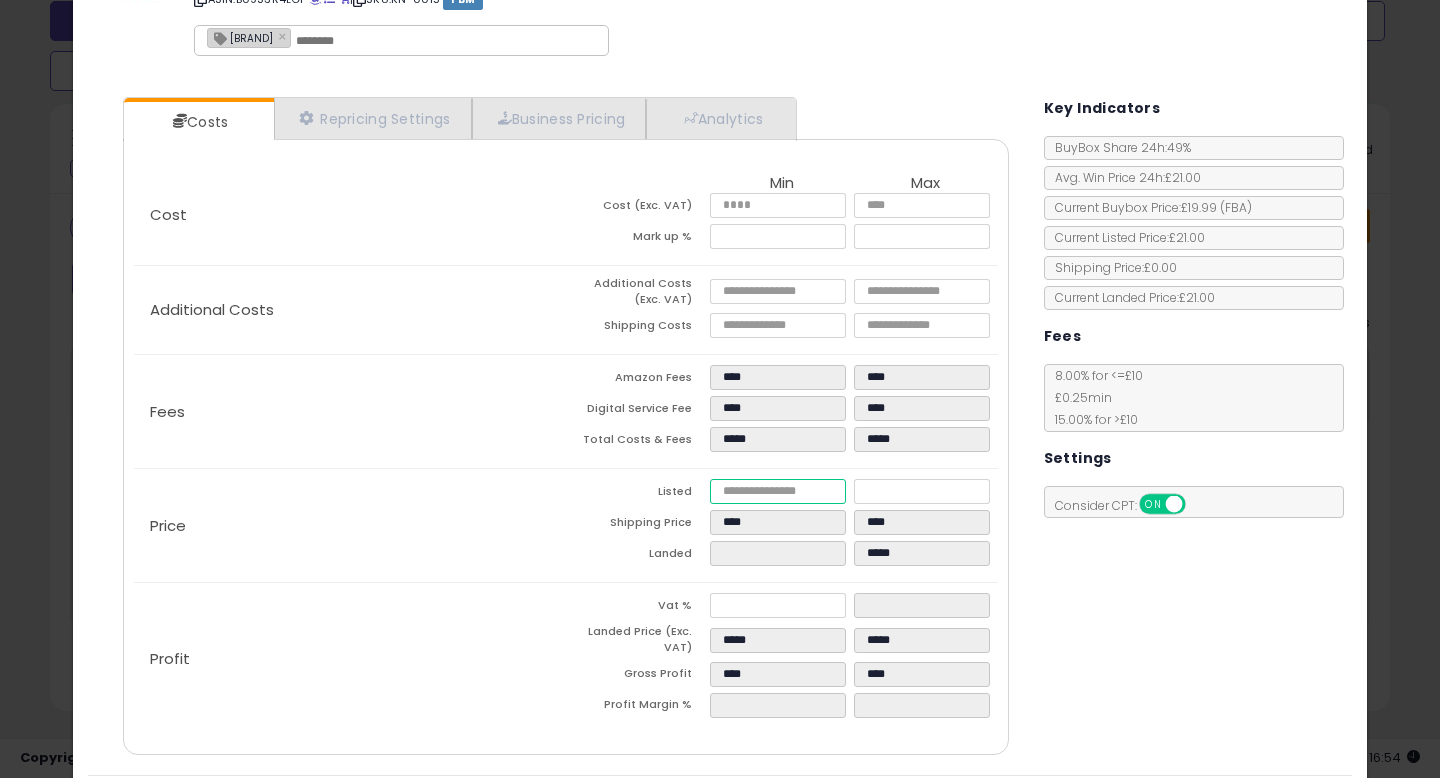 type on "****" 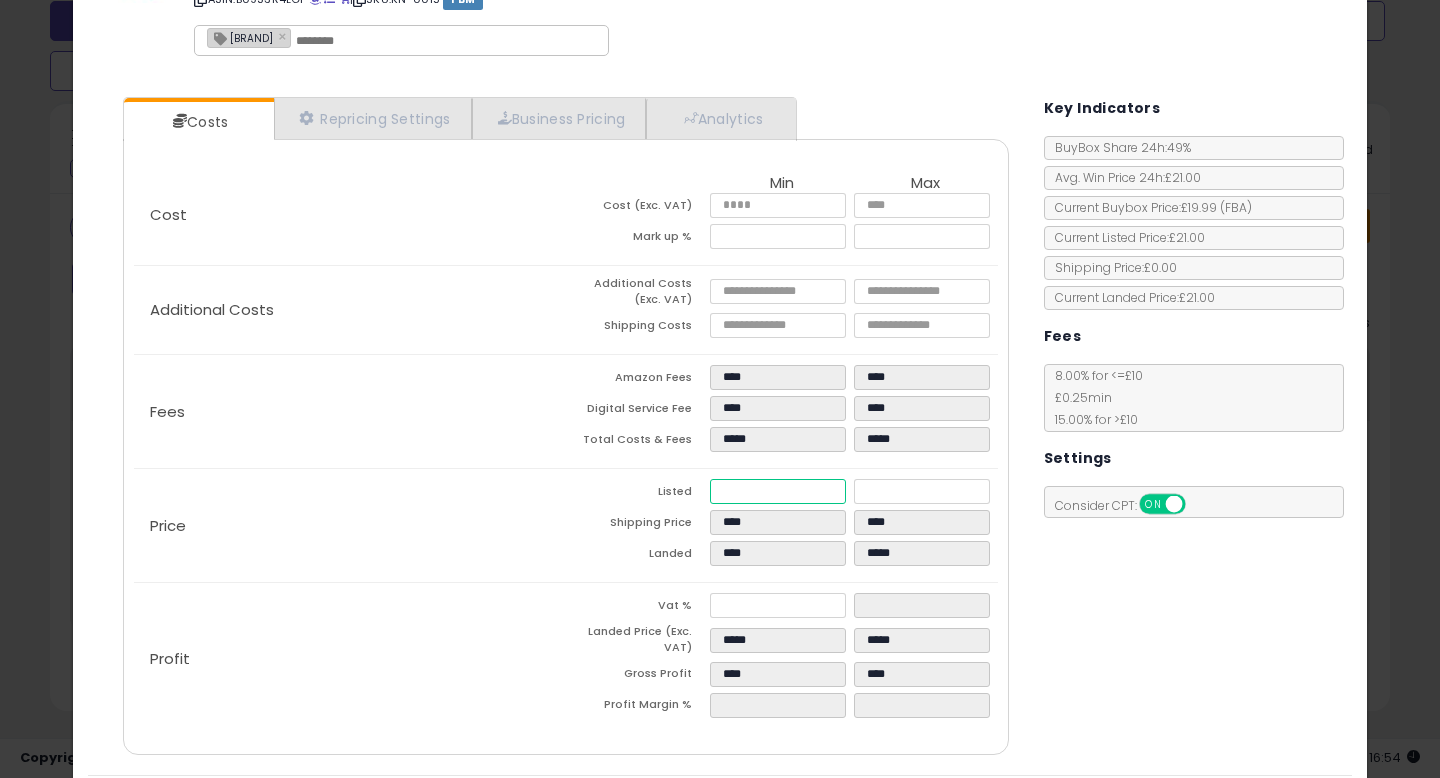 type 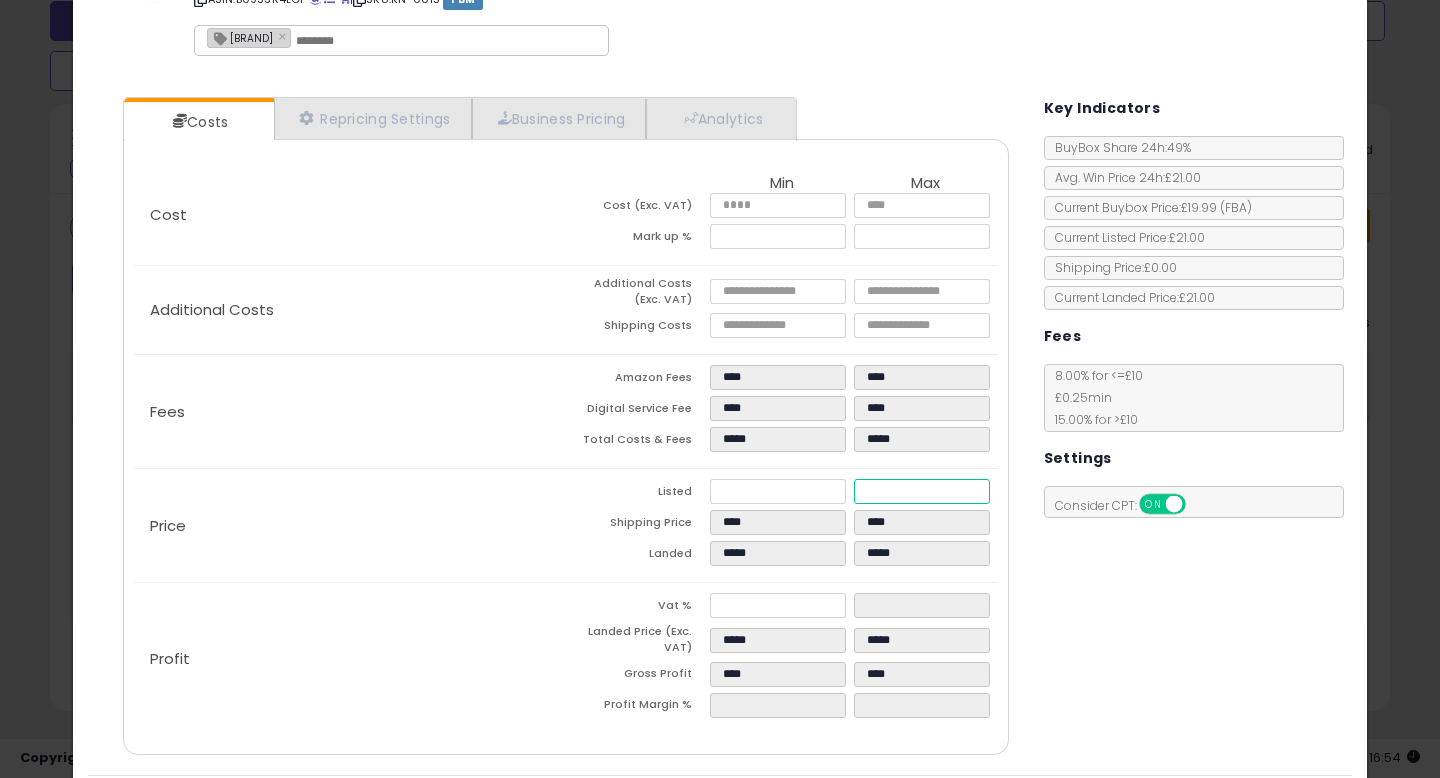 drag, startPoint x: 909, startPoint y: 482, endPoint x: 849, endPoint y: 483, distance: 60.00833 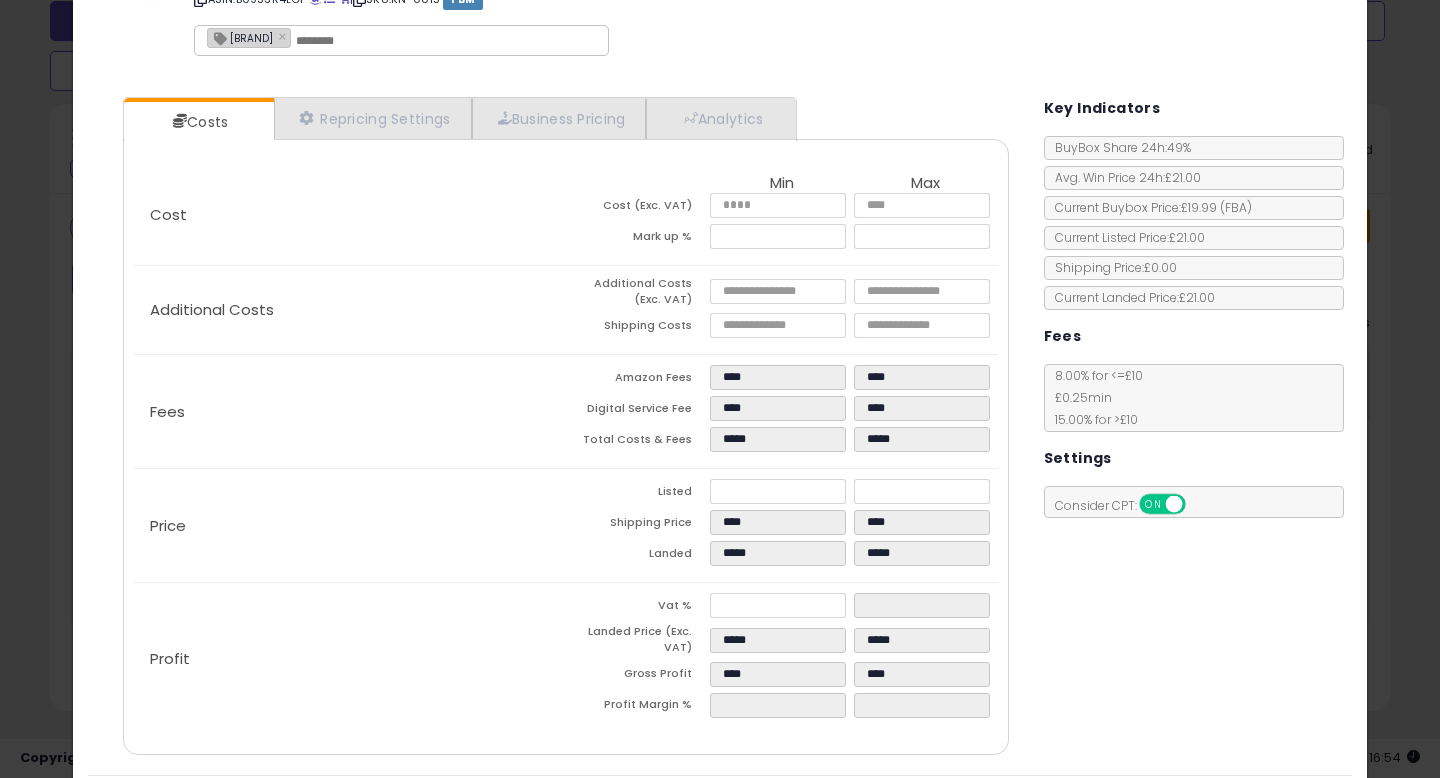 click on "*****" at bounding box center [782, 494] 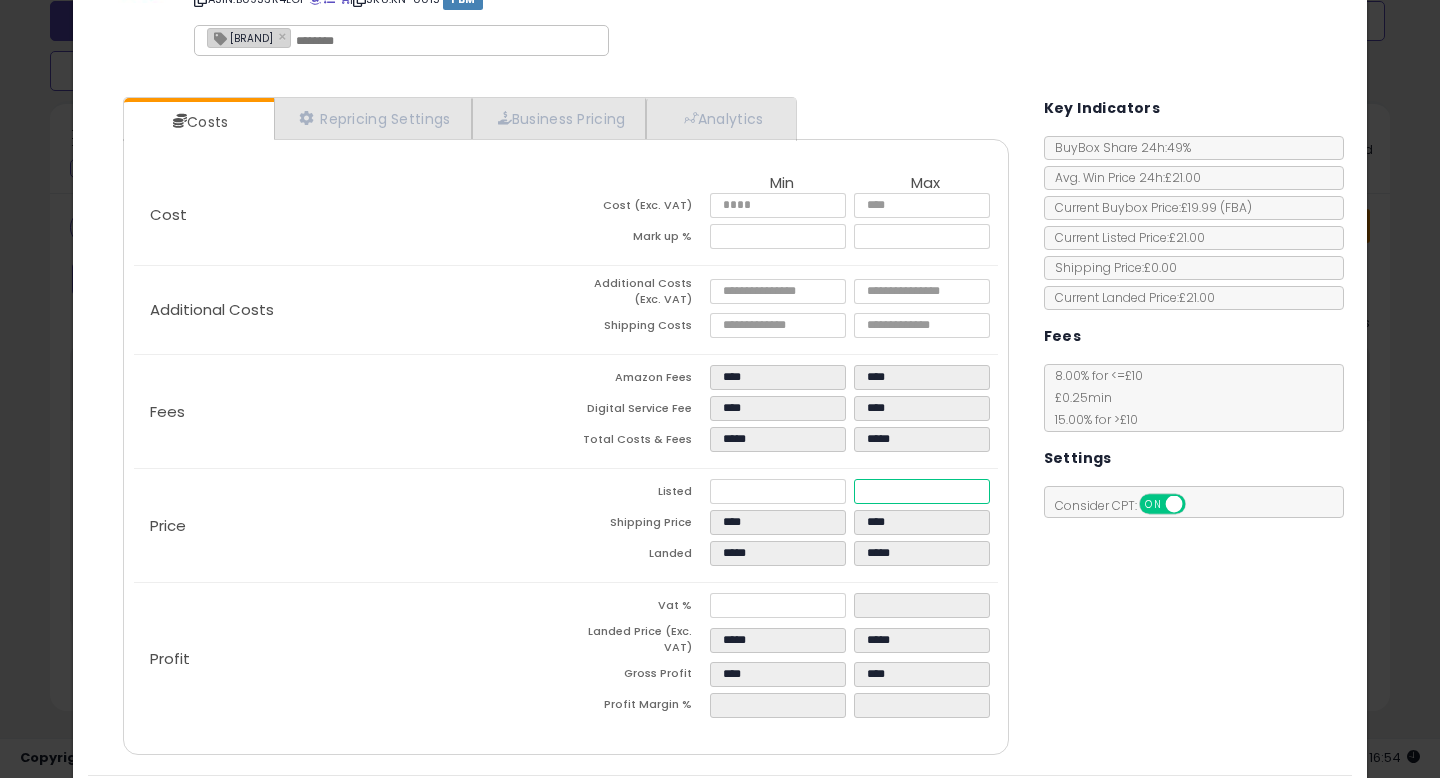 drag, startPoint x: 900, startPoint y: 497, endPoint x: 831, endPoint y: 493, distance: 69.115845 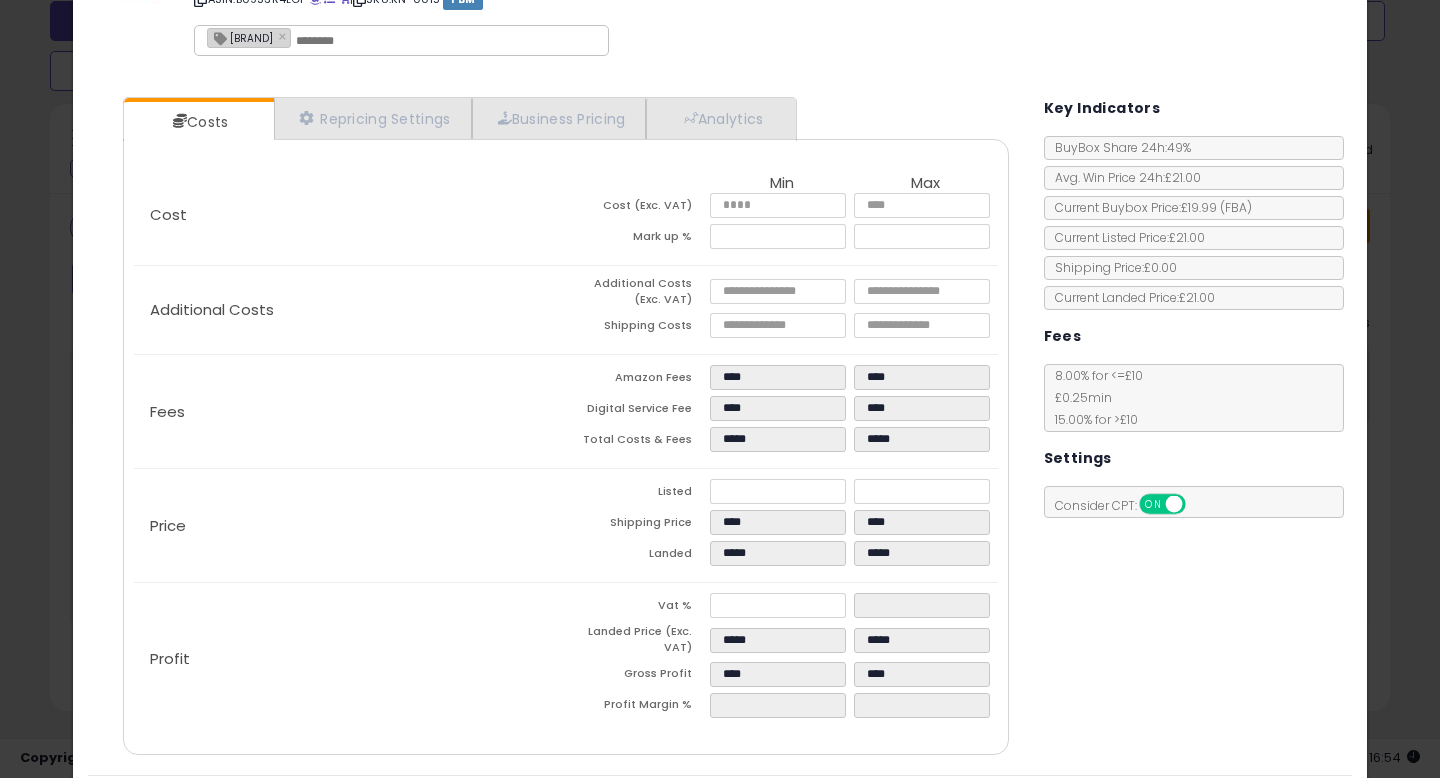 click on "Price
Listed
*****
*****
Shipping Price
****
****
Landed
*****
*****" 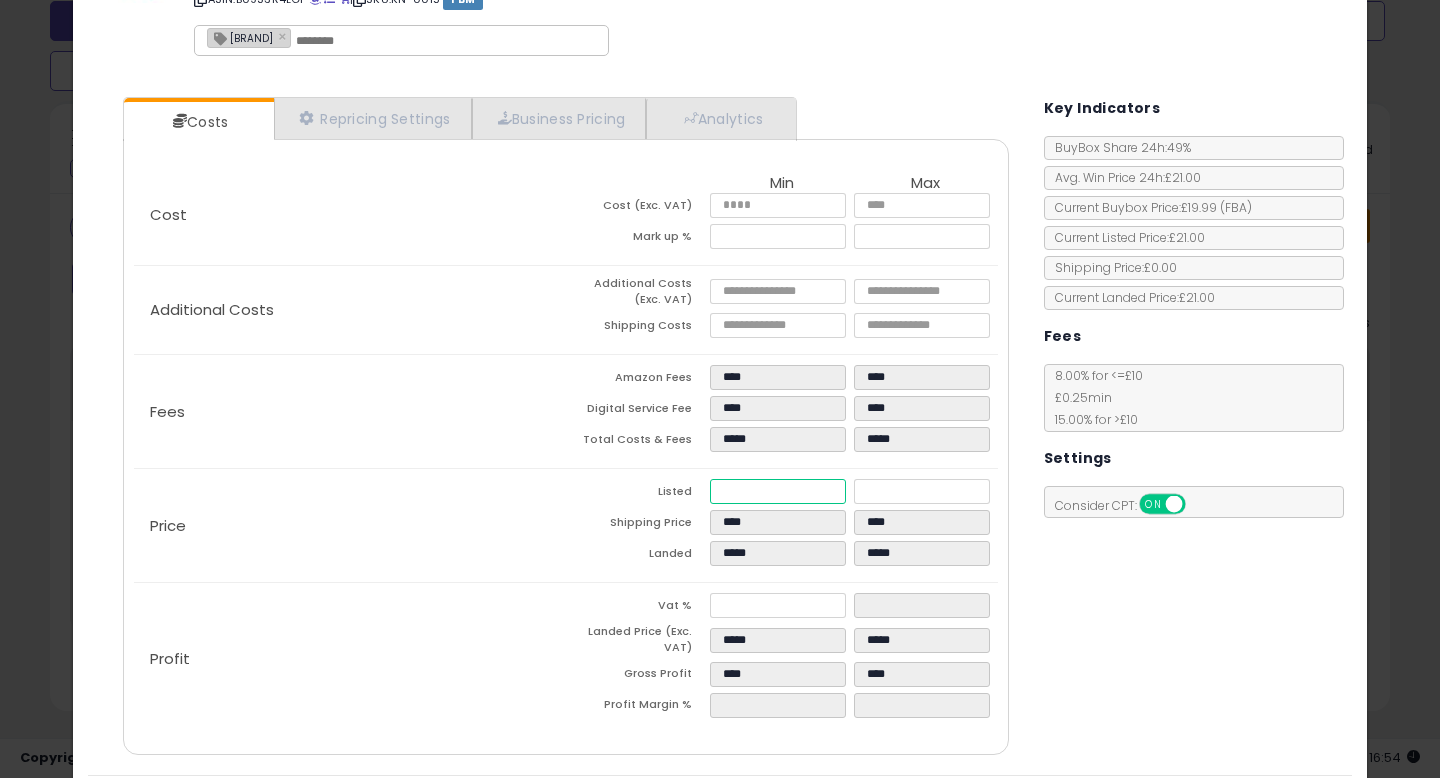 click on "*****" at bounding box center [778, 491] 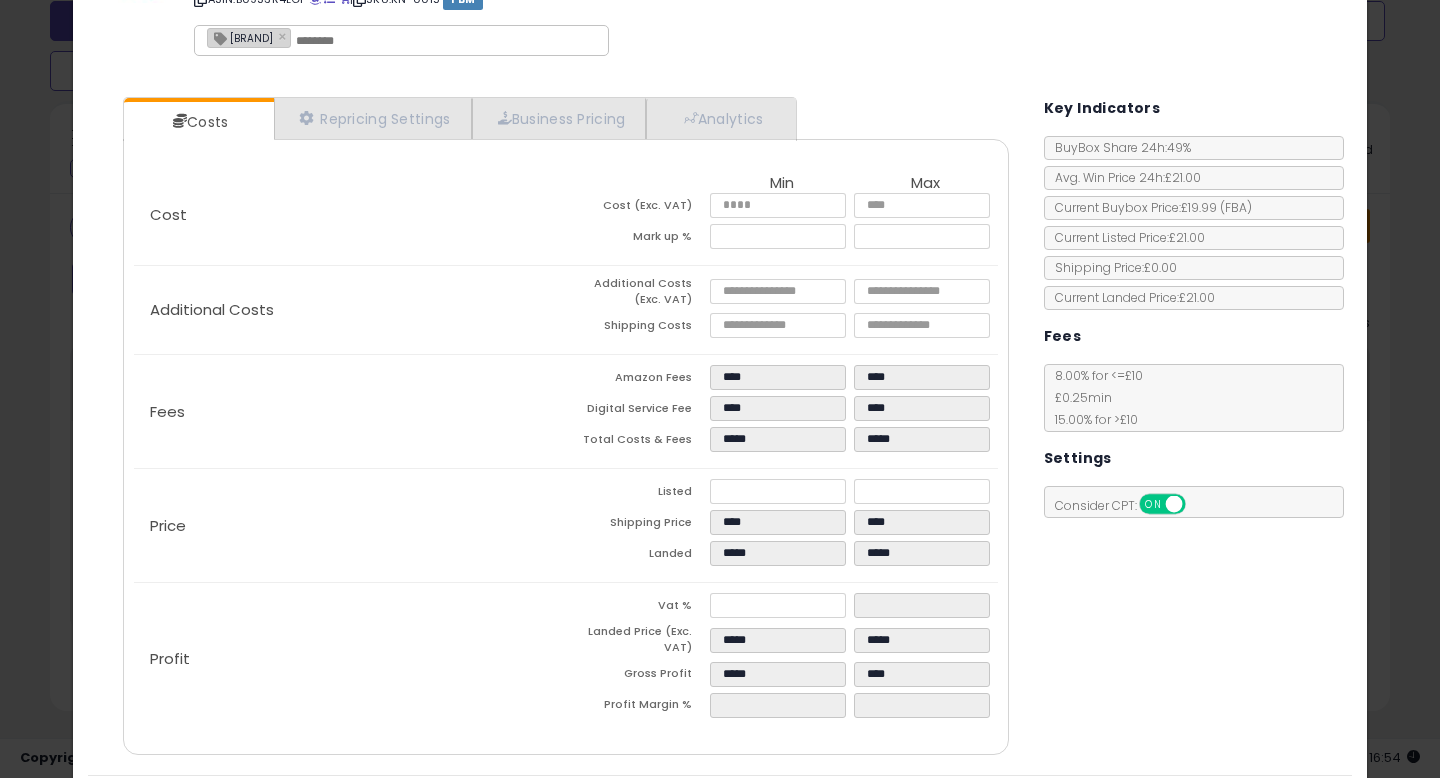 click on "Total Costs & Fees" at bounding box center (638, 442) 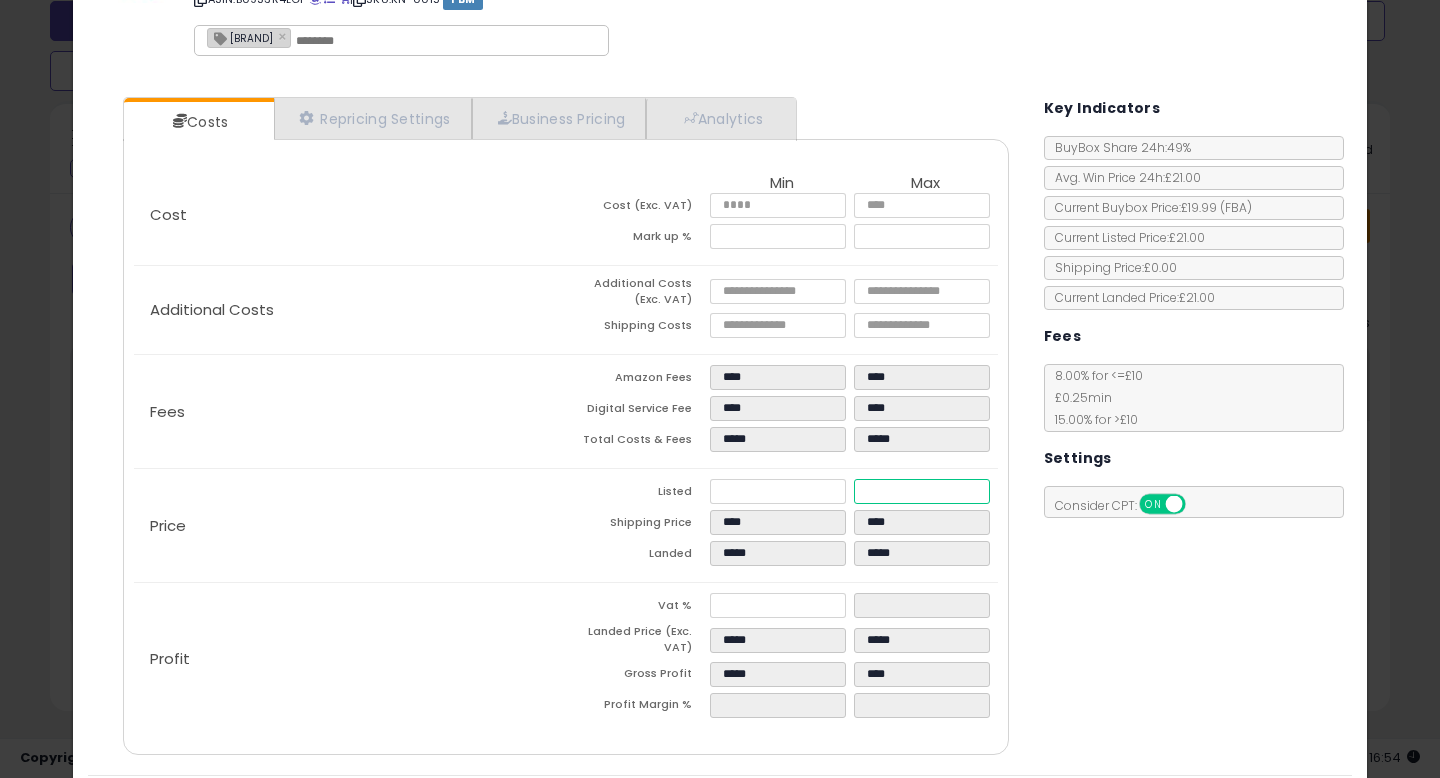 click on "Listed
*****
*****" at bounding box center (782, 494) 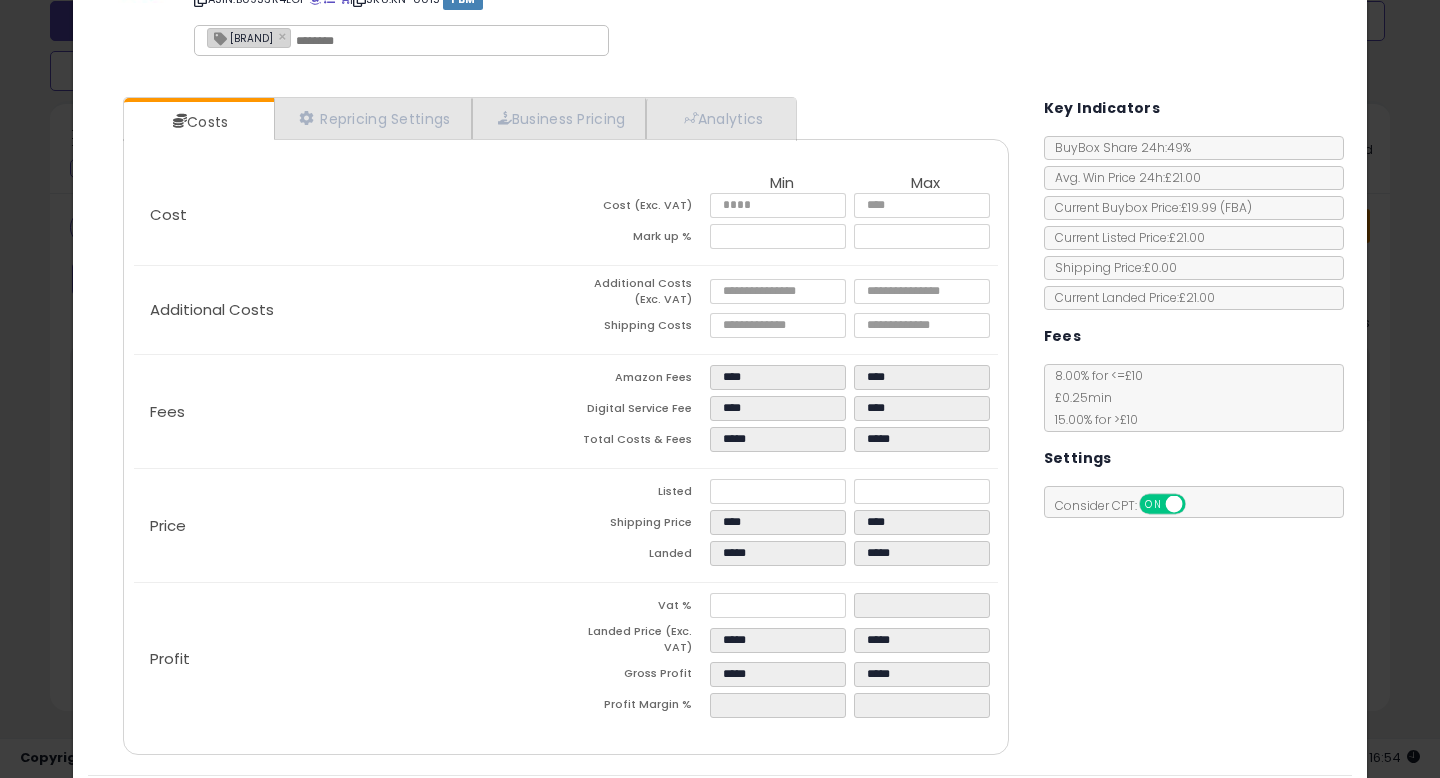 click on "Listed" at bounding box center [638, 494] 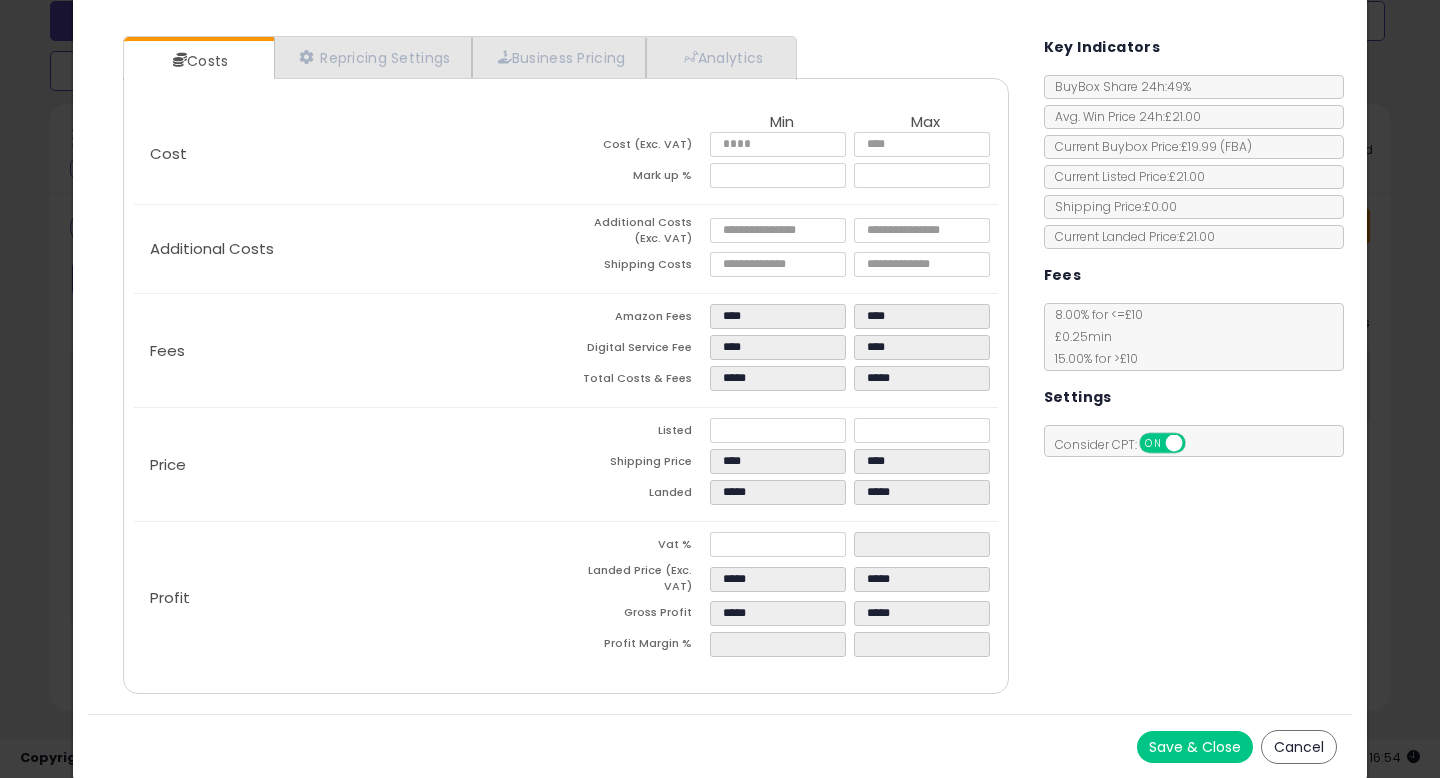click on "Save & Close
Cancel" at bounding box center (720, 746) 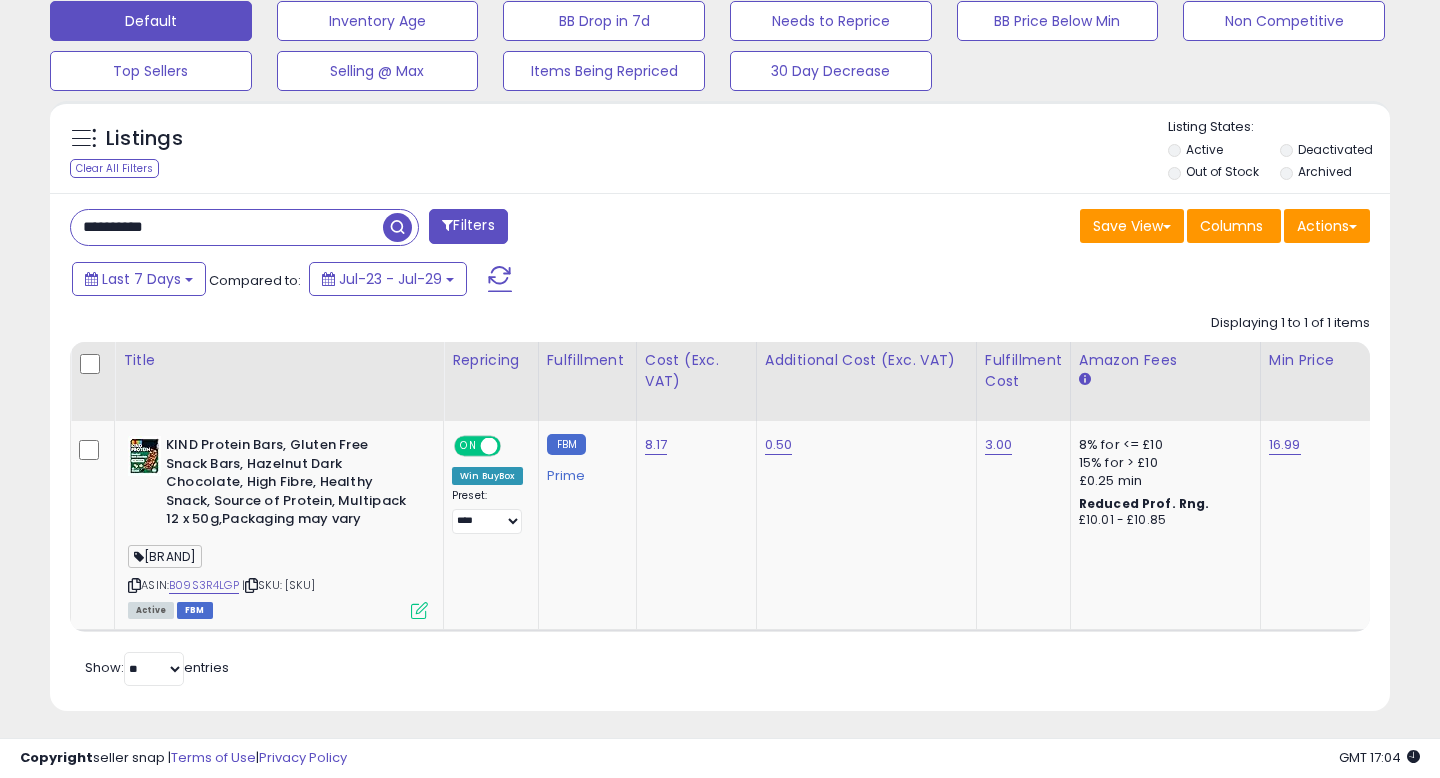 click on "**********" at bounding box center [227, 227] 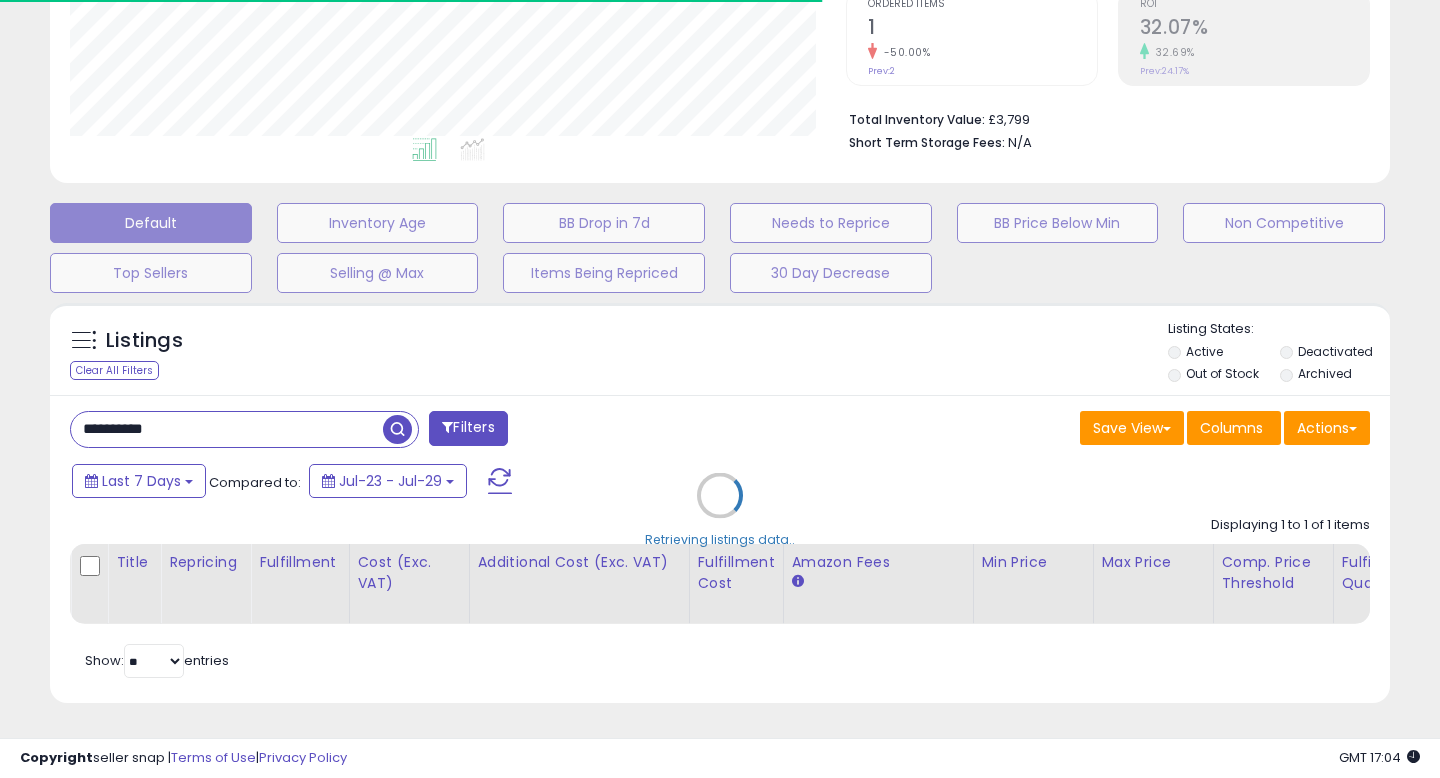 scroll, scrollTop: 600, scrollLeft: 0, axis: vertical 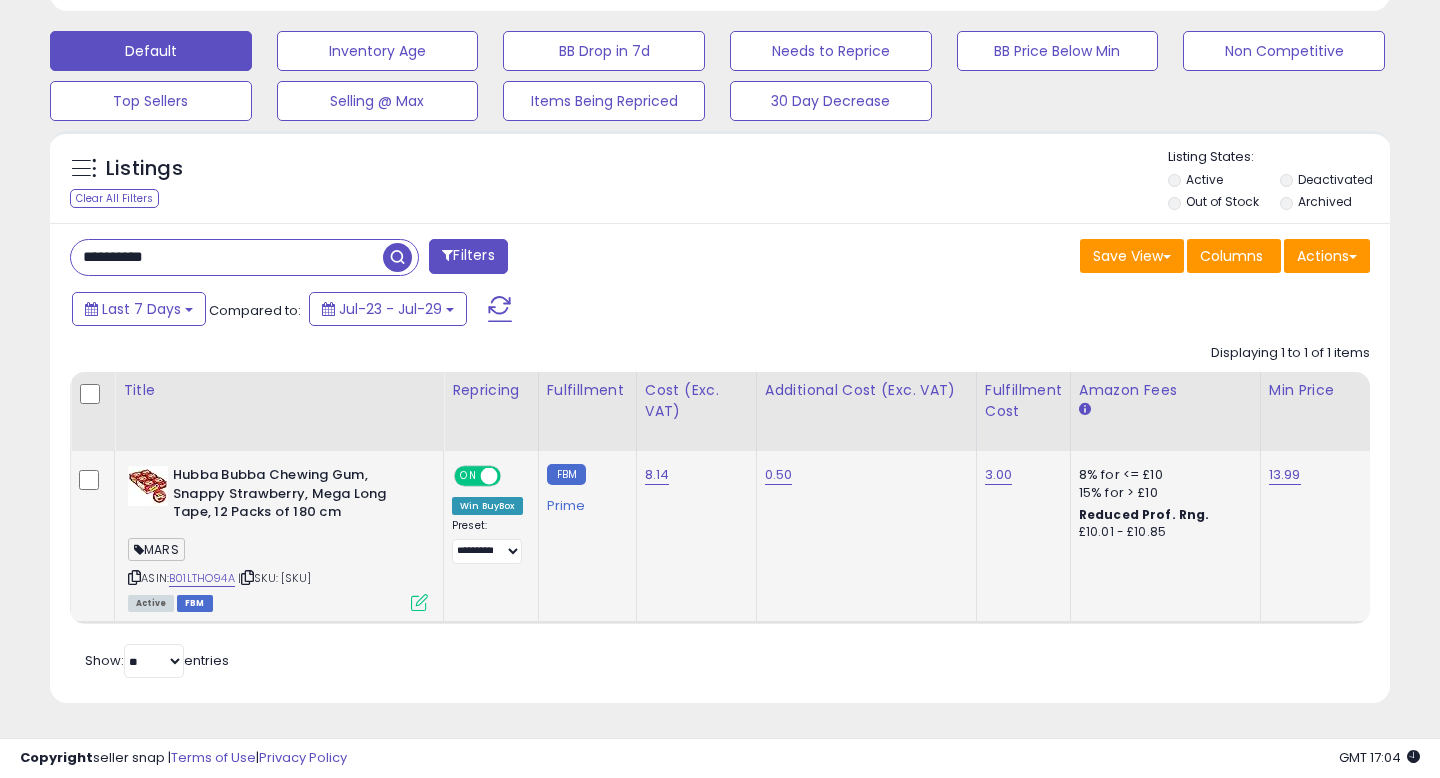 click at bounding box center (419, 602) 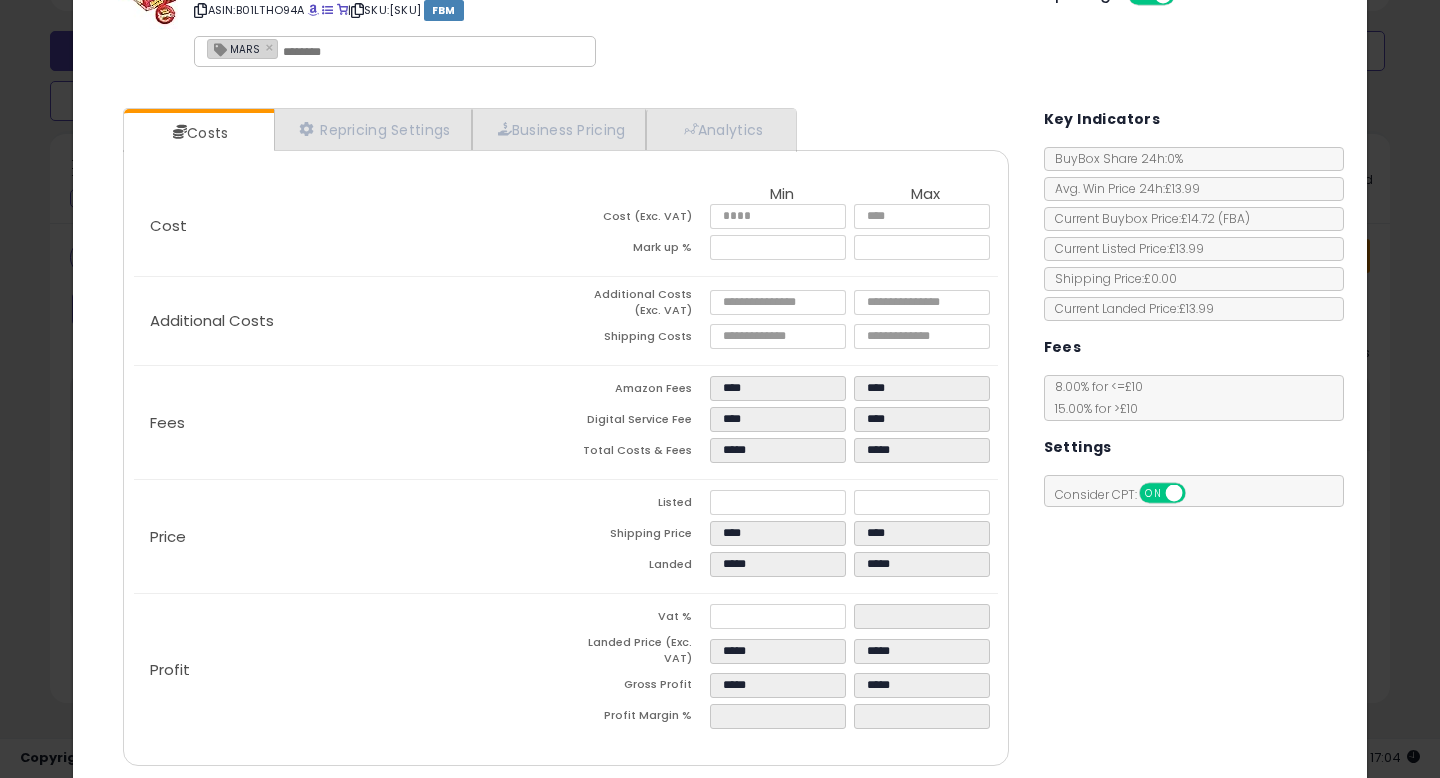 scroll, scrollTop: 138, scrollLeft: 0, axis: vertical 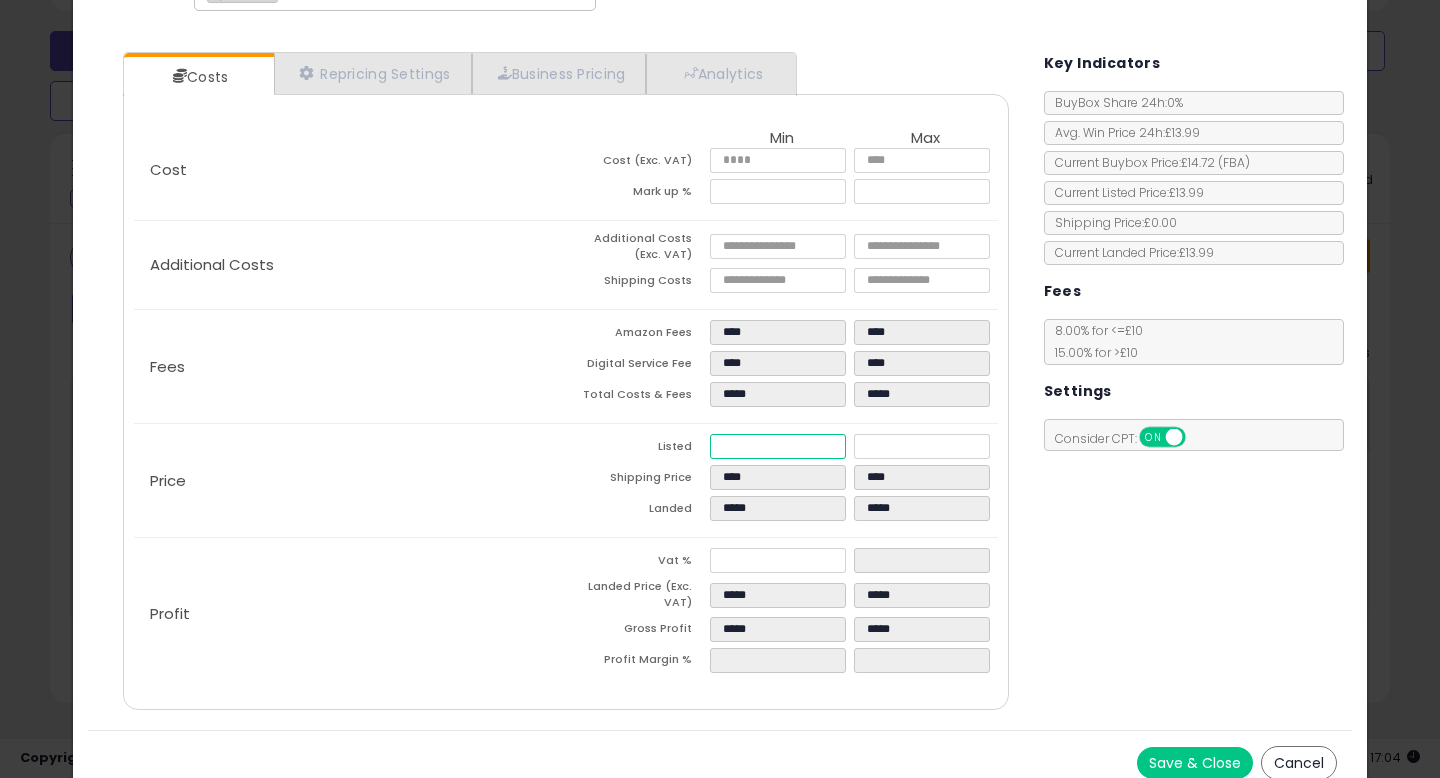 click on "*****" at bounding box center [778, 446] 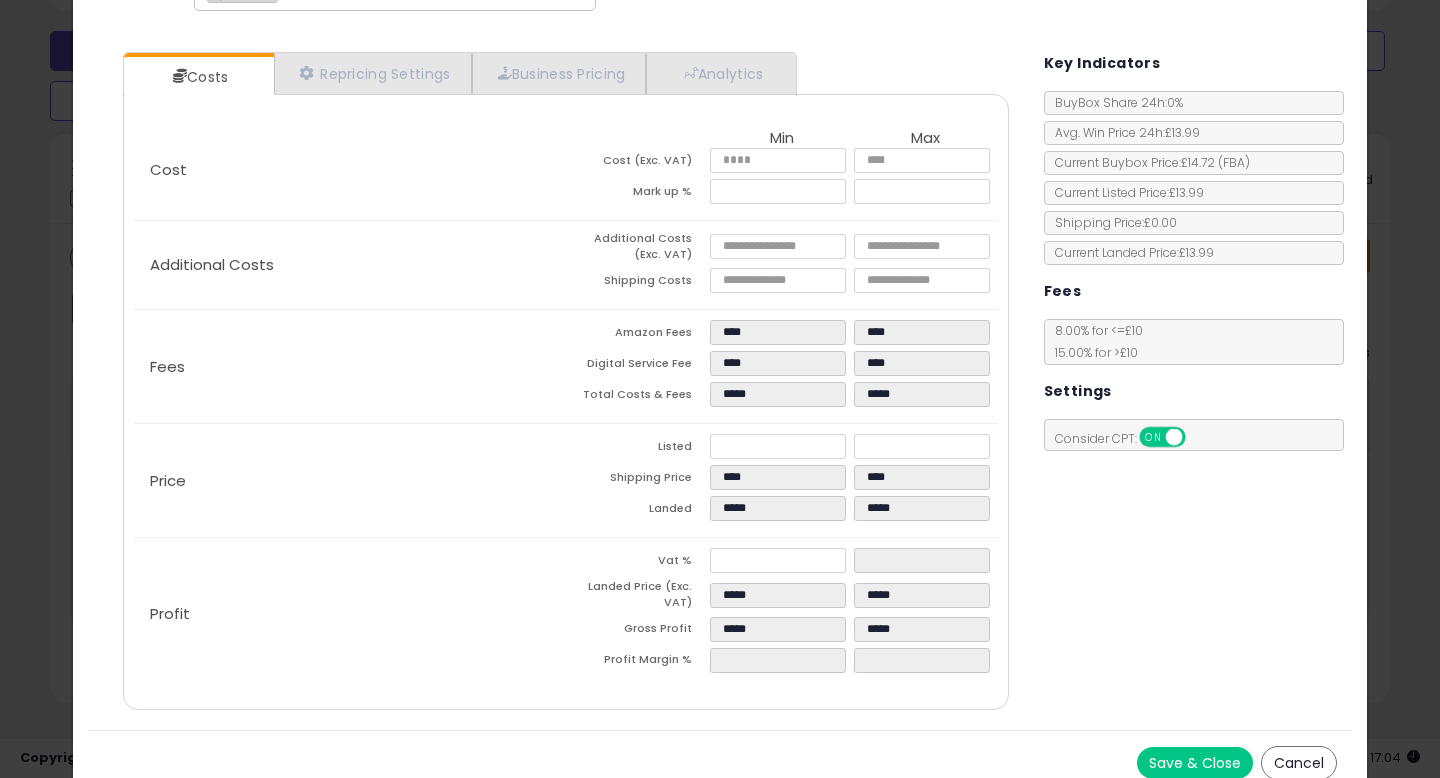 click on "Listed" at bounding box center (638, 449) 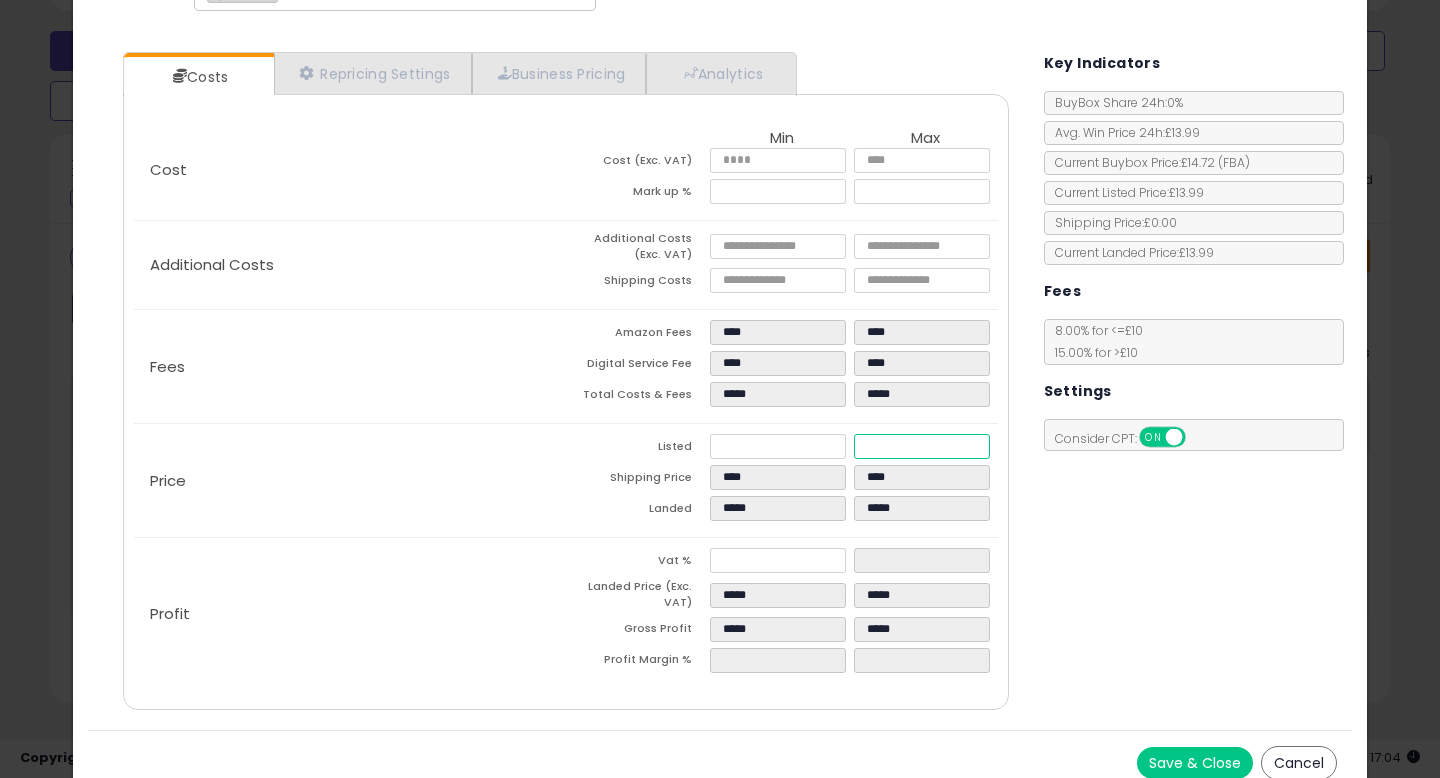 click on "*****" at bounding box center (922, 446) 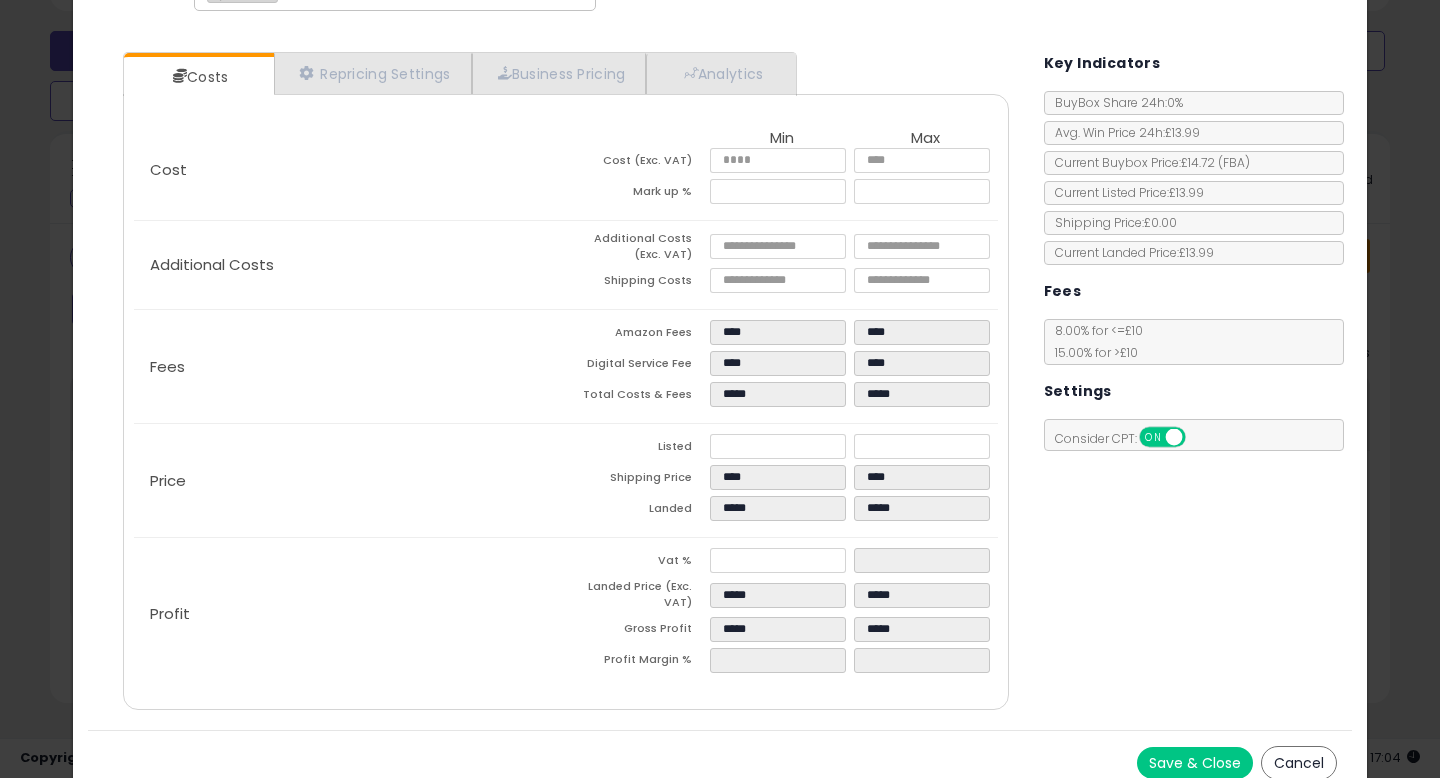 click on "Fees
Amazon Fees
****
****
Digital Service Fee
****
****
Total Costs & Fees
*****
*****" 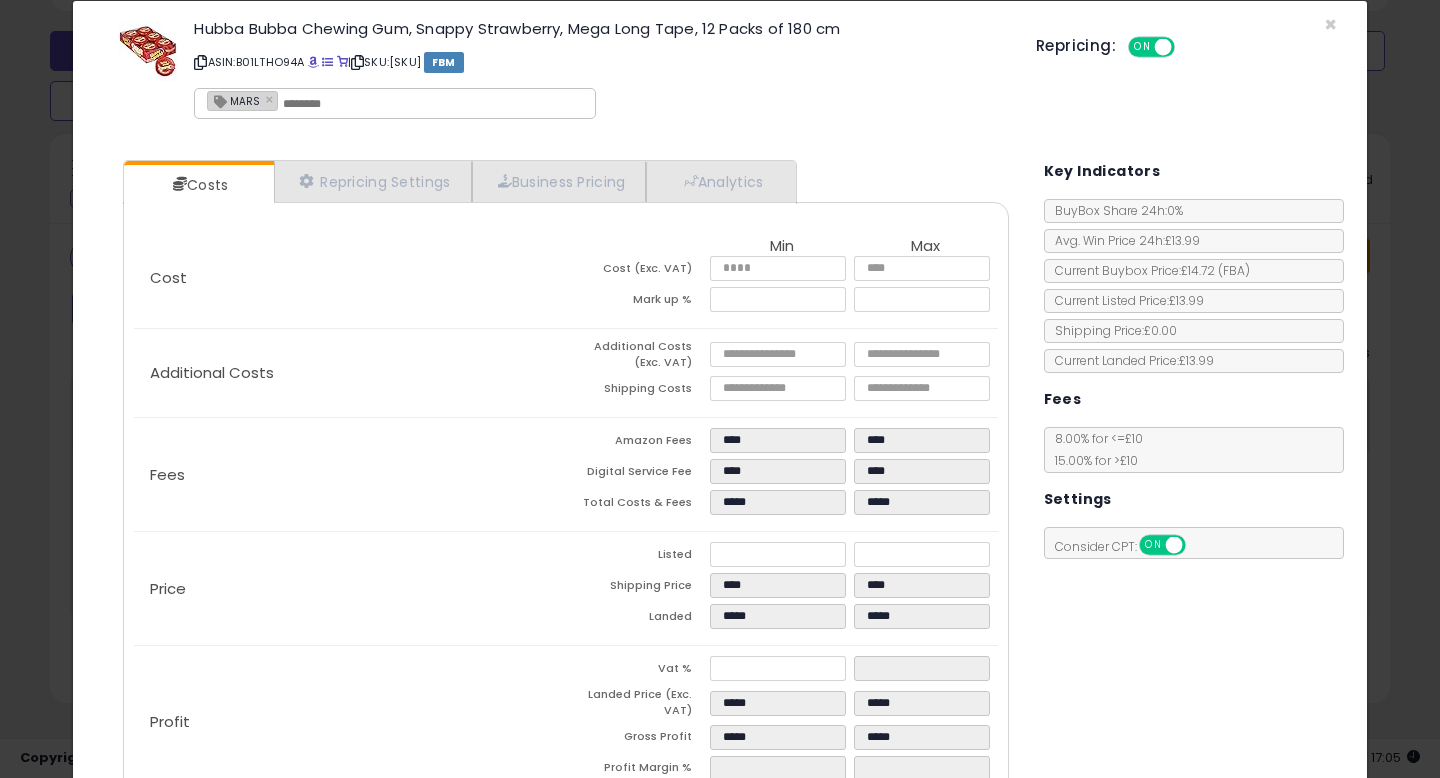 scroll, scrollTop: 0, scrollLeft: 0, axis: both 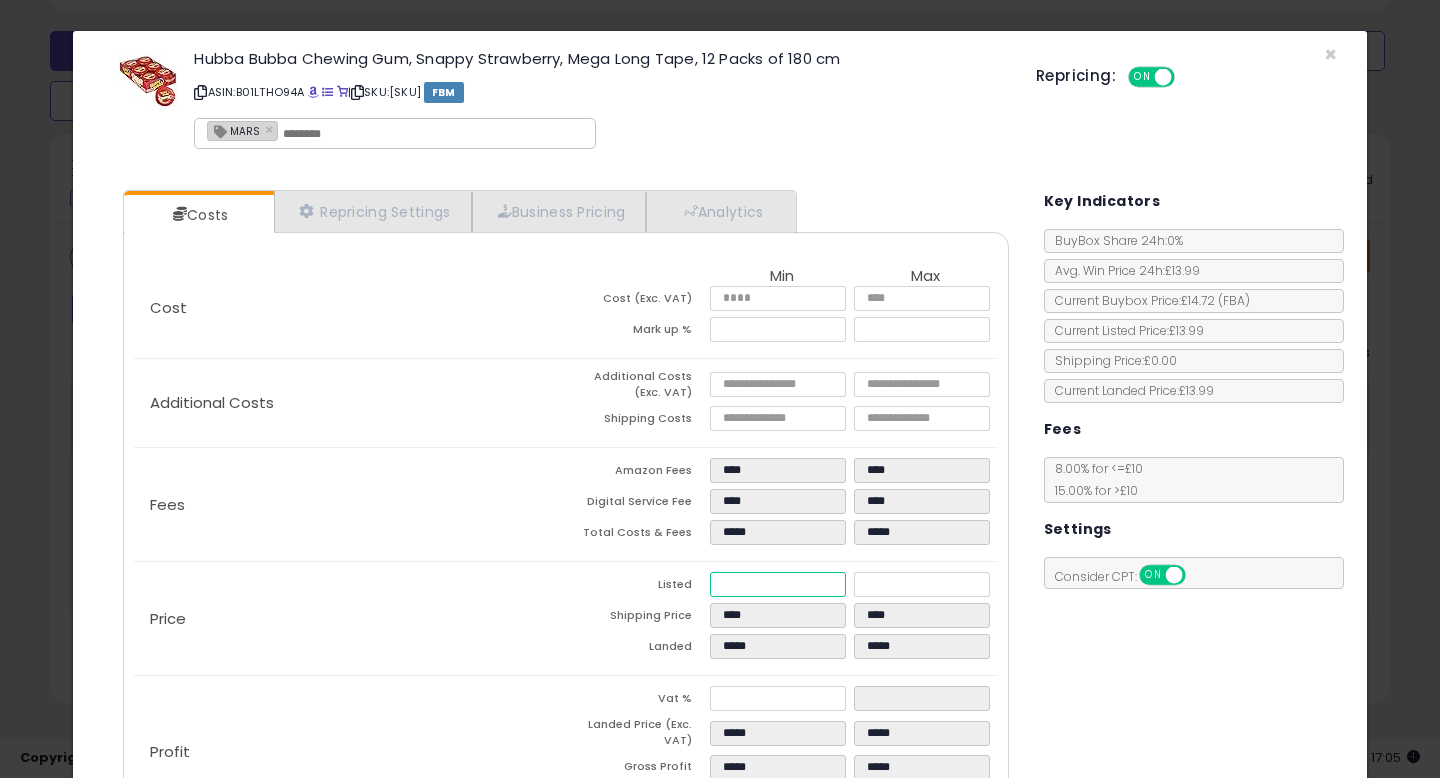 click on "*****" at bounding box center [778, 584] 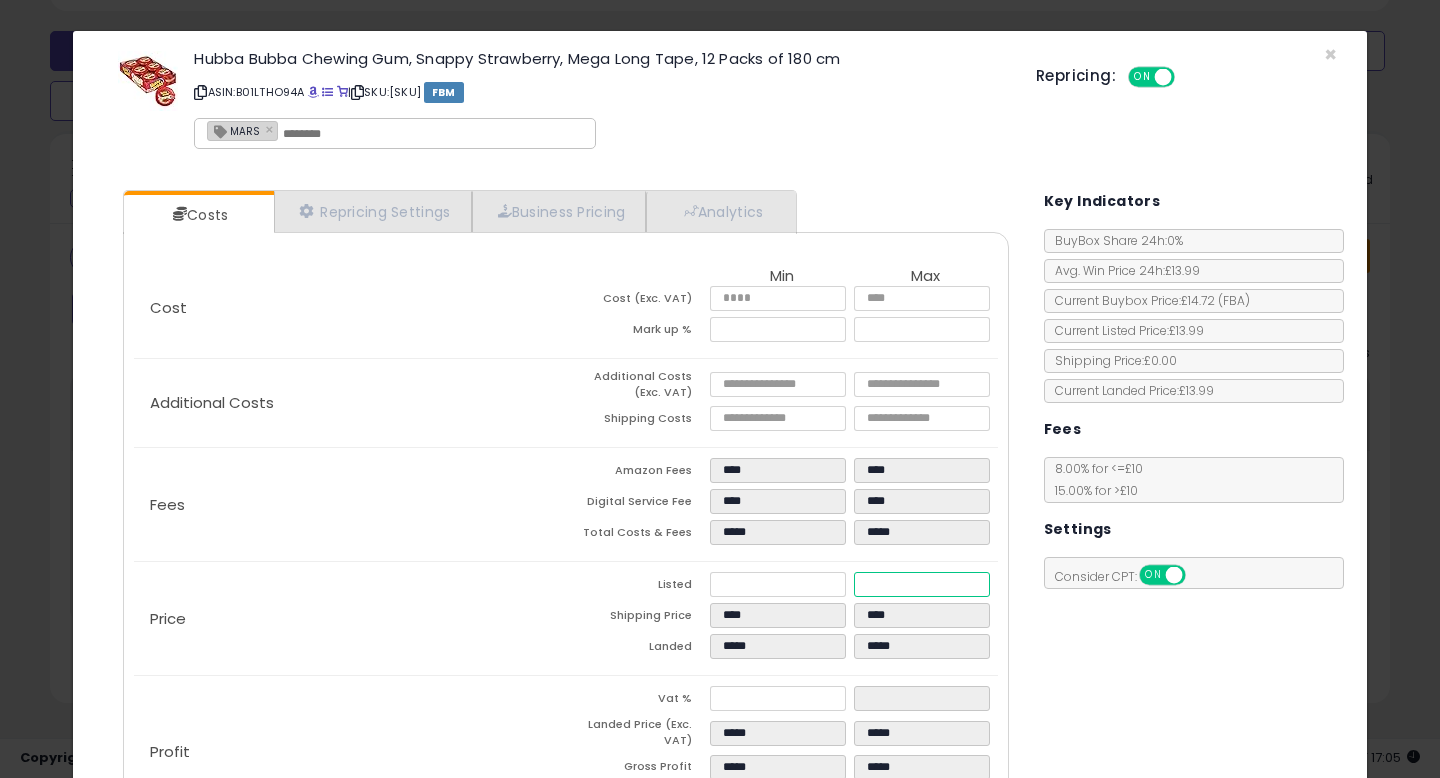 click on "*****" at bounding box center (922, 584) 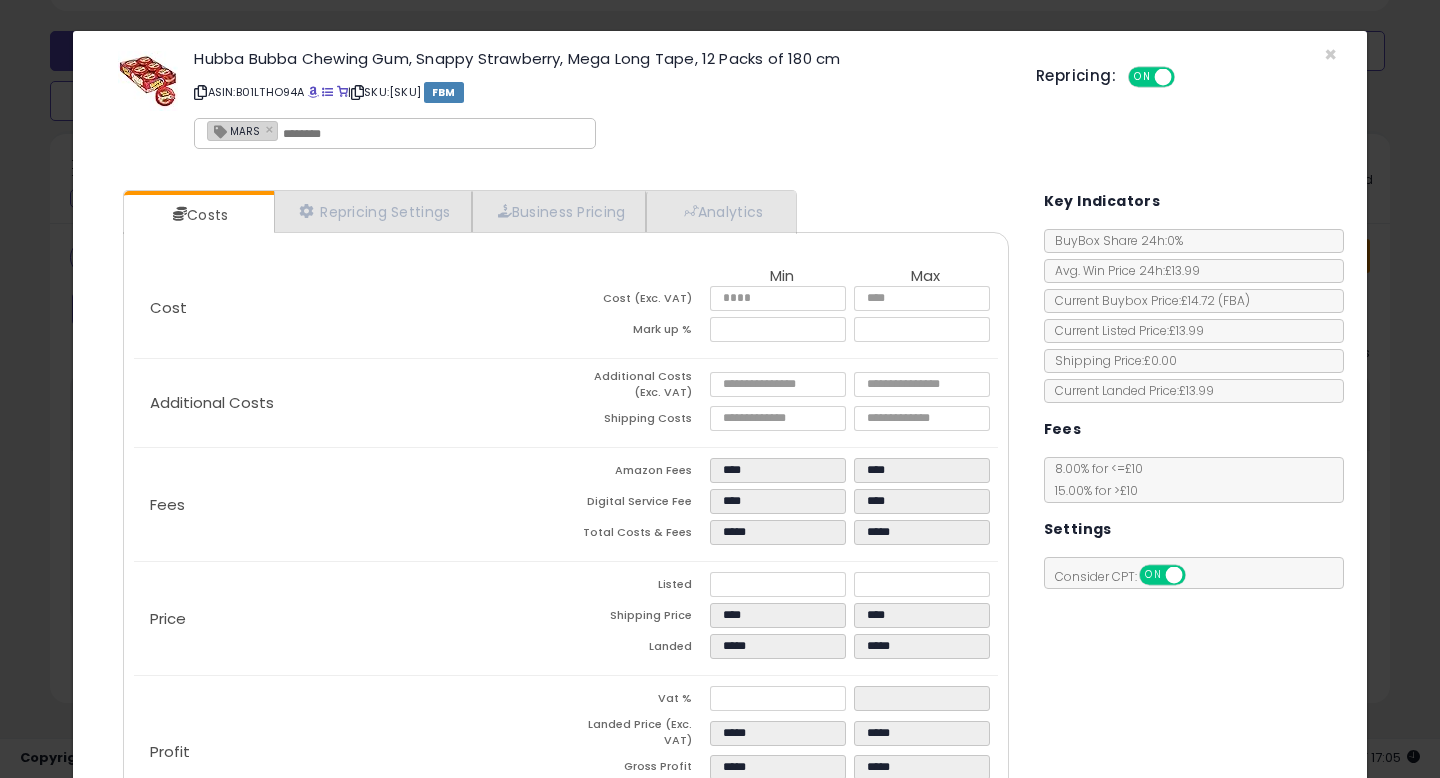 click on "Listed" at bounding box center [638, 587] 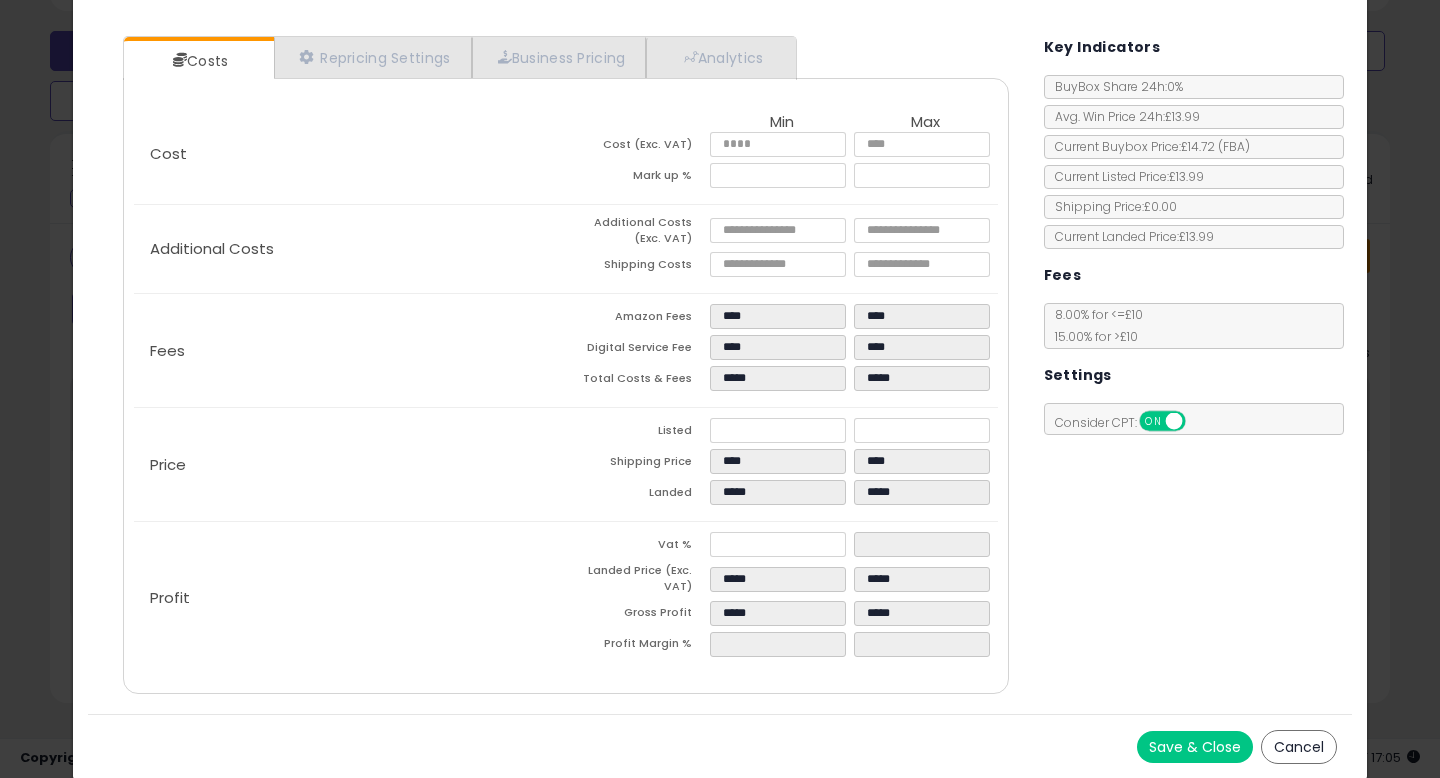 click on "Save & Close" at bounding box center [1195, 747] 